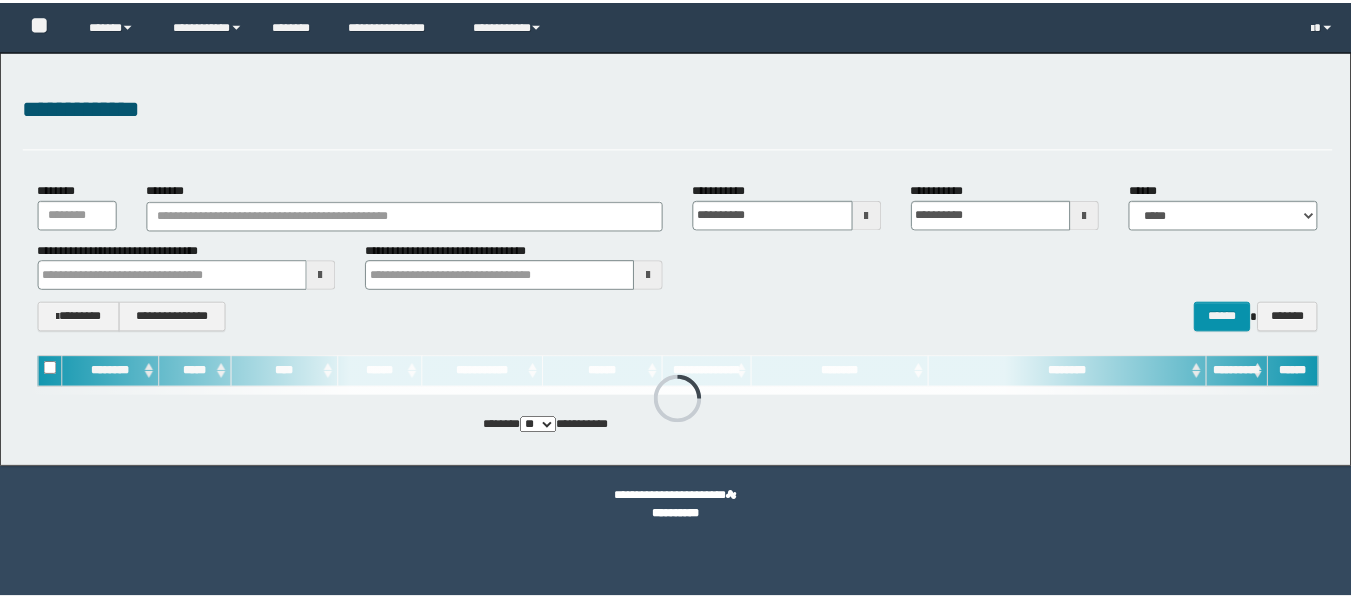 scroll, scrollTop: 0, scrollLeft: 0, axis: both 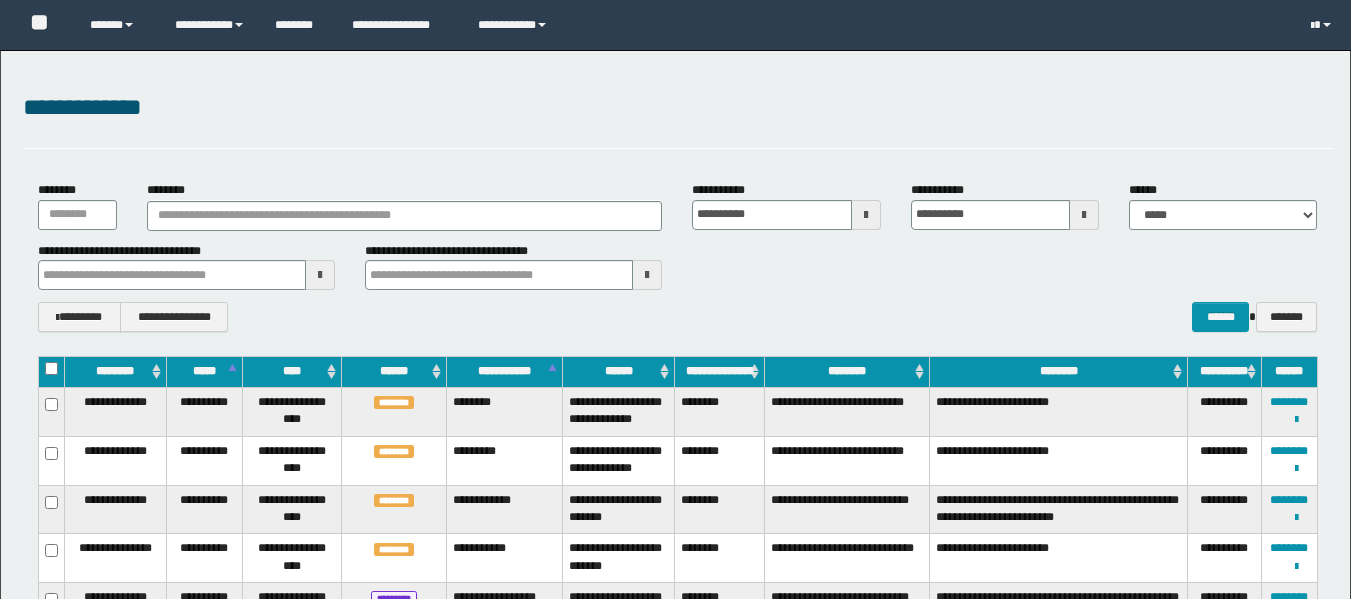 click at bounding box center (866, 215) 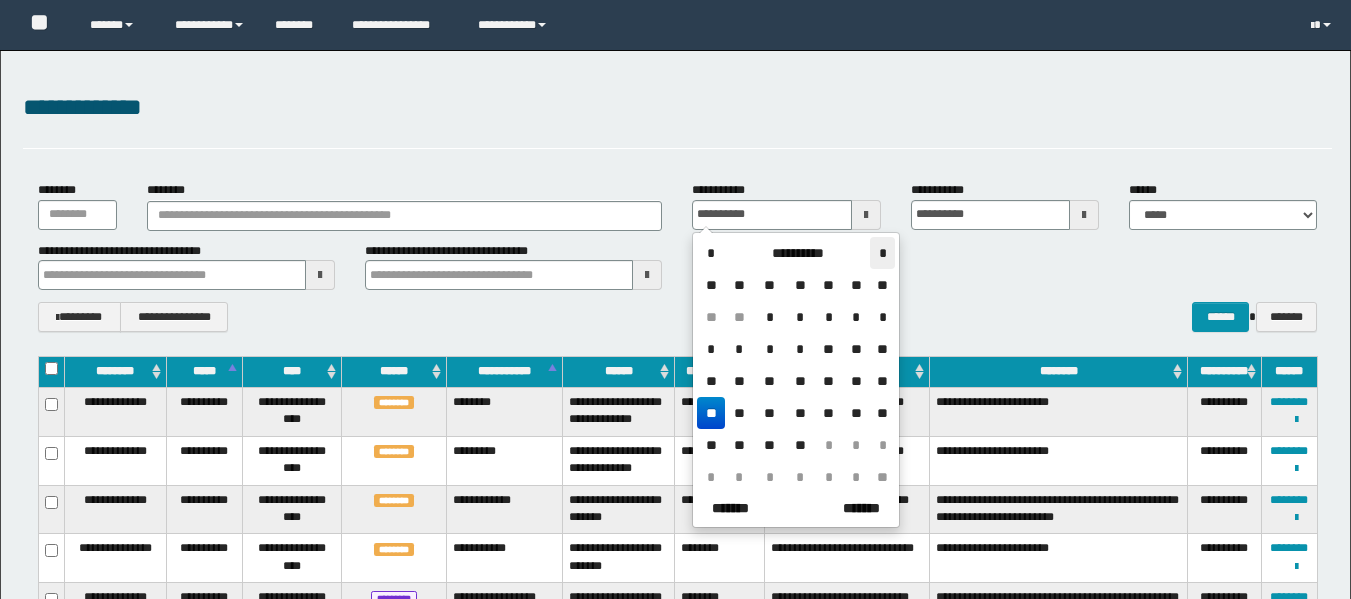 click on "*" at bounding box center [882, 253] 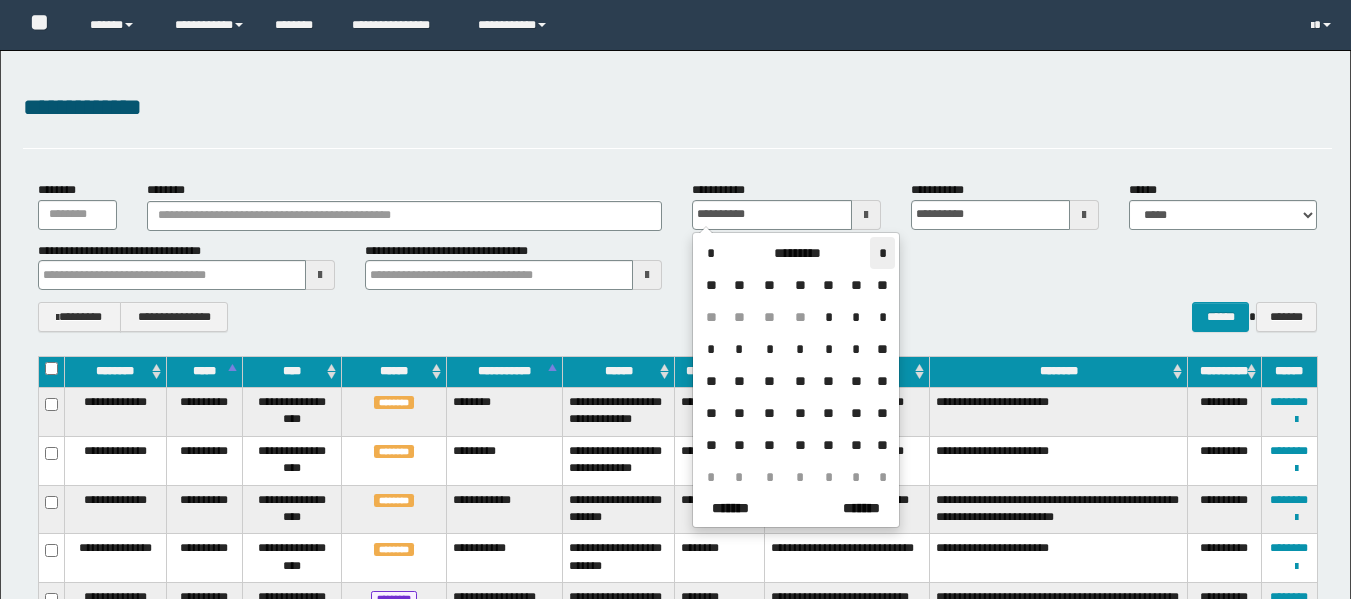 click on "*" at bounding box center [882, 253] 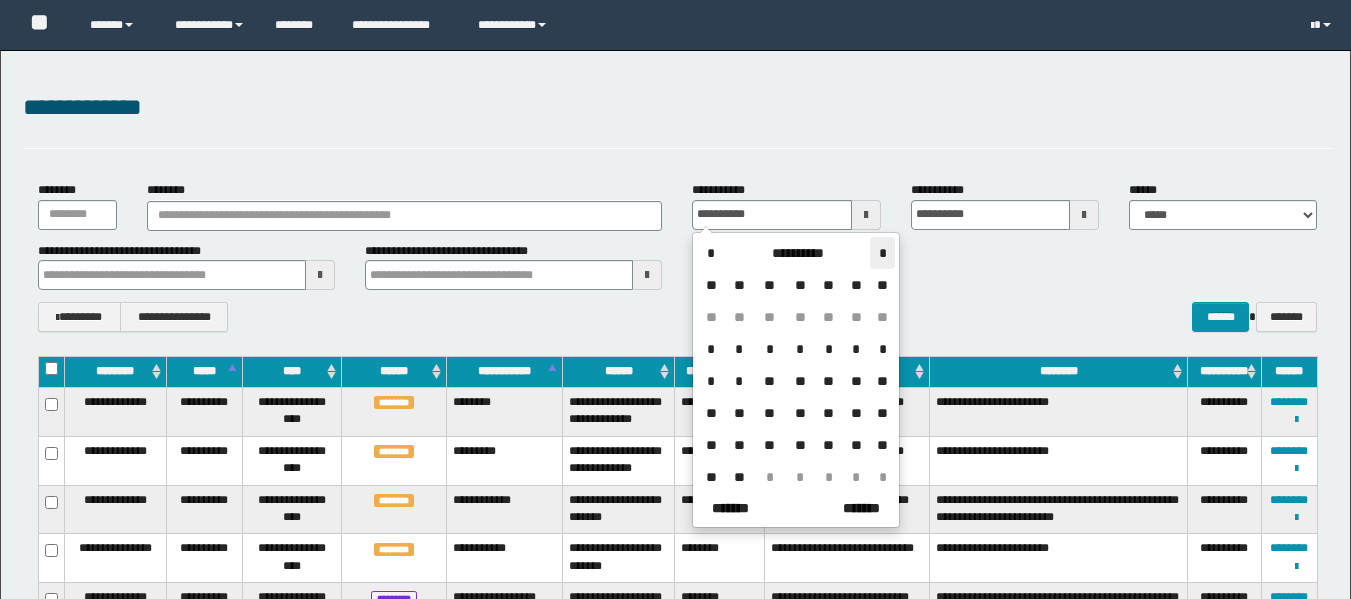 click on "*" at bounding box center (882, 253) 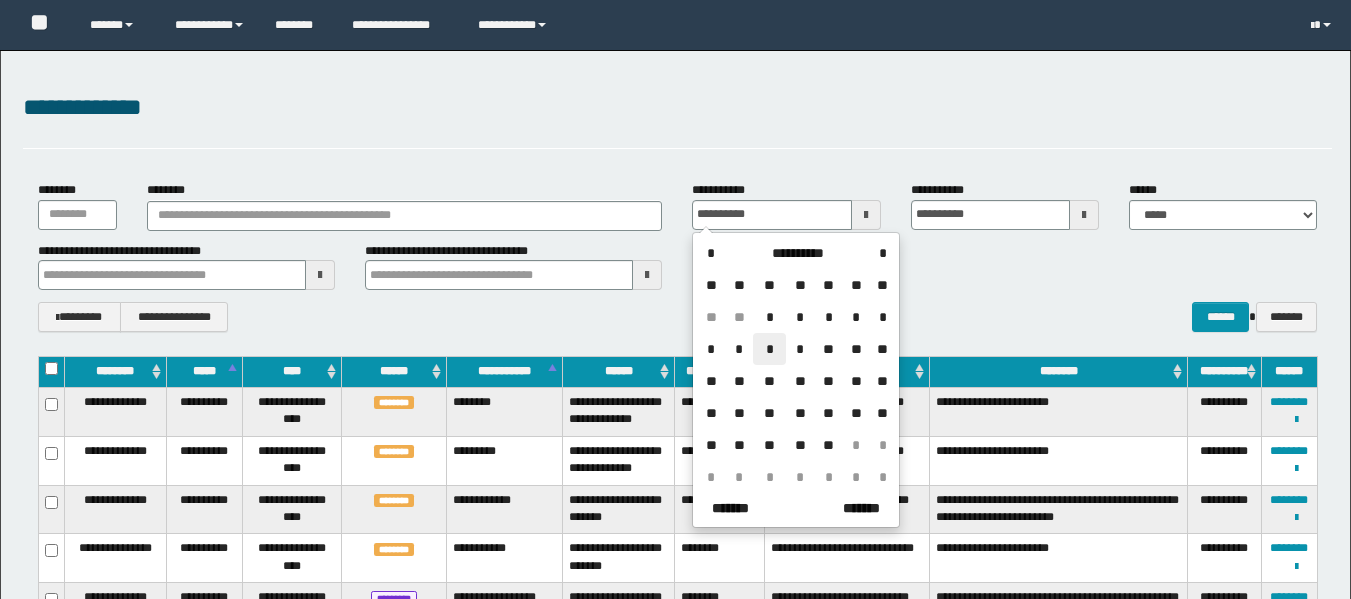 click on "*" at bounding box center [769, 349] 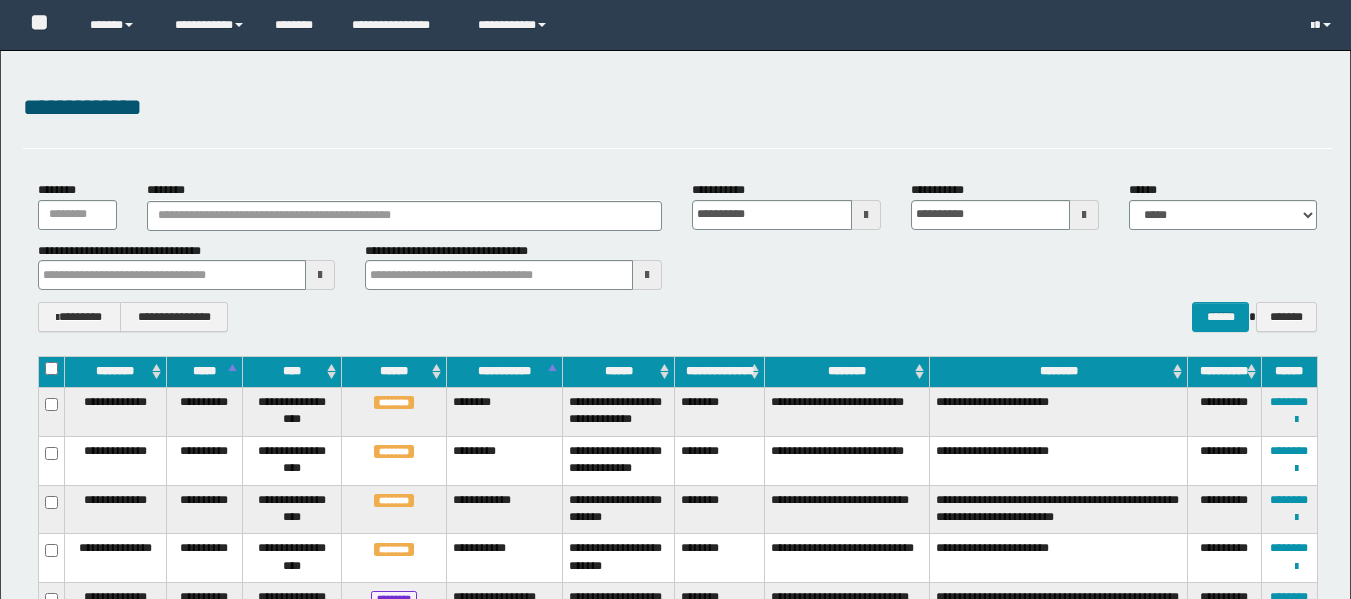 click at bounding box center [1084, 215] 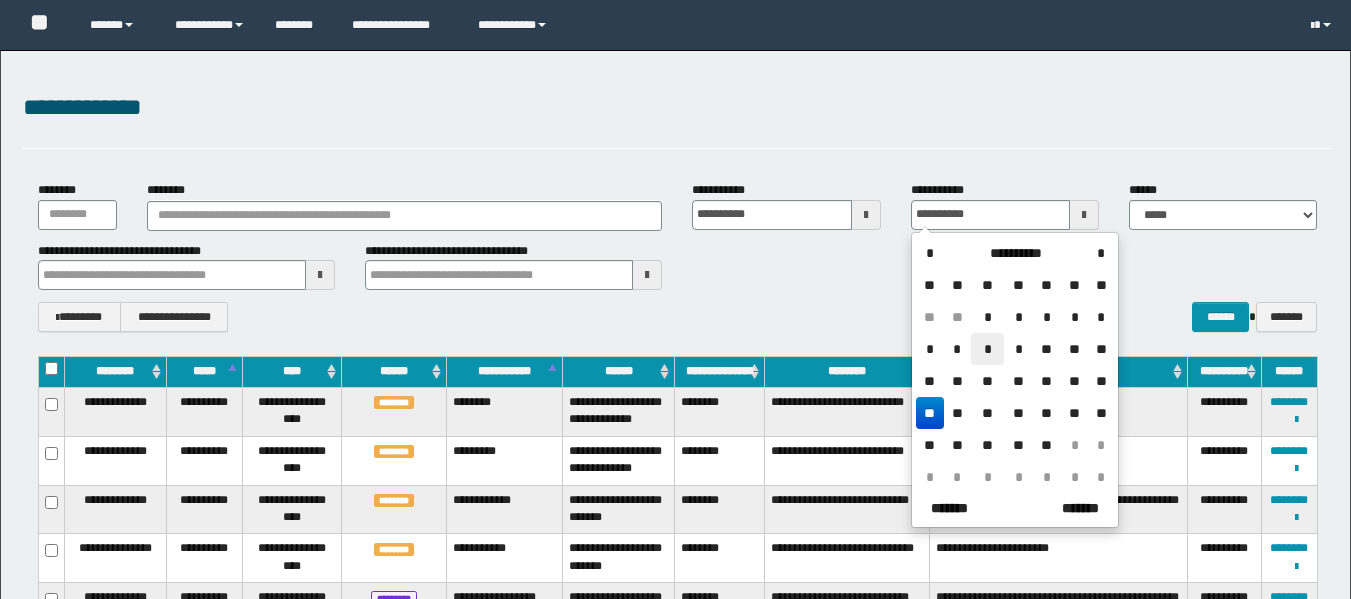click on "*" at bounding box center (987, 349) 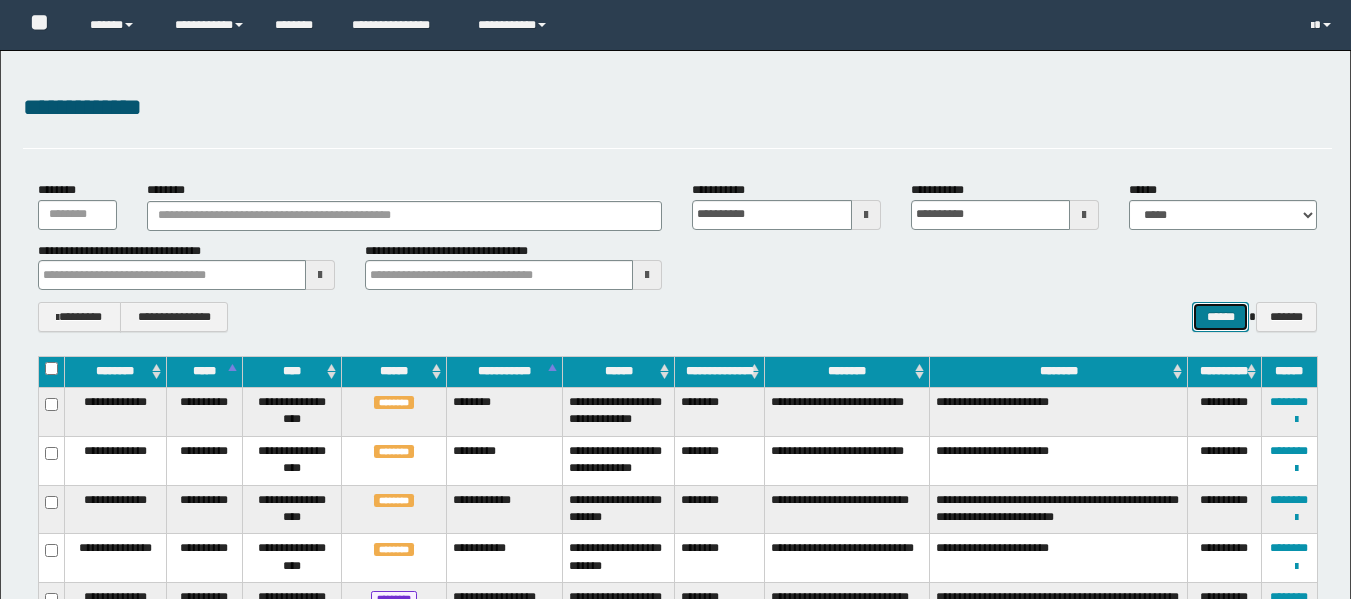 click on "******" at bounding box center (1220, 317) 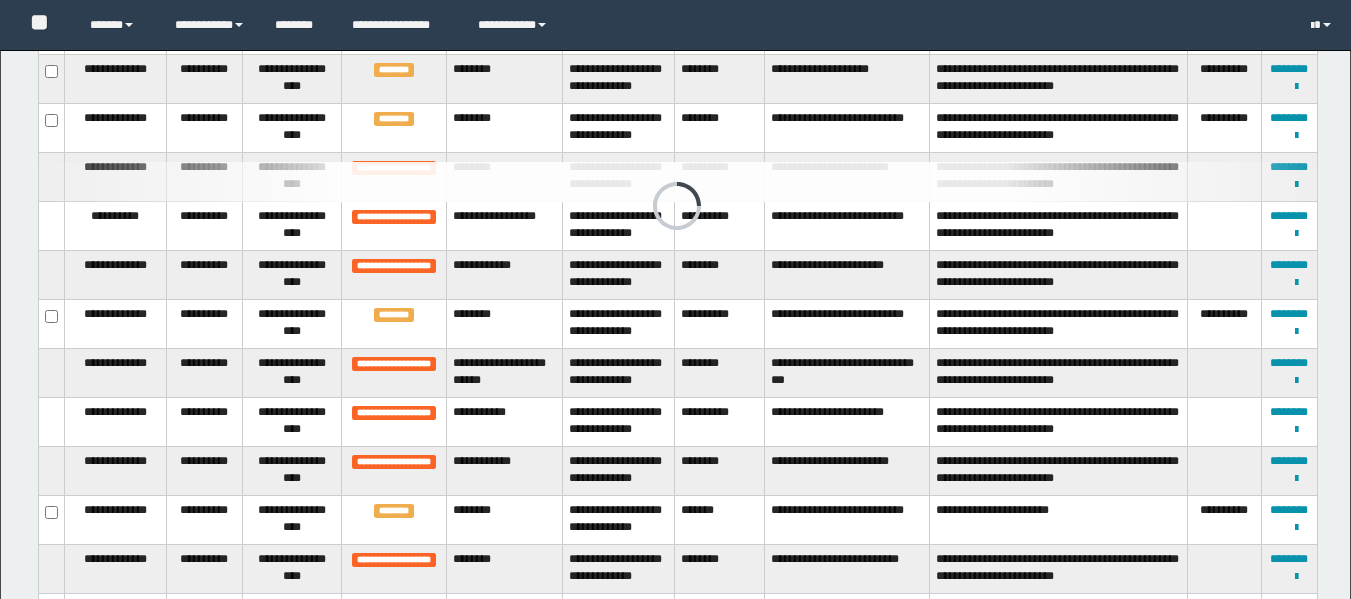 scroll, scrollTop: 1421, scrollLeft: 0, axis: vertical 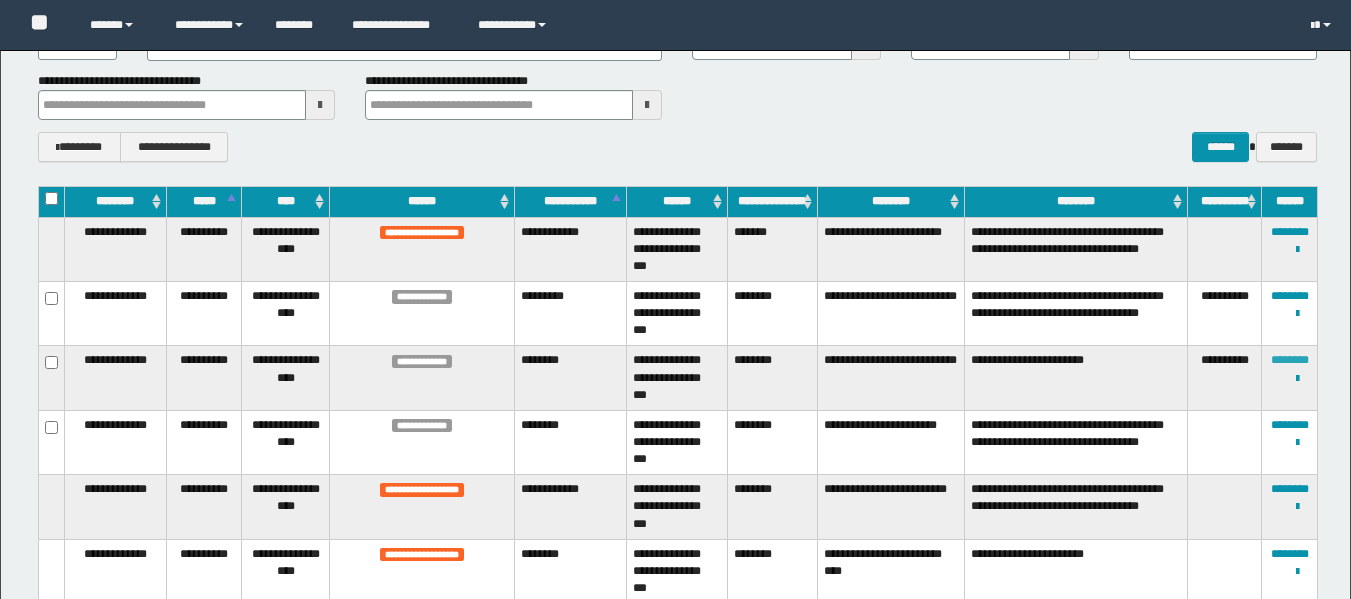click on "********" at bounding box center [1290, 360] 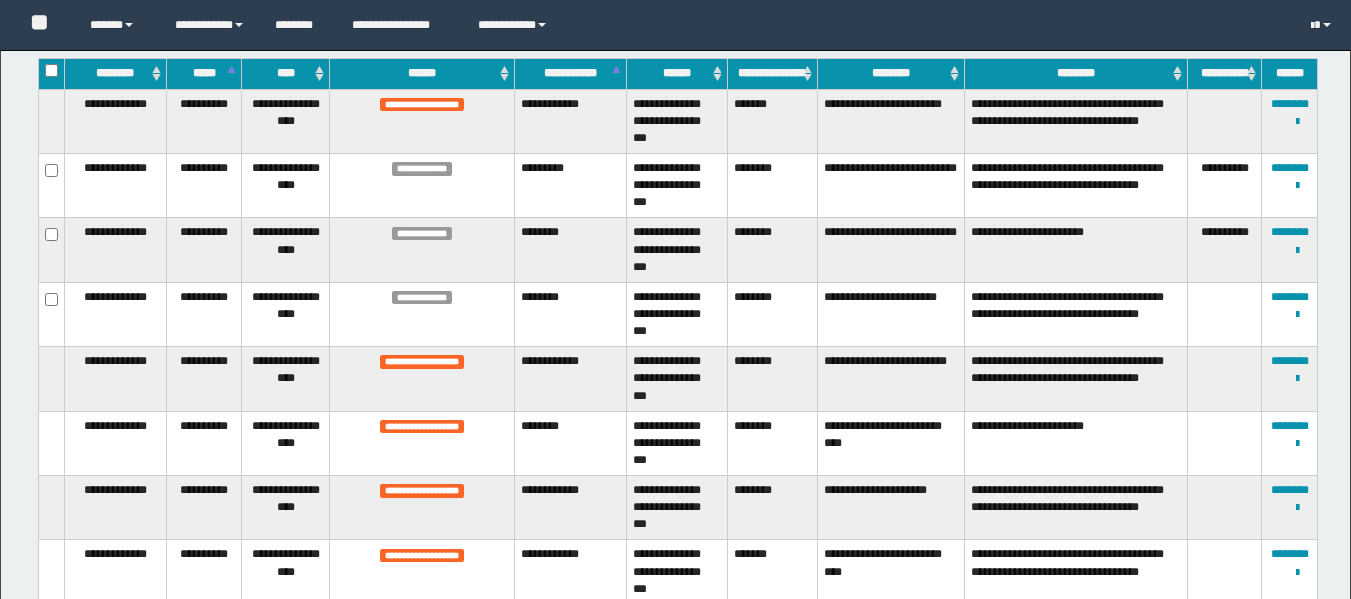 scroll, scrollTop: 303, scrollLeft: 0, axis: vertical 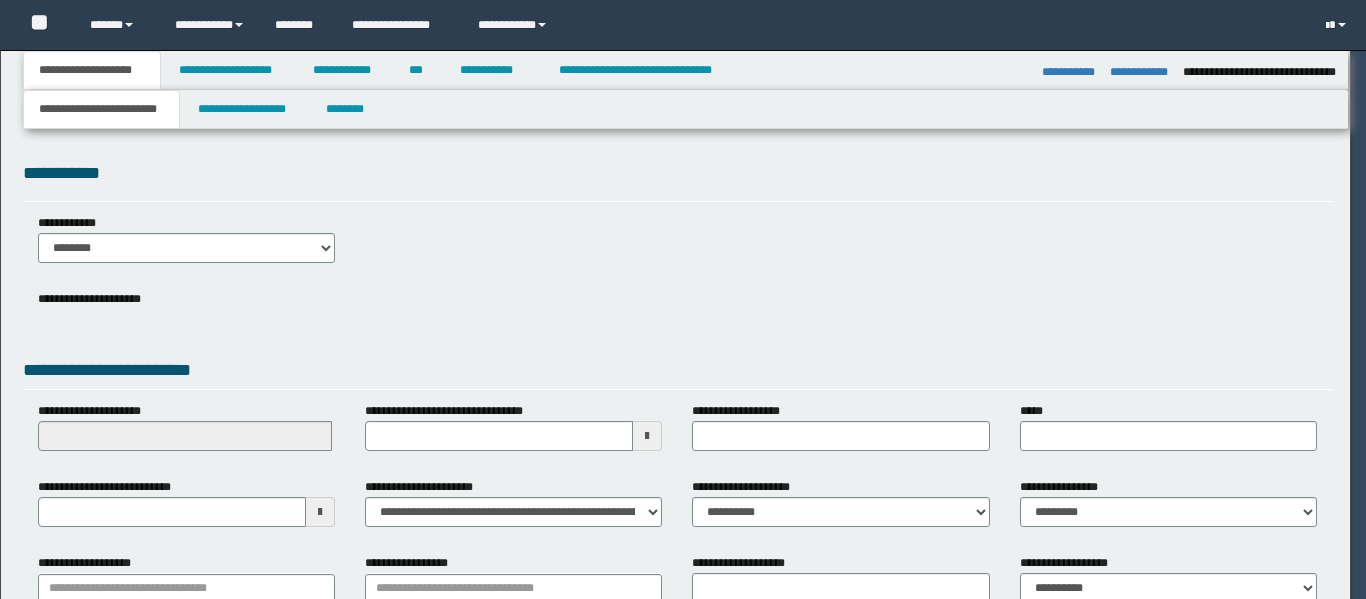 select on "*" 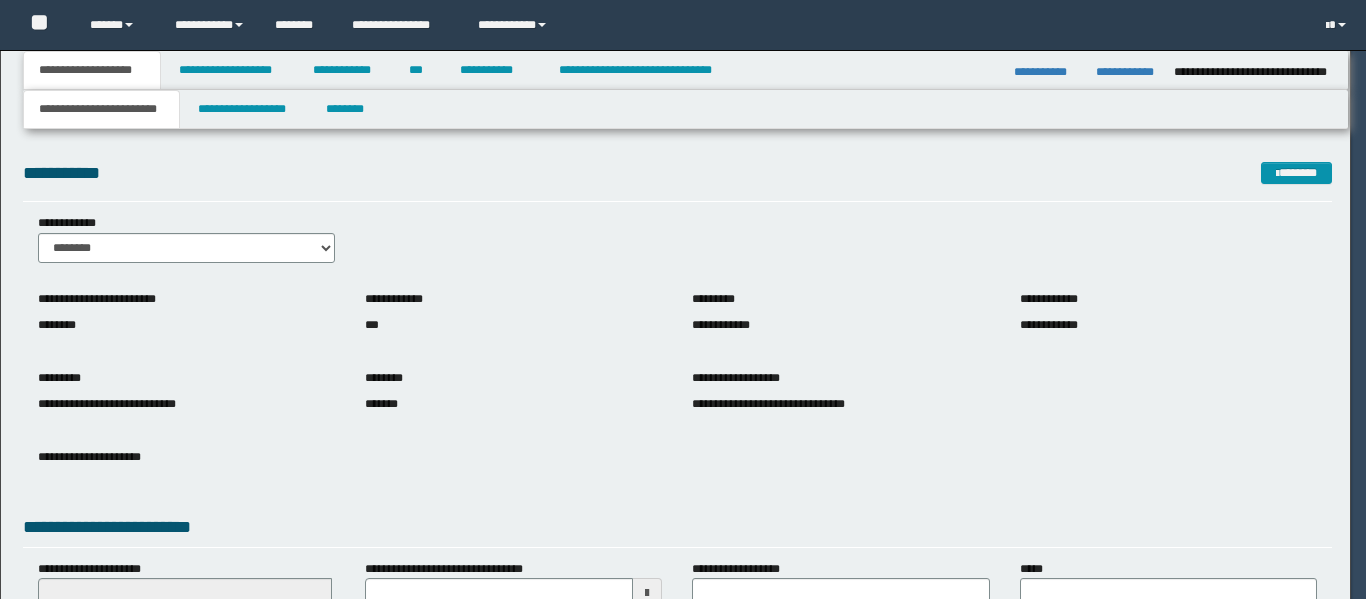 scroll, scrollTop: 0, scrollLeft: 0, axis: both 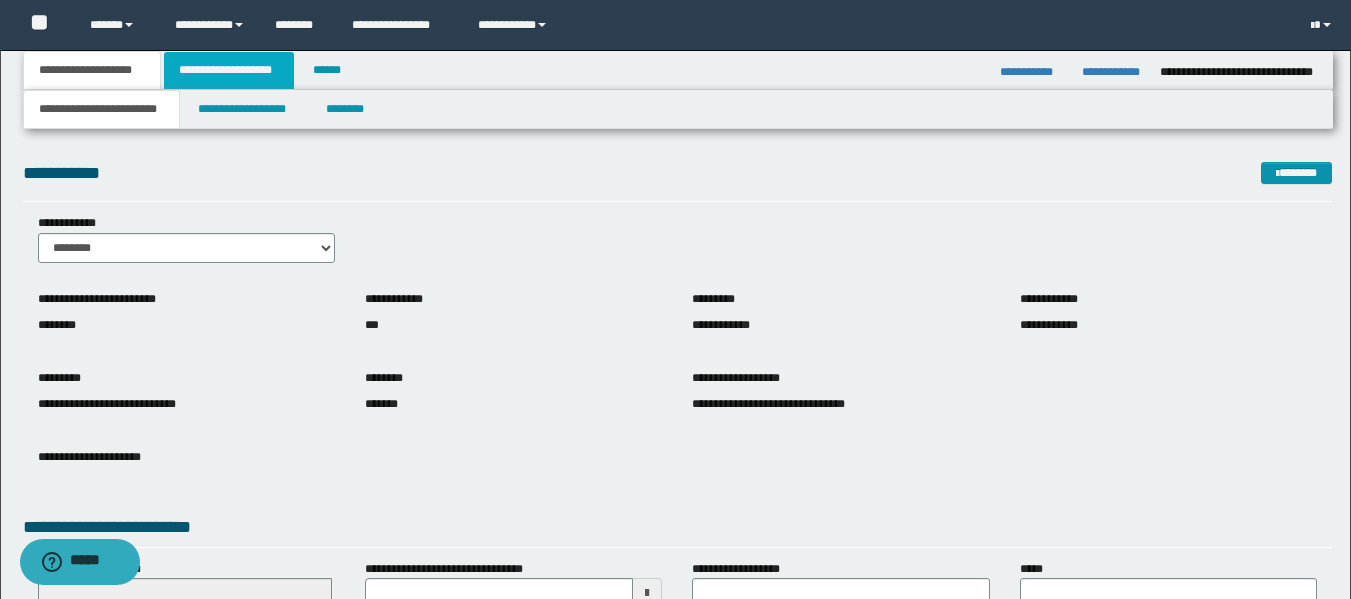 click on "**********" at bounding box center (229, 70) 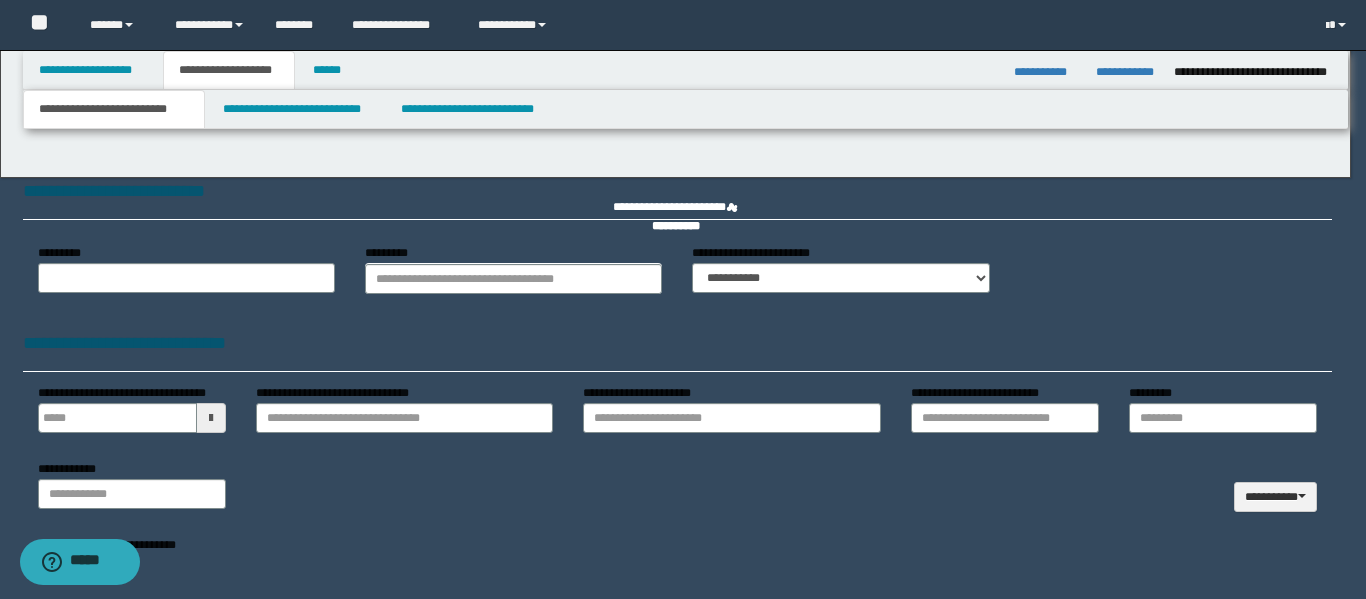 type 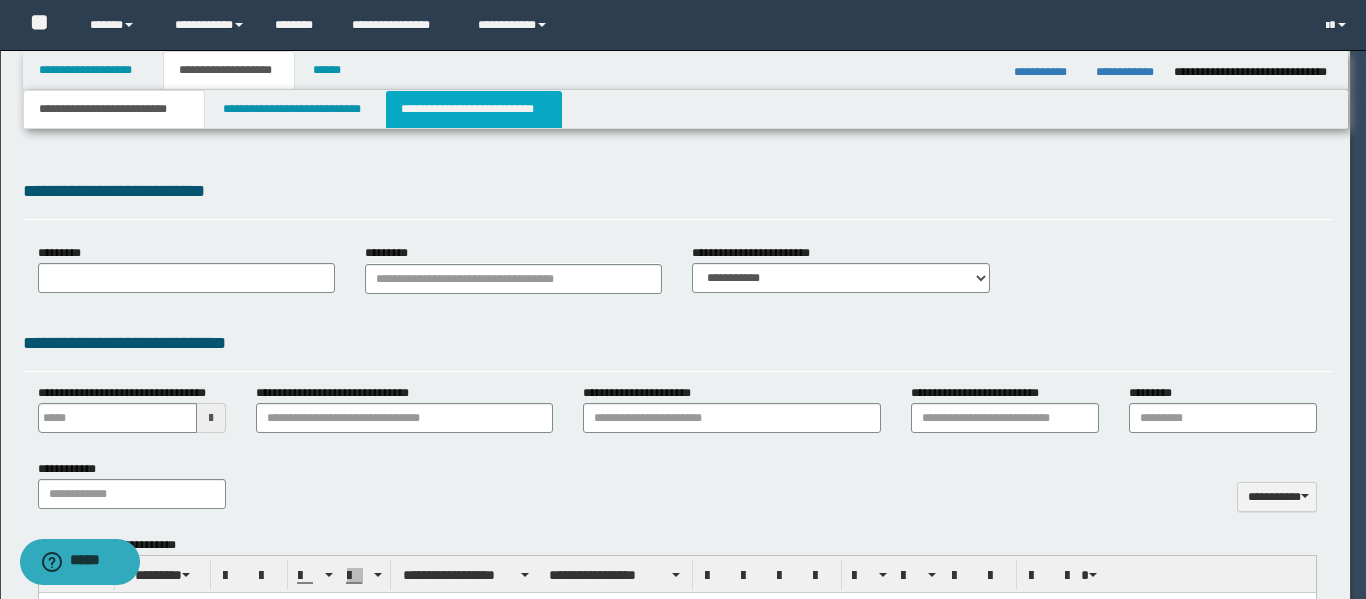 type on "**********" 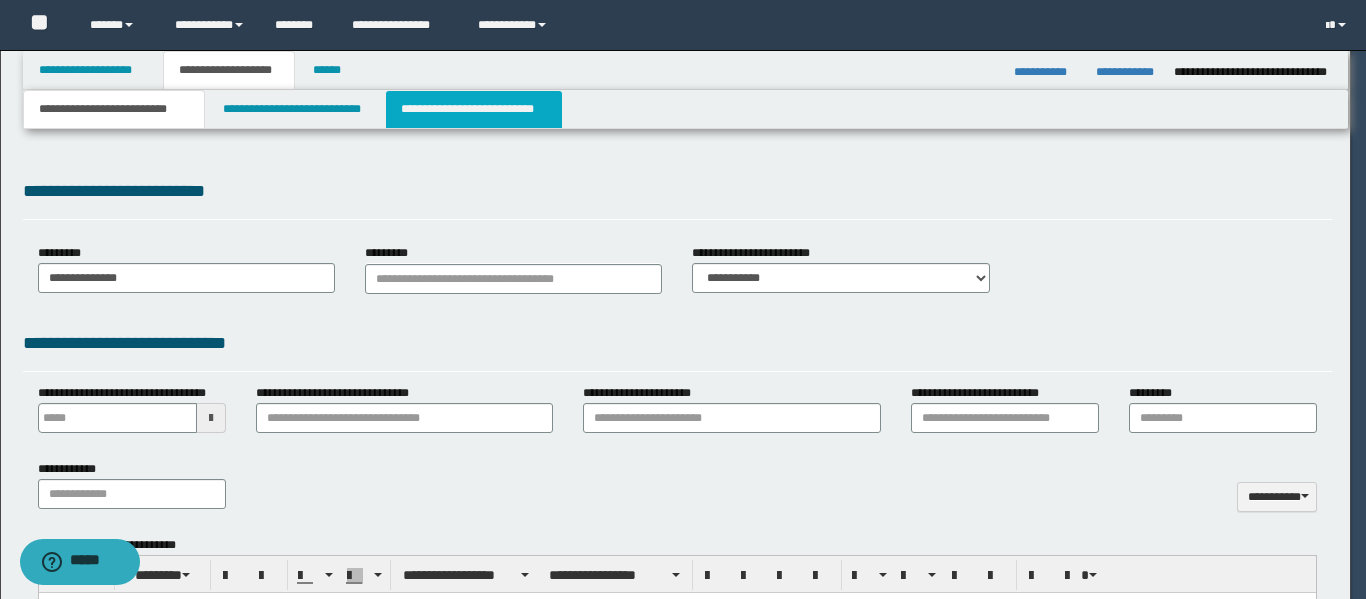 scroll, scrollTop: 0, scrollLeft: 0, axis: both 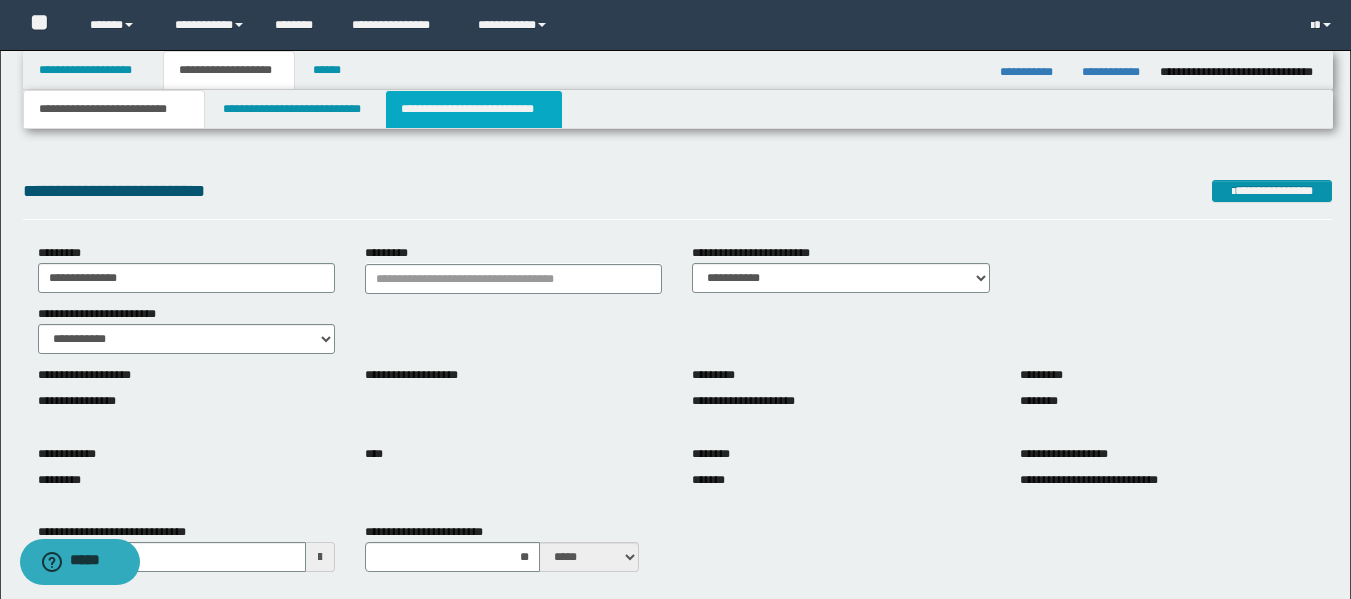 click on "**********" at bounding box center [474, 109] 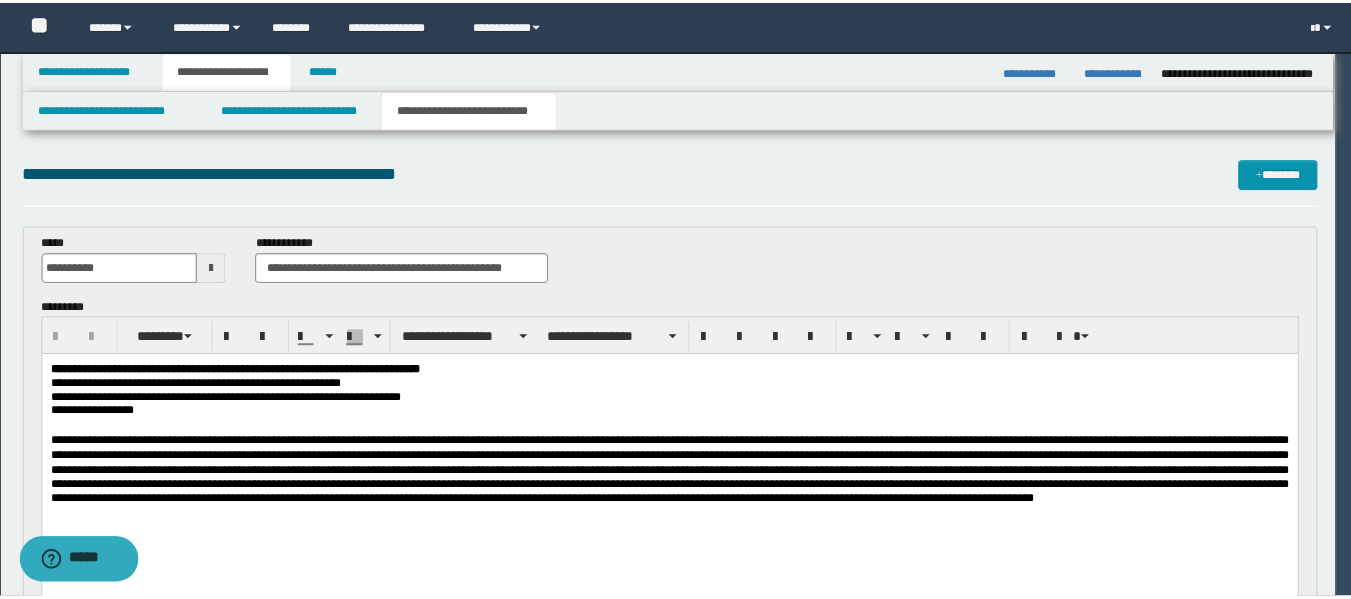 scroll, scrollTop: 0, scrollLeft: 0, axis: both 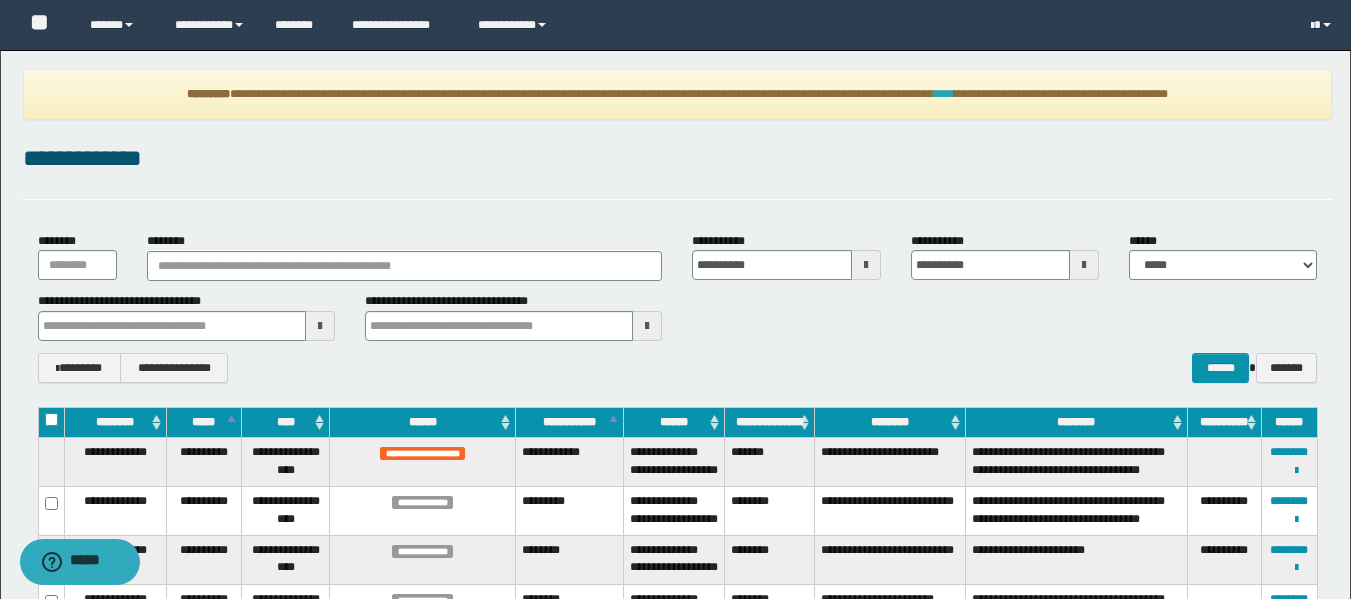 click on "****" at bounding box center (944, 94) 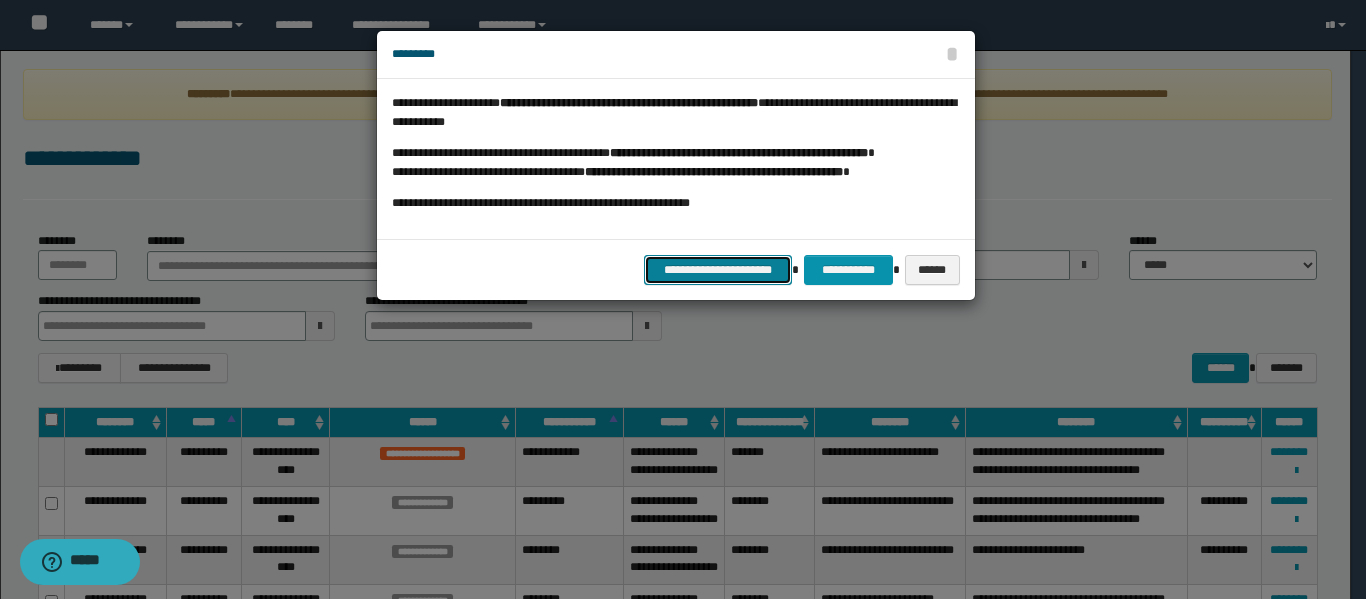 click on "**********" at bounding box center (718, 270) 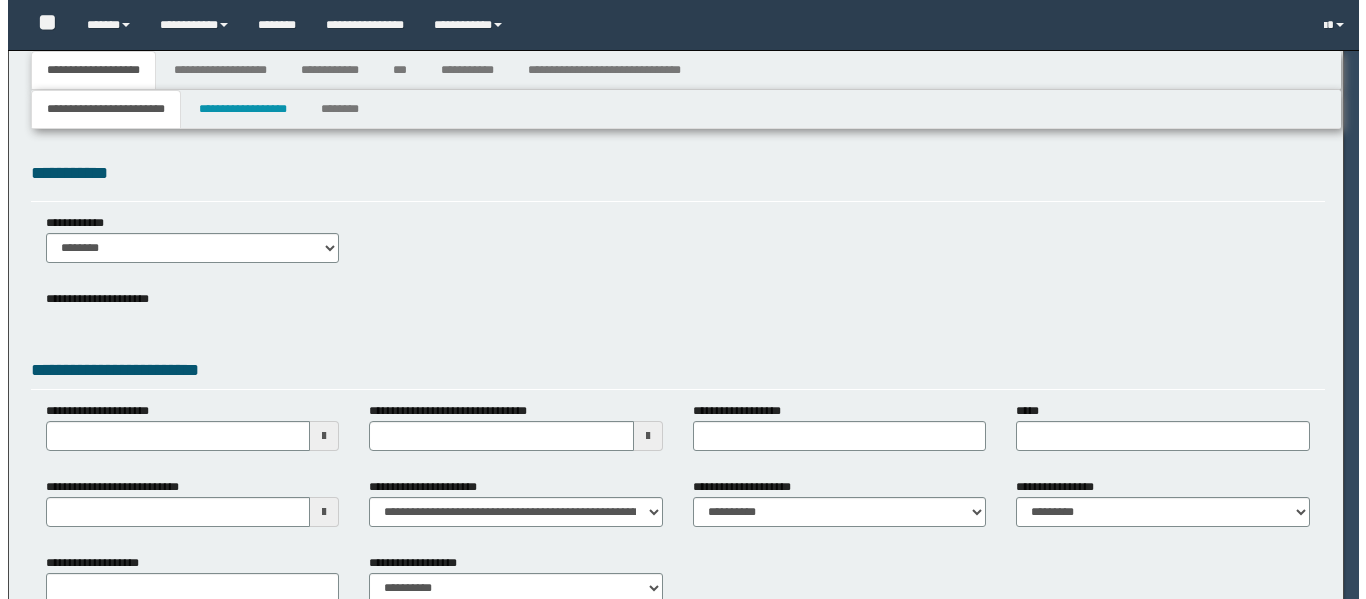scroll, scrollTop: 0, scrollLeft: 0, axis: both 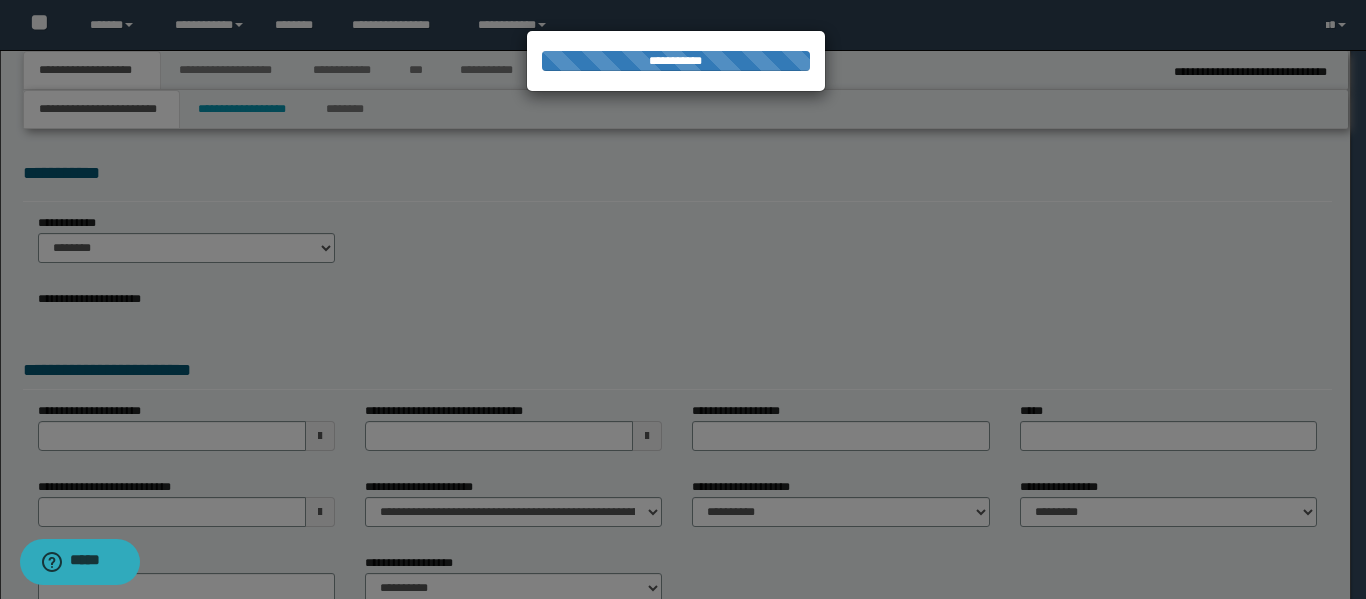 select on "*" 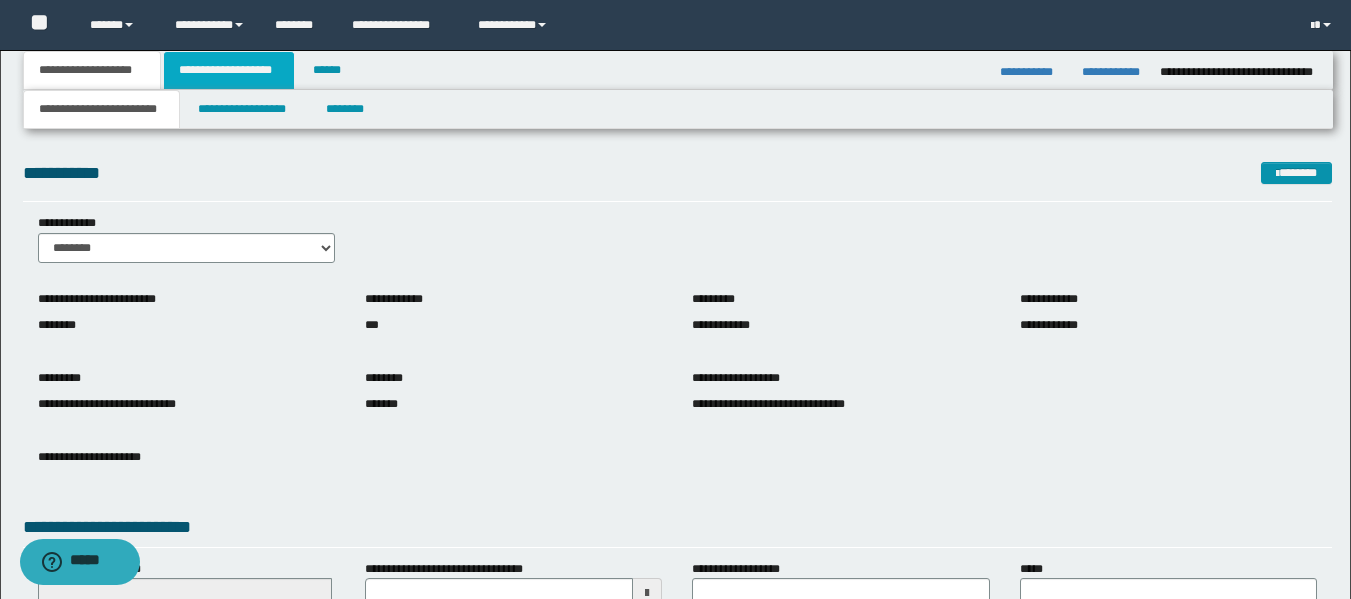 click on "**********" at bounding box center [229, 70] 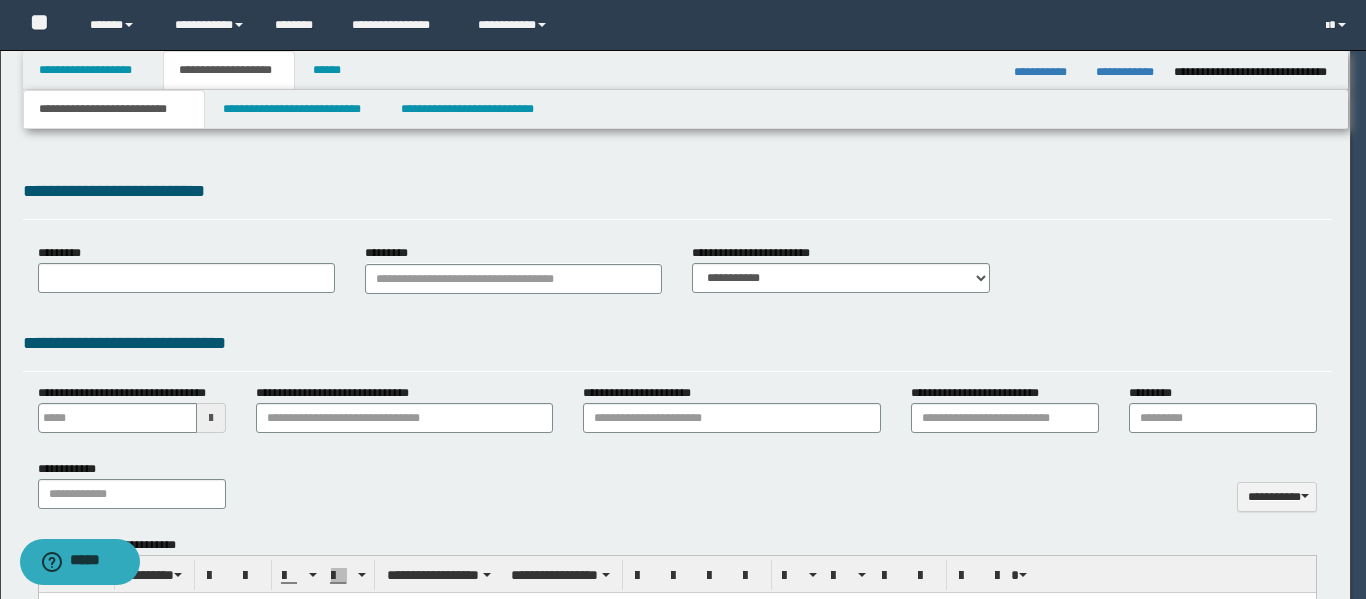 type 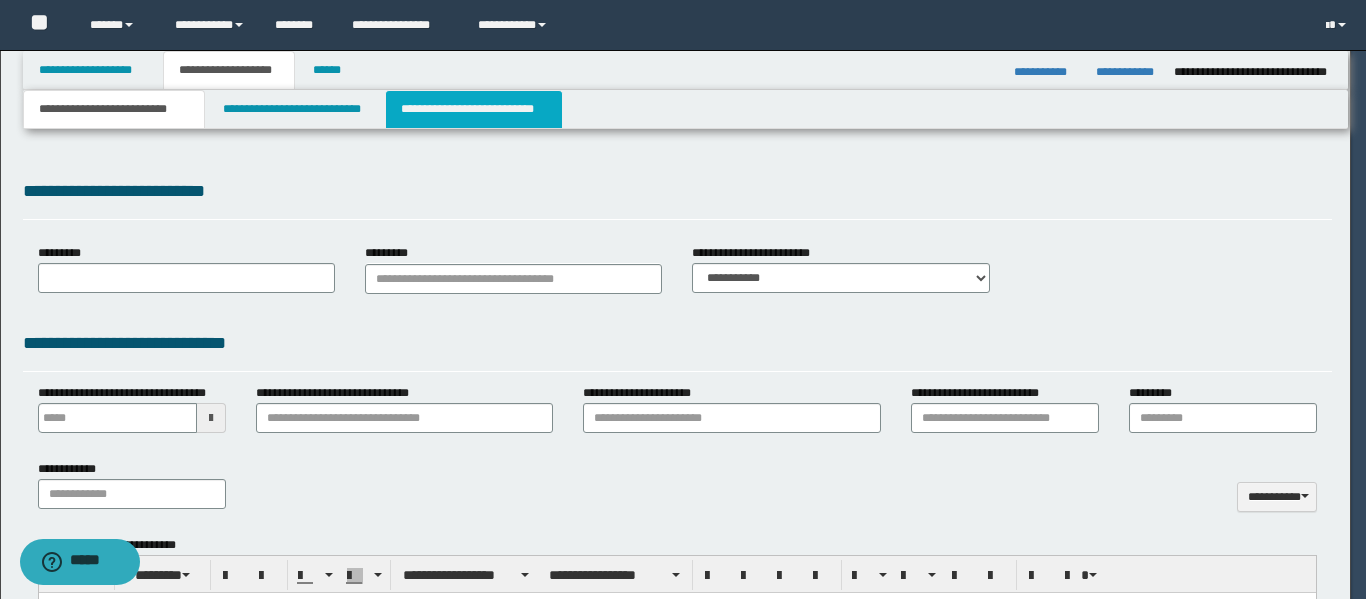 type on "**********" 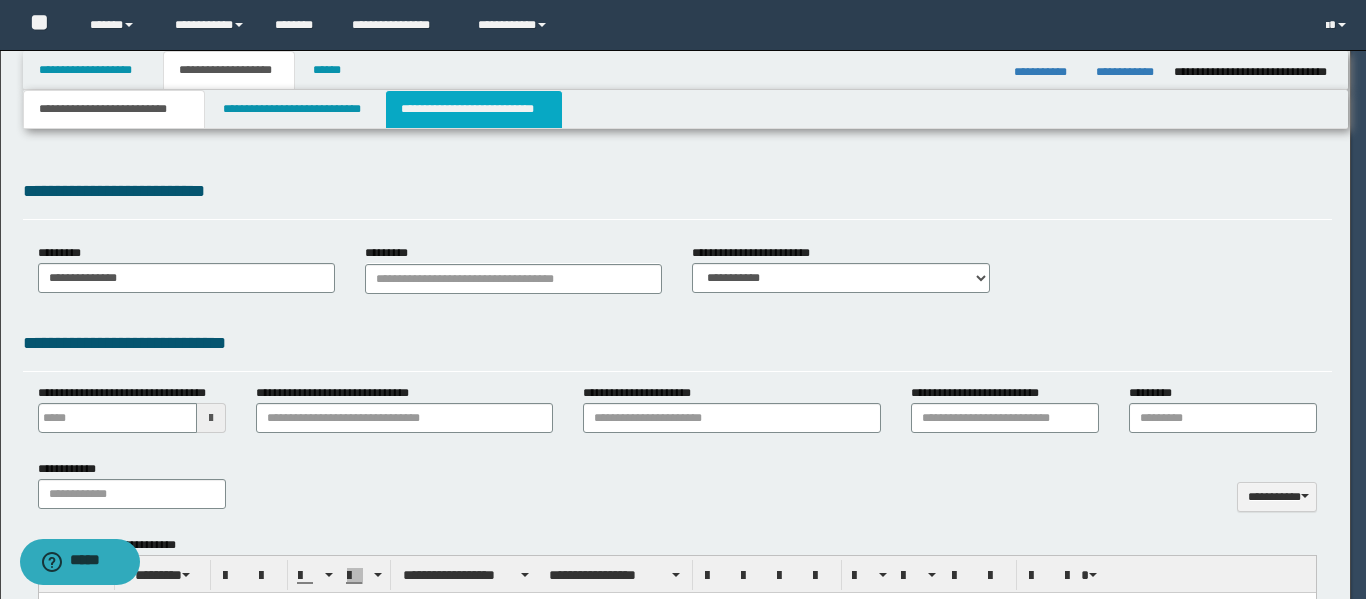 scroll, scrollTop: 0, scrollLeft: 0, axis: both 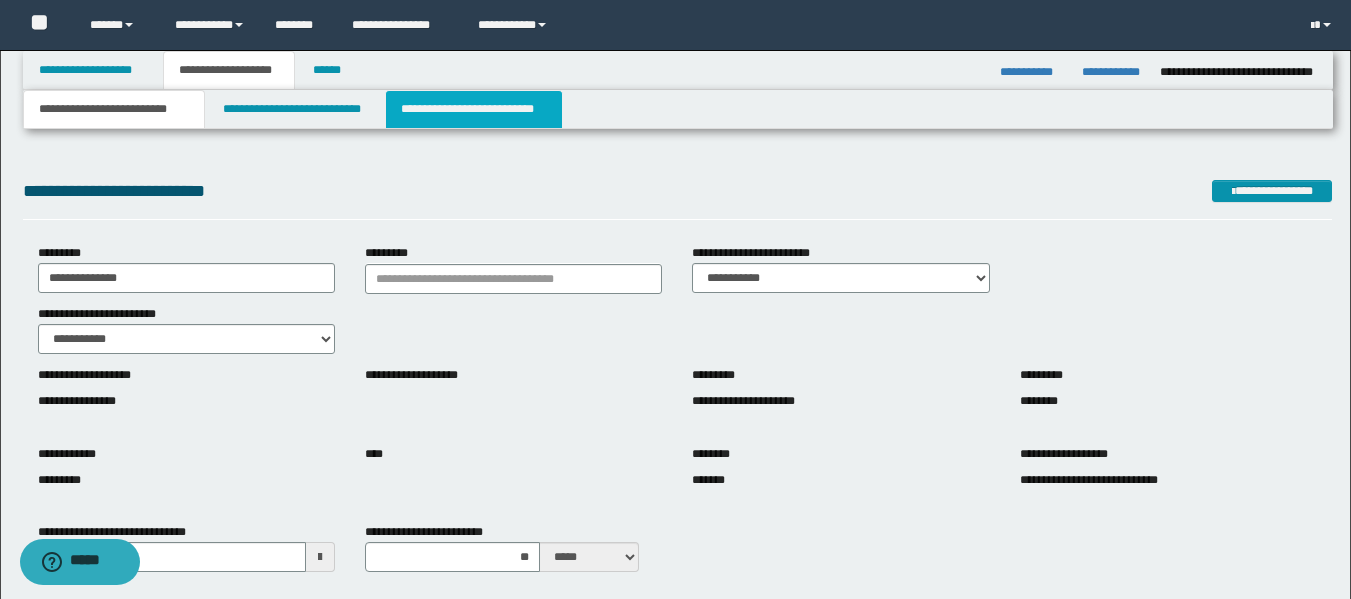 click on "**********" at bounding box center [474, 109] 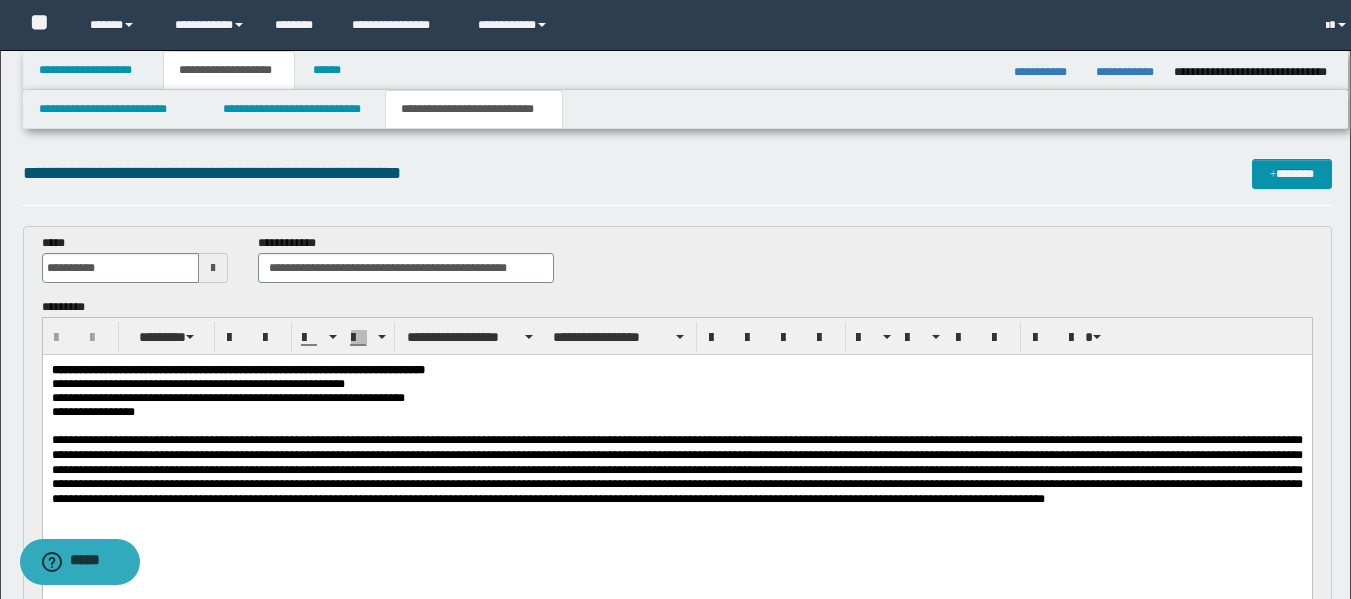 scroll, scrollTop: 0, scrollLeft: 0, axis: both 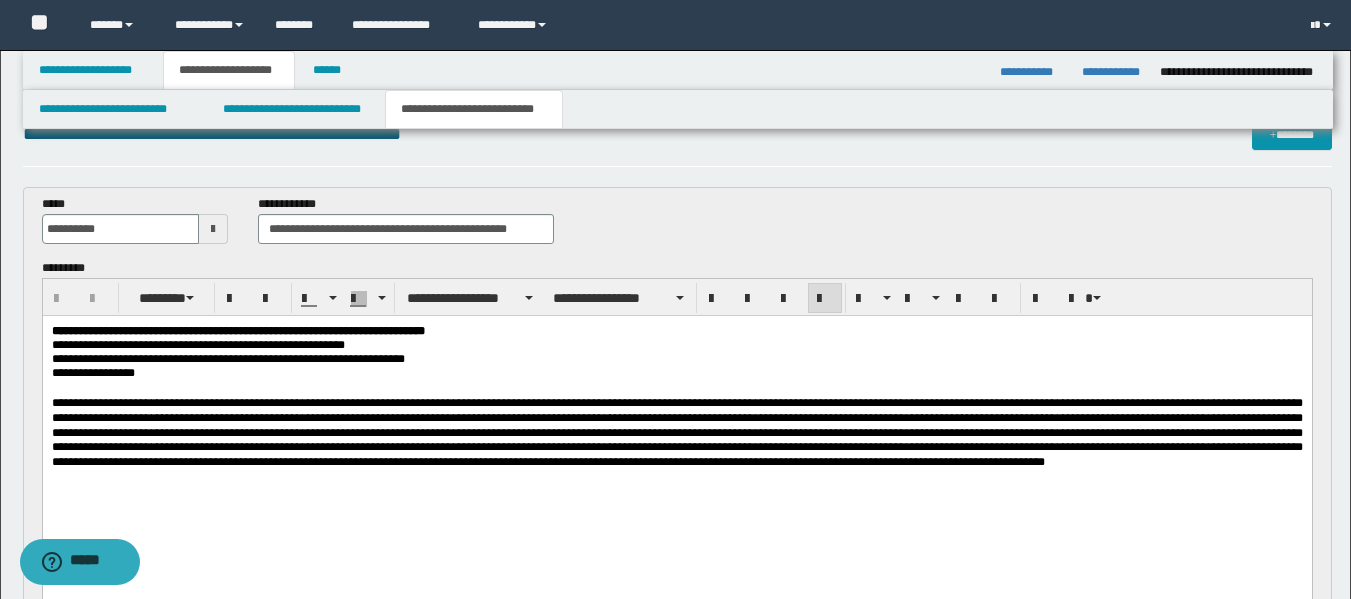 click at bounding box center [676, 433] 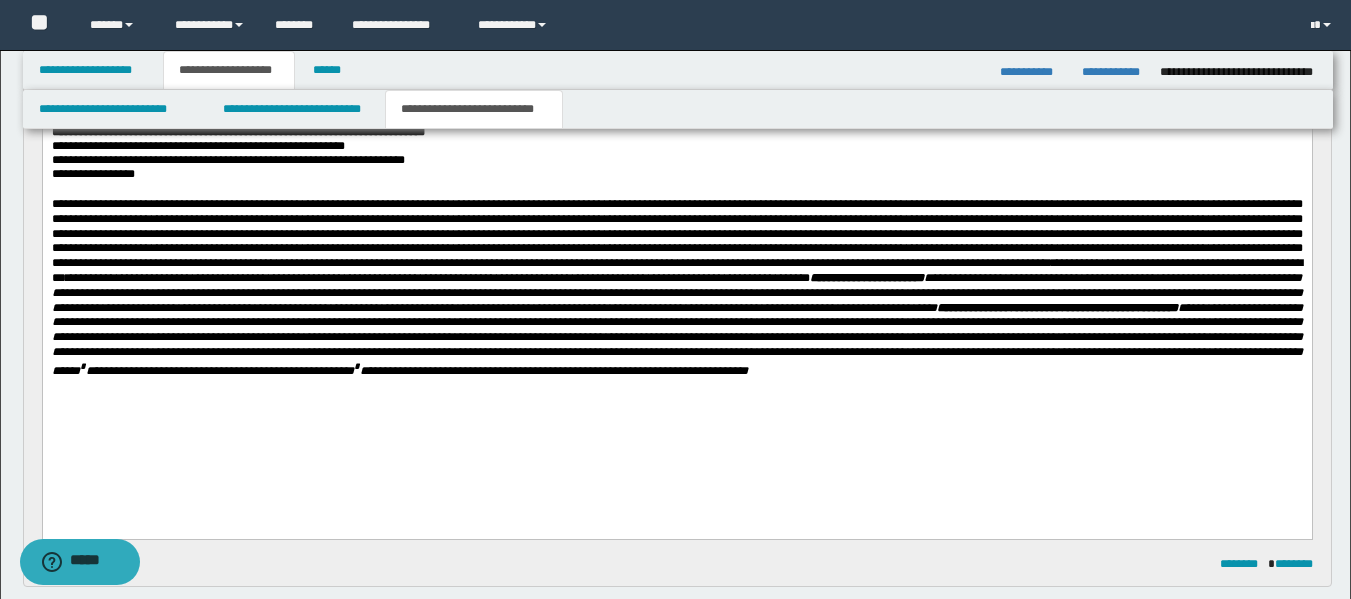 scroll, scrollTop: 243, scrollLeft: 0, axis: vertical 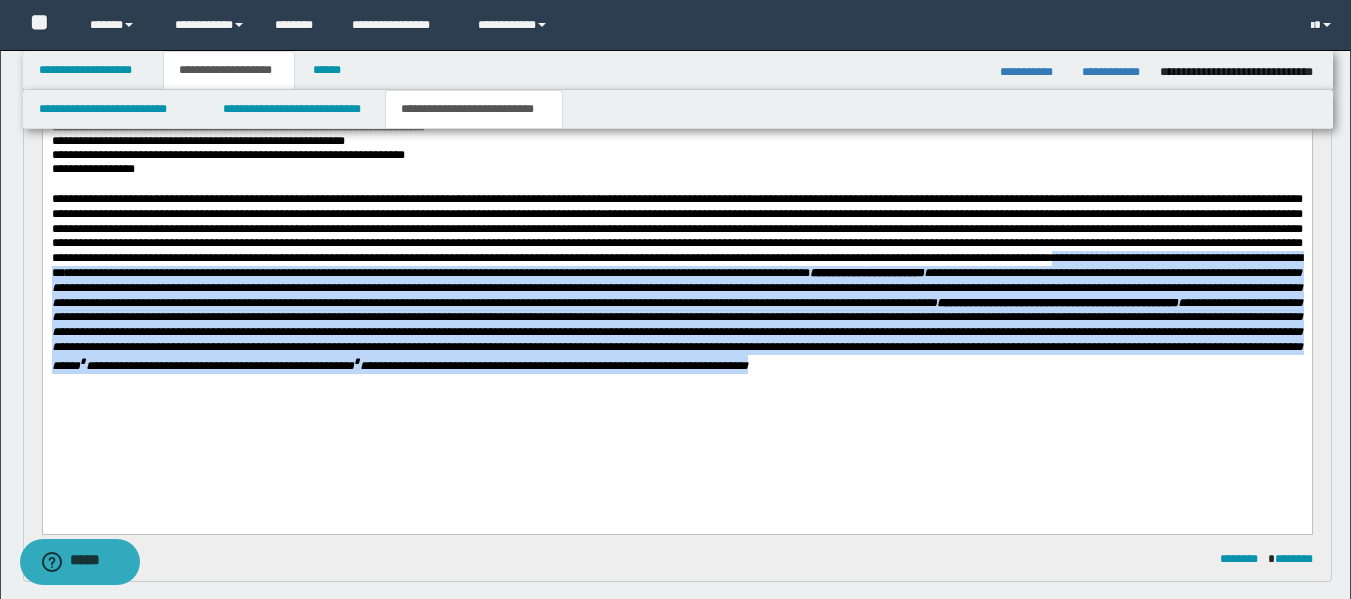 drag, startPoint x: 373, startPoint y: 289, endPoint x: 885, endPoint y: 400, distance: 523.89404 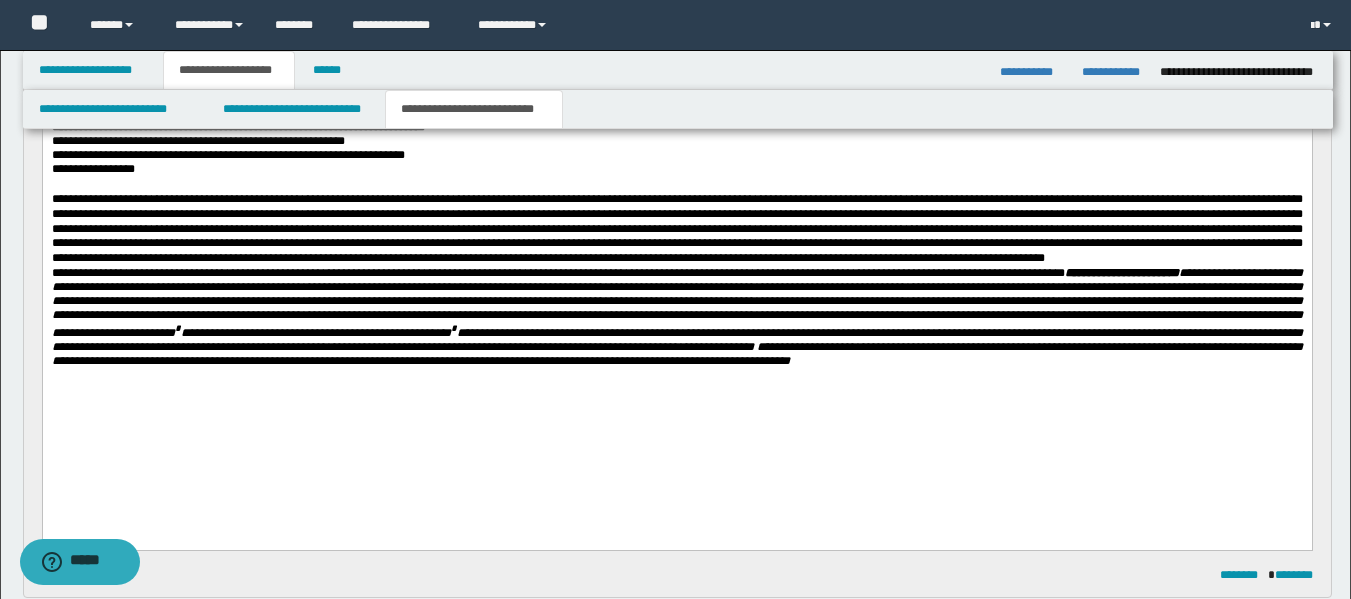 click at bounding box center (676, 229) 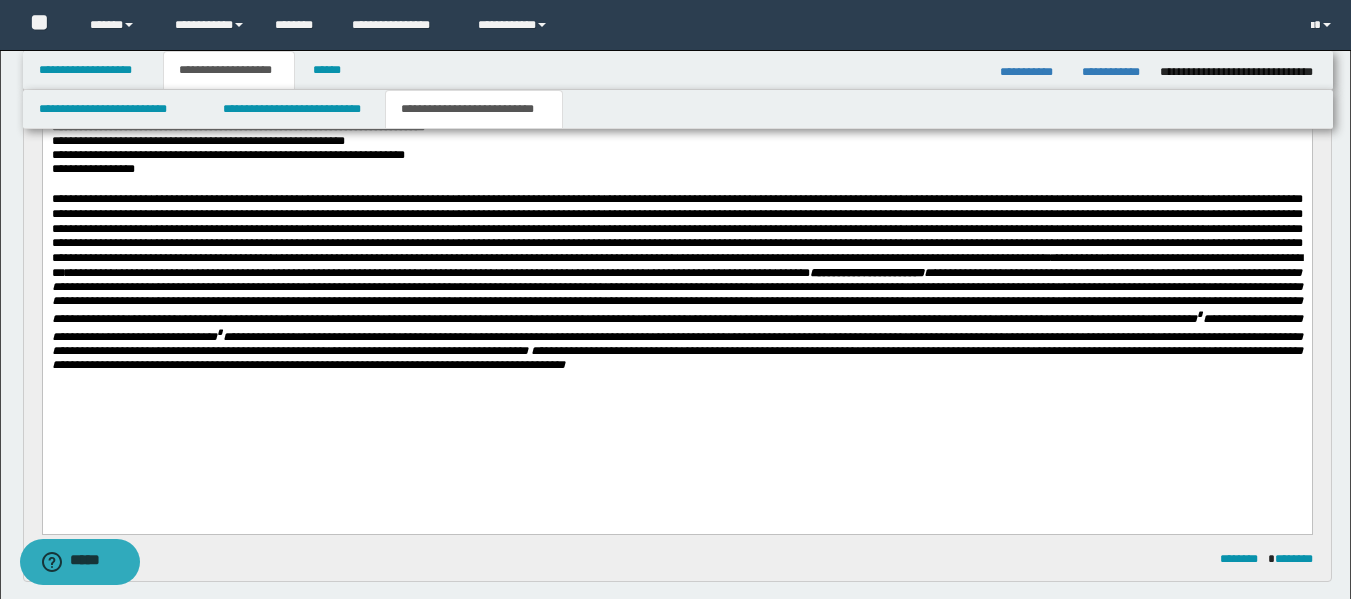 click on "**********" at bounding box center [676, 282] 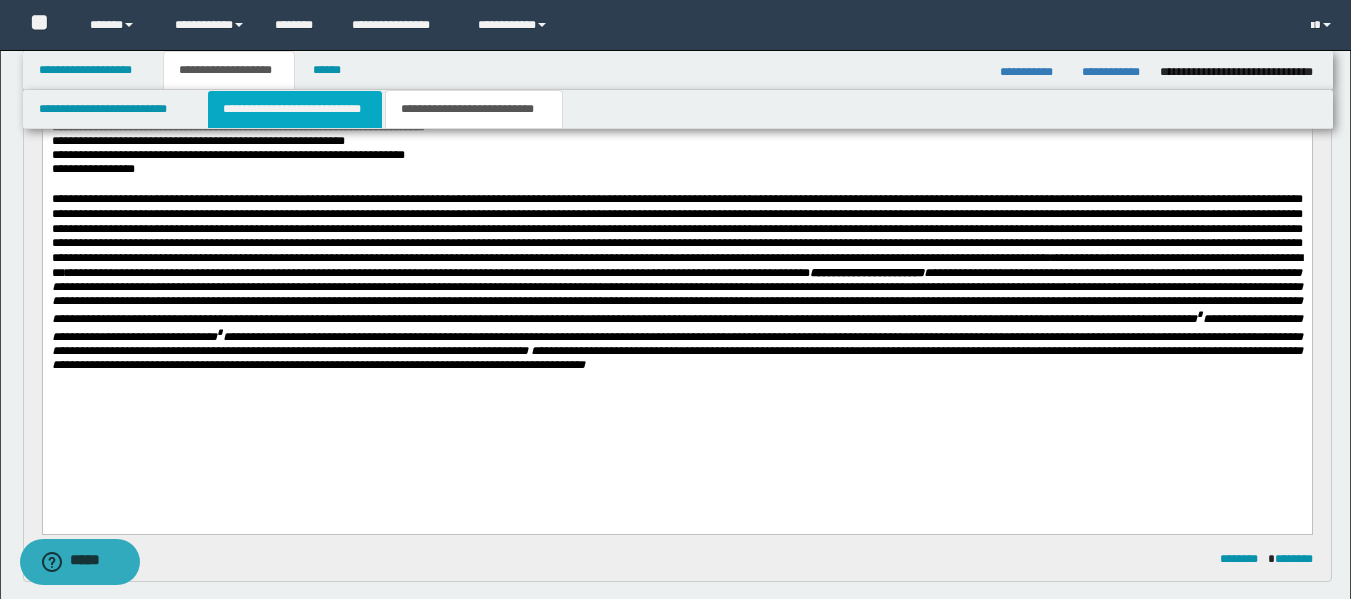 click on "**********" at bounding box center [295, 109] 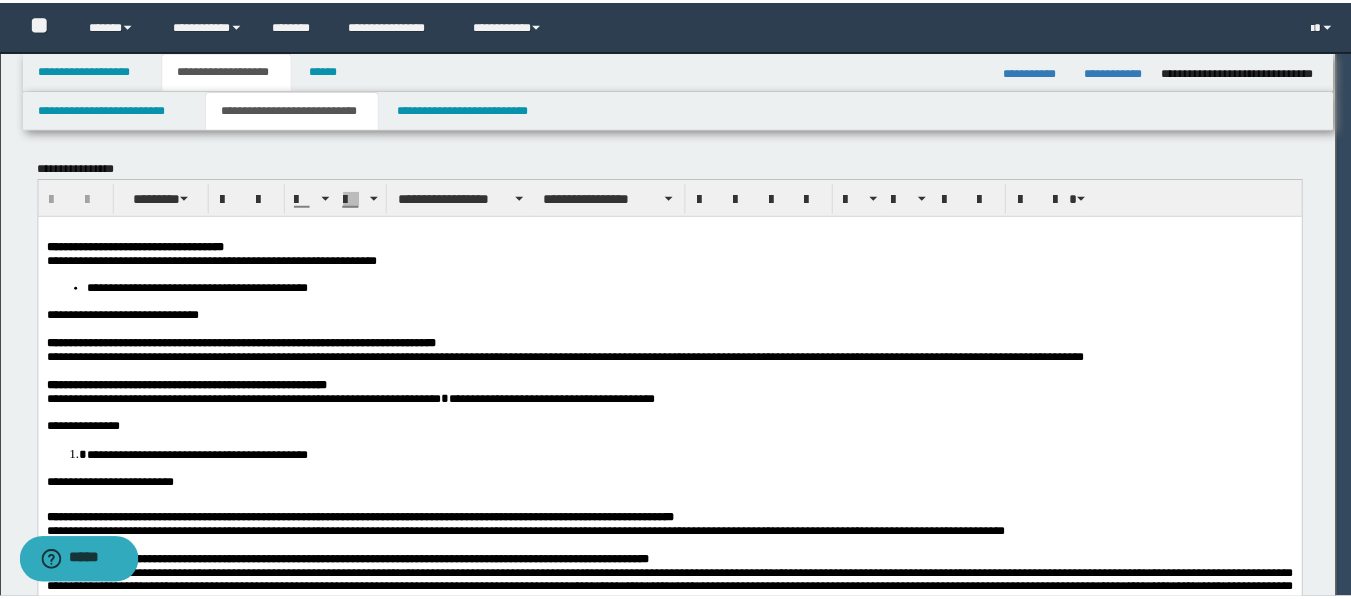 scroll, scrollTop: 0, scrollLeft: 0, axis: both 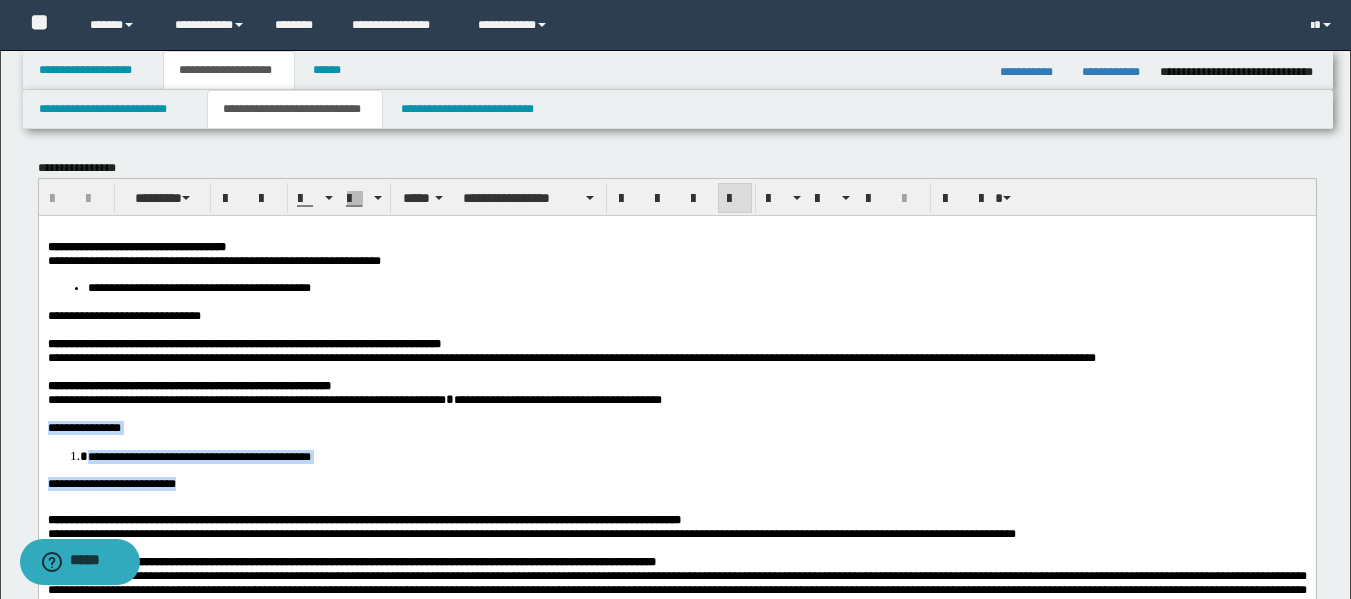 drag, startPoint x: 200, startPoint y: 513, endPoint x: 46, endPoint y: 453, distance: 165.27553 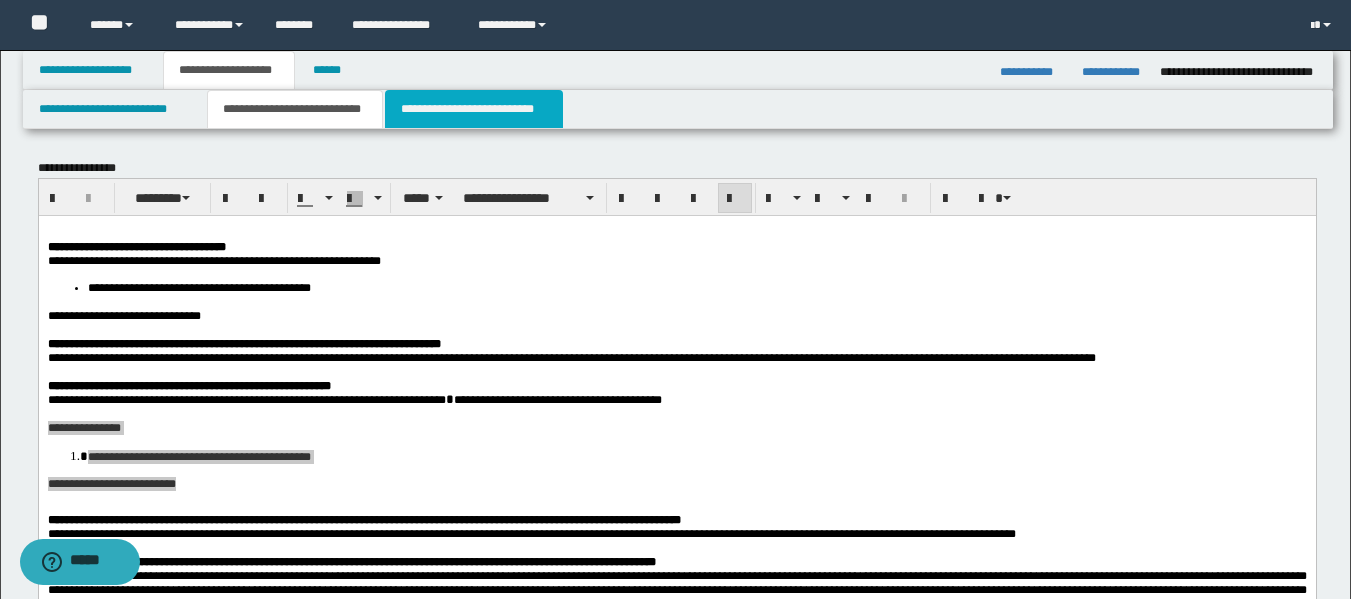 drag, startPoint x: 511, startPoint y: 116, endPoint x: 566, endPoint y: 279, distance: 172.02907 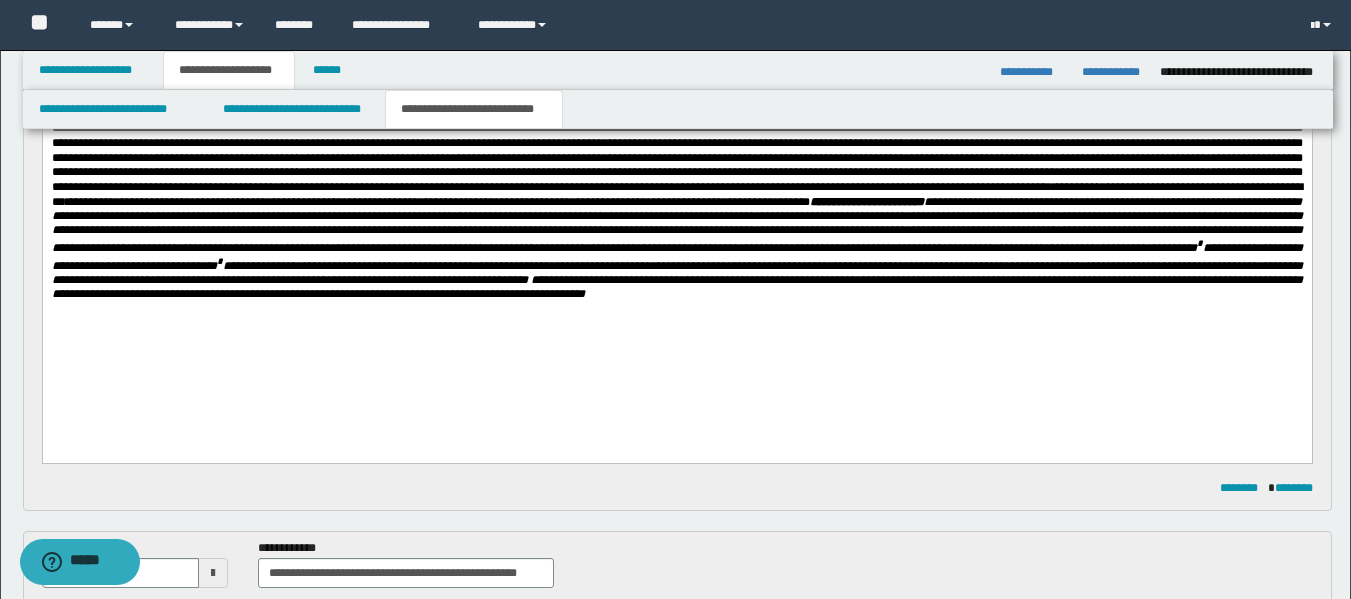 scroll, scrollTop: 318, scrollLeft: 0, axis: vertical 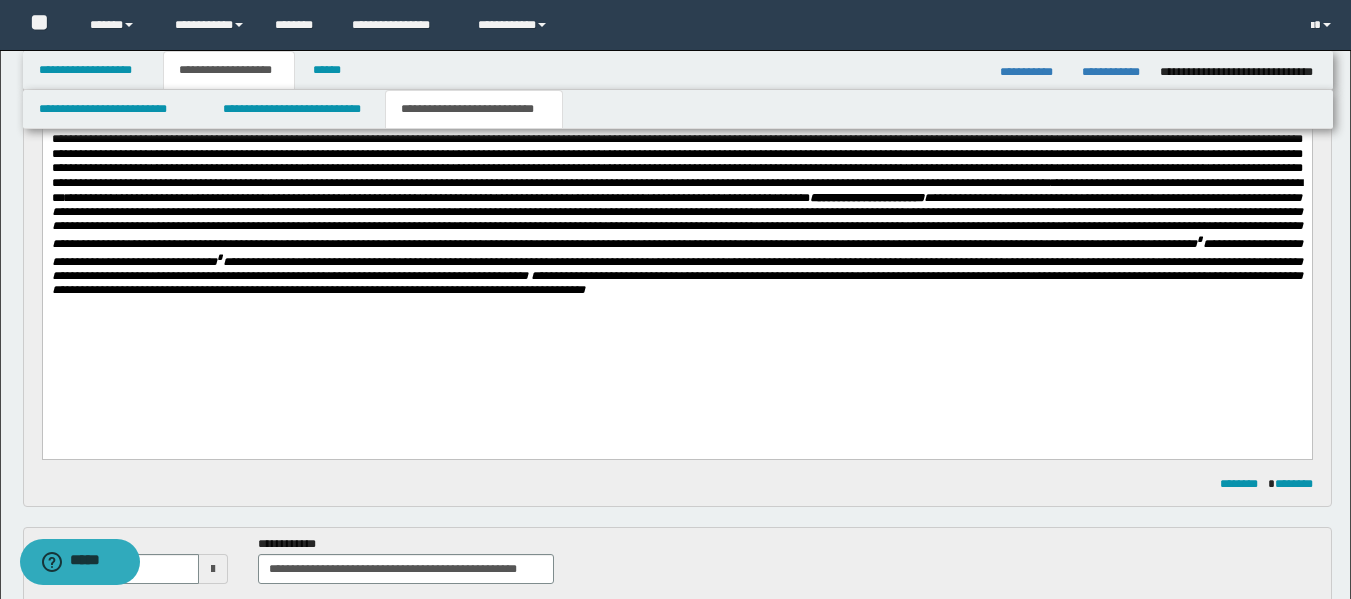click on "**********" at bounding box center (676, 207) 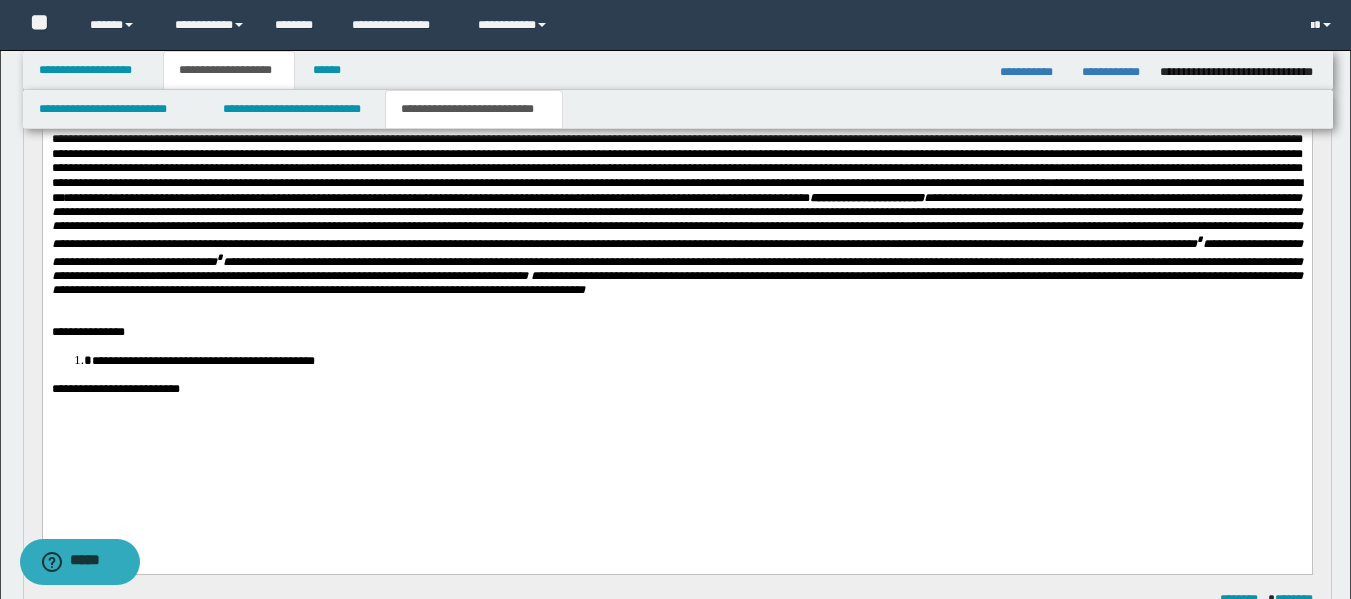 click at bounding box center [676, 304] 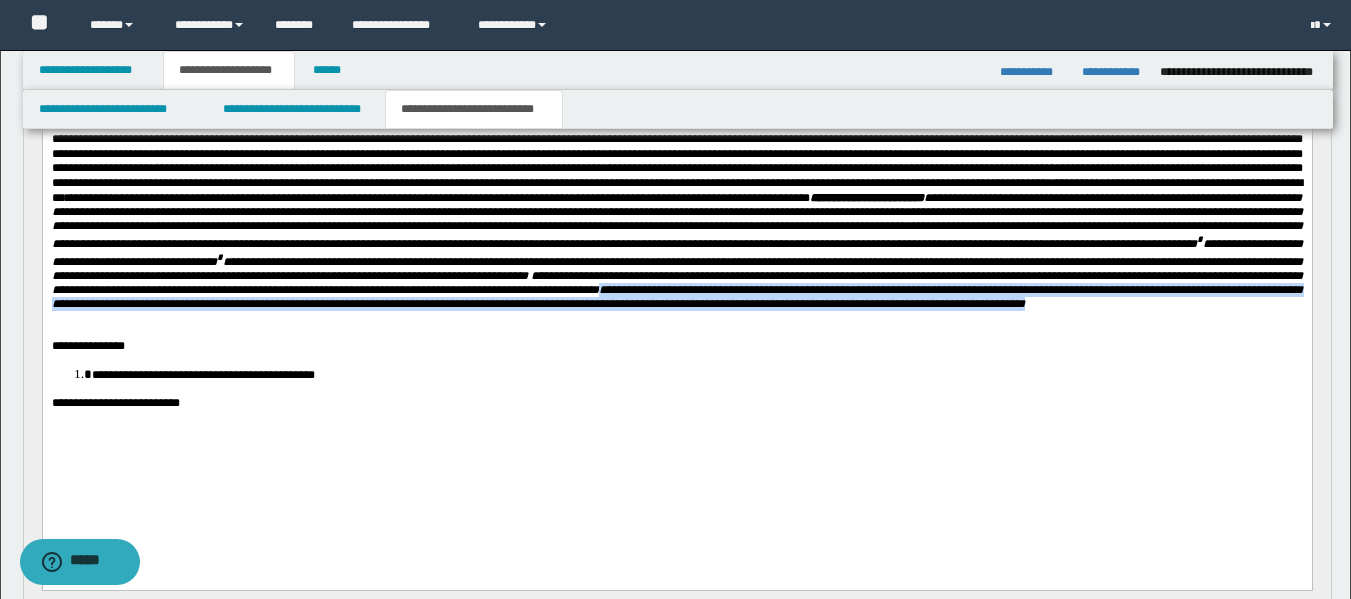 drag, startPoint x: 601, startPoint y: 327, endPoint x: 1166, endPoint y: 350, distance: 565.46796 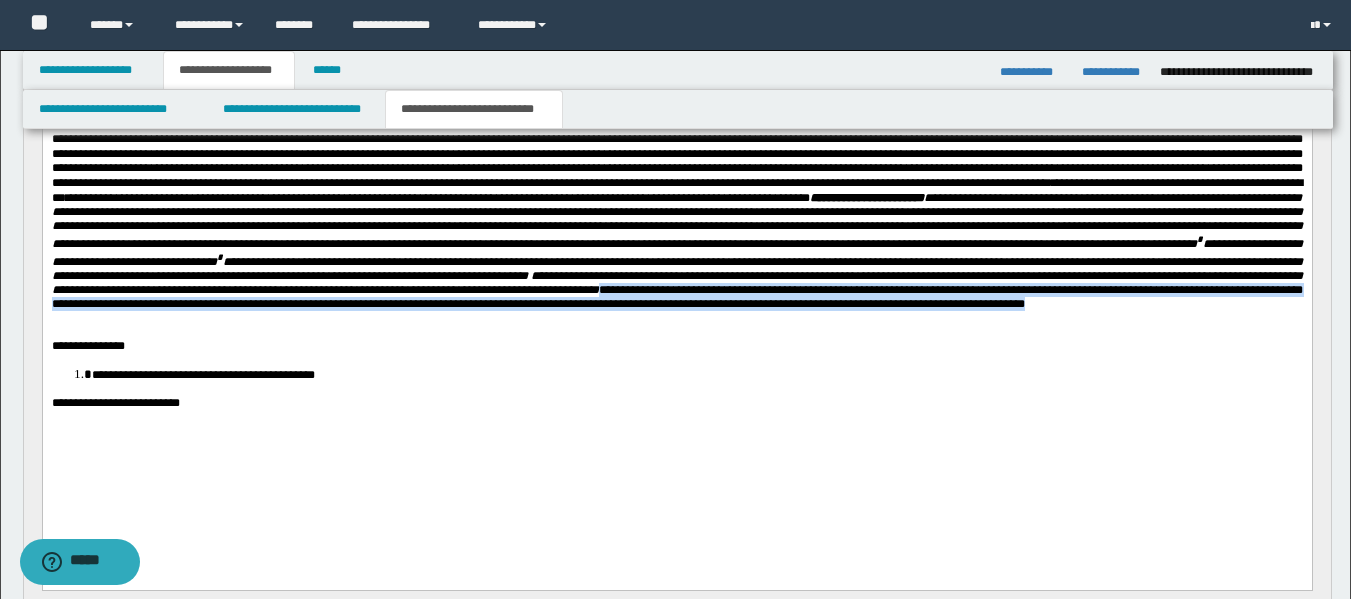 click on "**********" at bounding box center (676, 297) 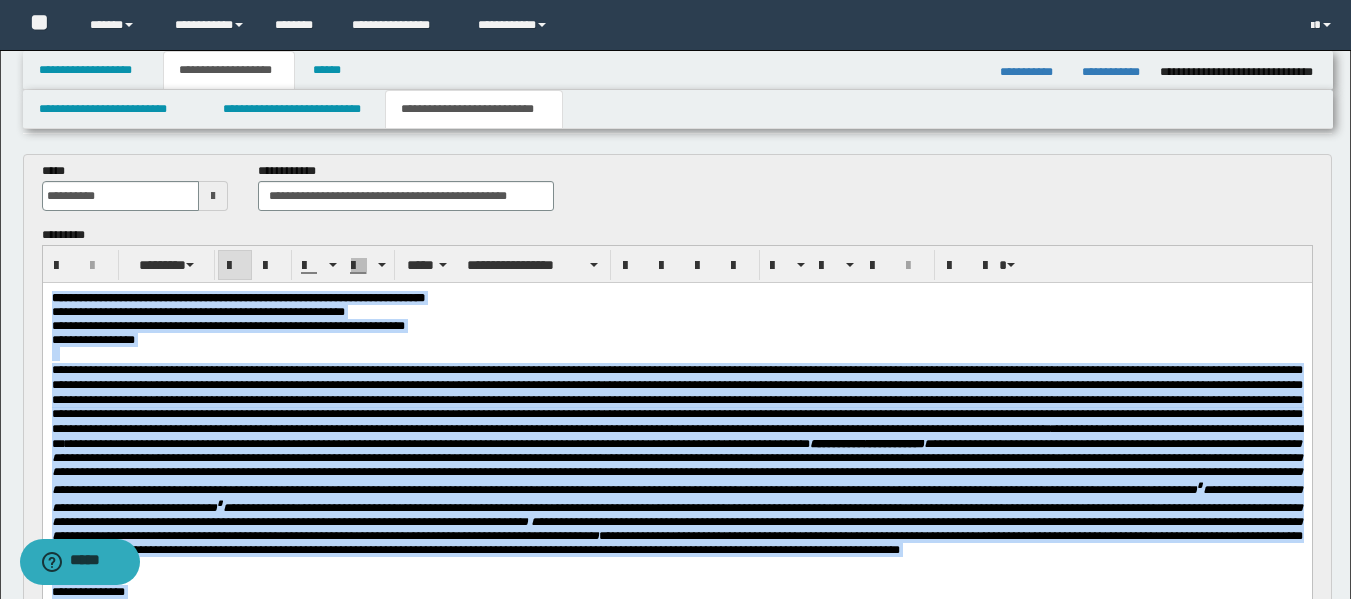 scroll, scrollTop: 0, scrollLeft: 0, axis: both 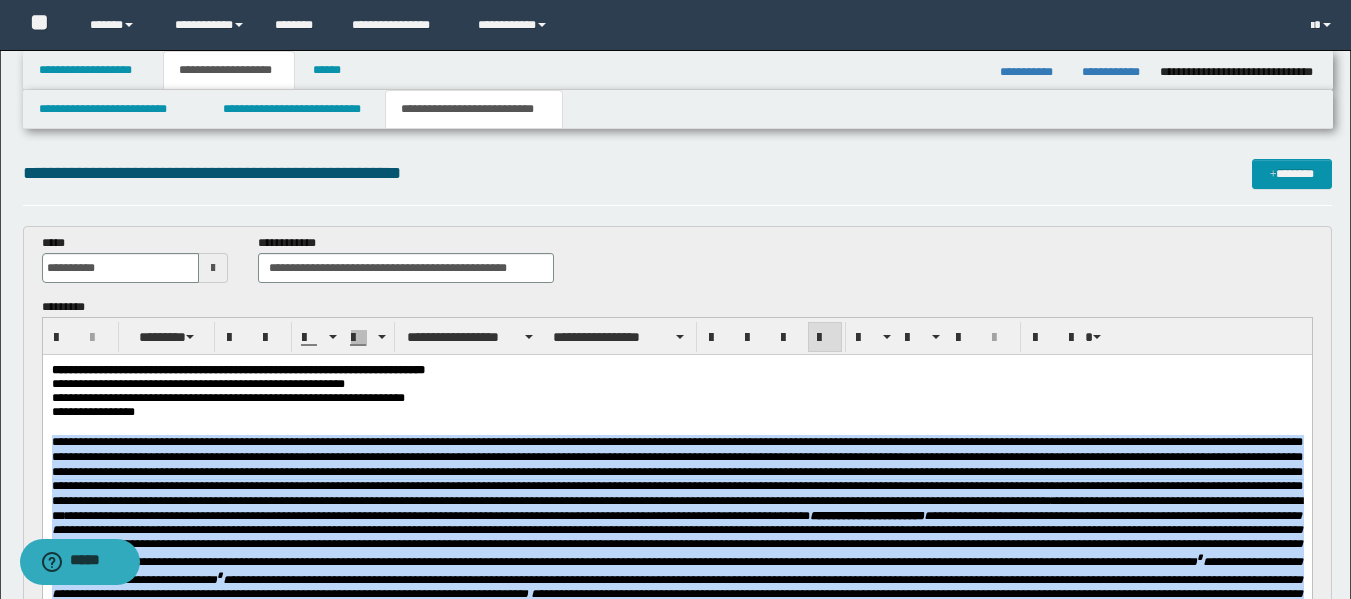 drag, startPoint x: 224, startPoint y: 767, endPoint x: 25, endPoint y: 446, distance: 377.67975 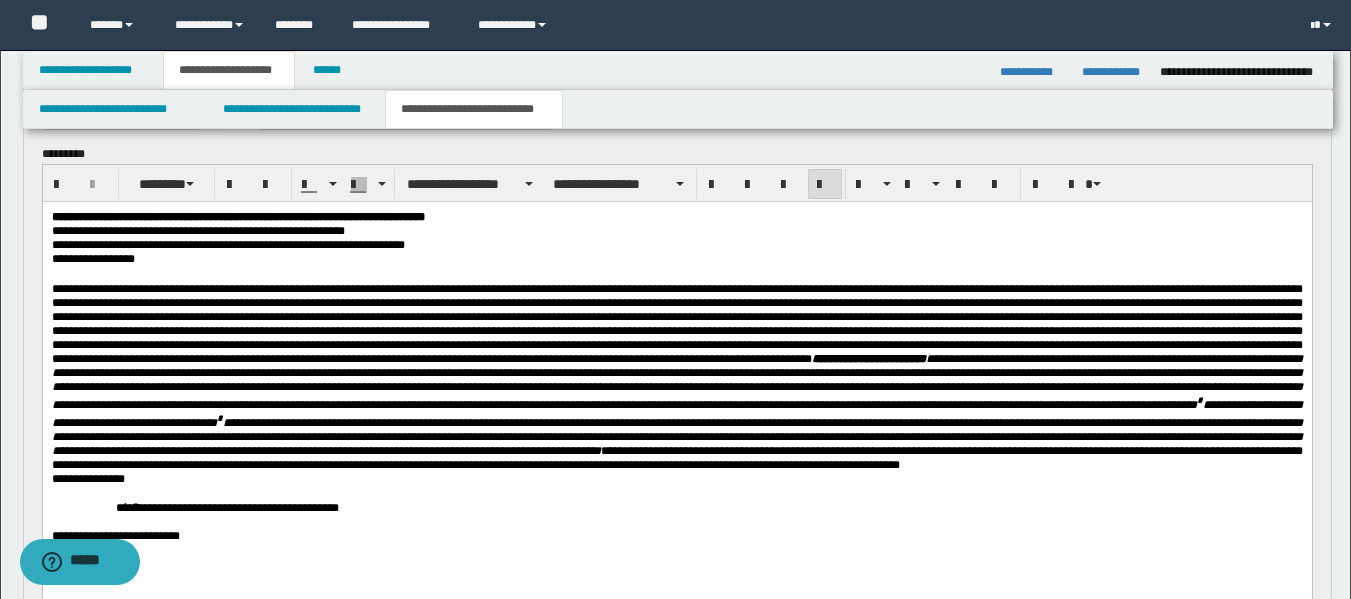 scroll, scrollTop: 234, scrollLeft: 0, axis: vertical 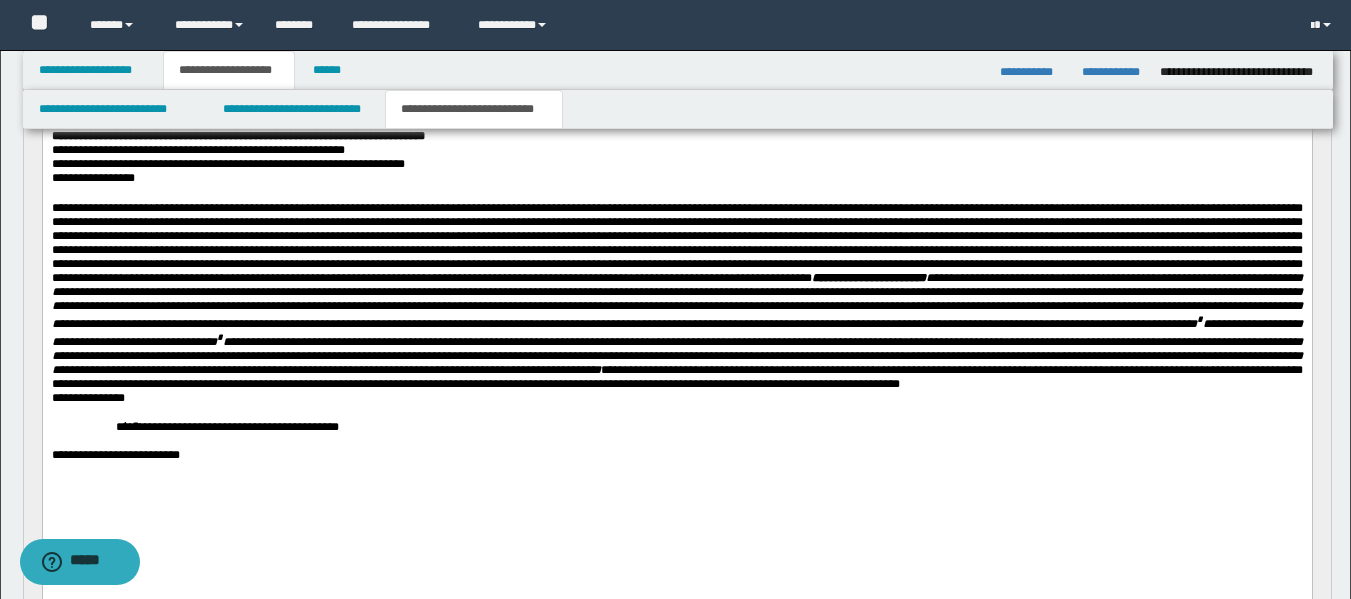 drag, startPoint x: 1365, startPoint y: 150, endPoint x: 1159, endPoint y: 28, distance: 239.41595 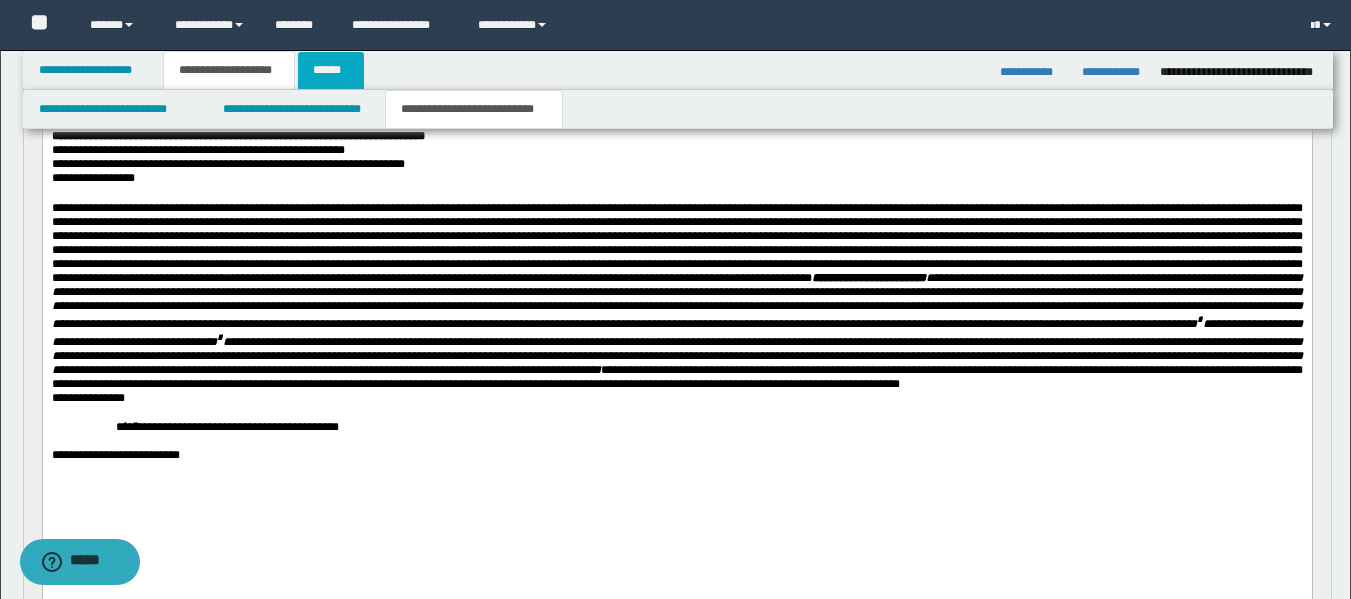 click on "******" at bounding box center [331, 70] 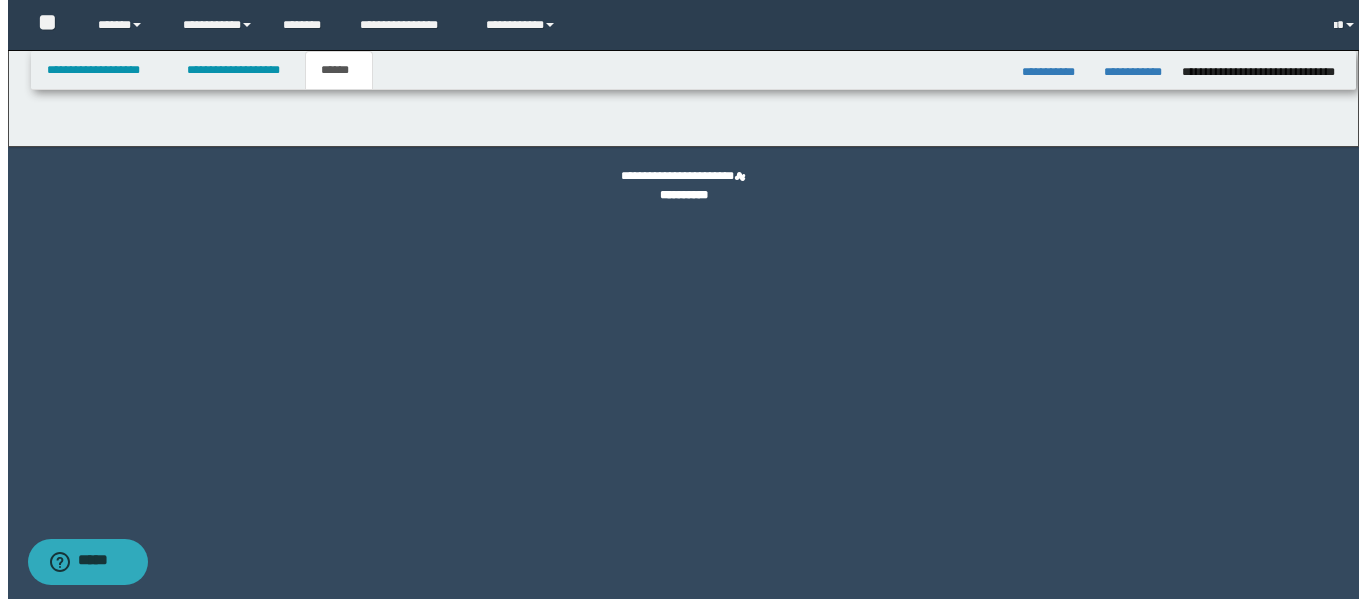 scroll, scrollTop: 0, scrollLeft: 0, axis: both 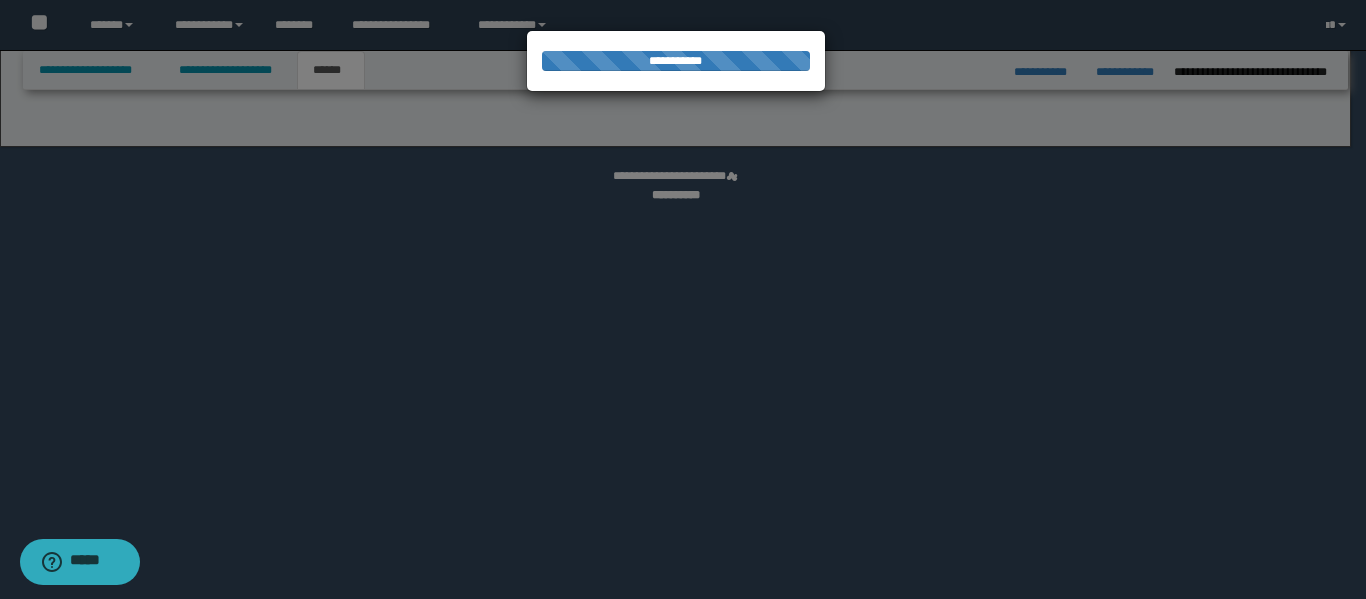 select on "*" 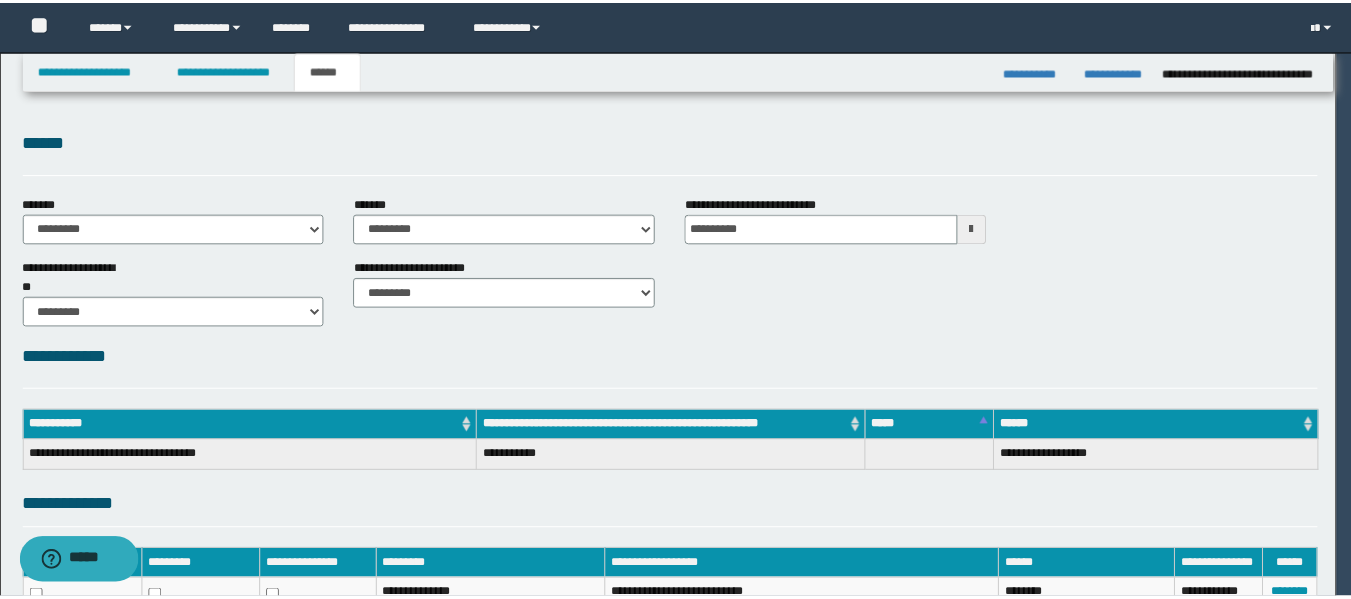 scroll, scrollTop: 0, scrollLeft: 0, axis: both 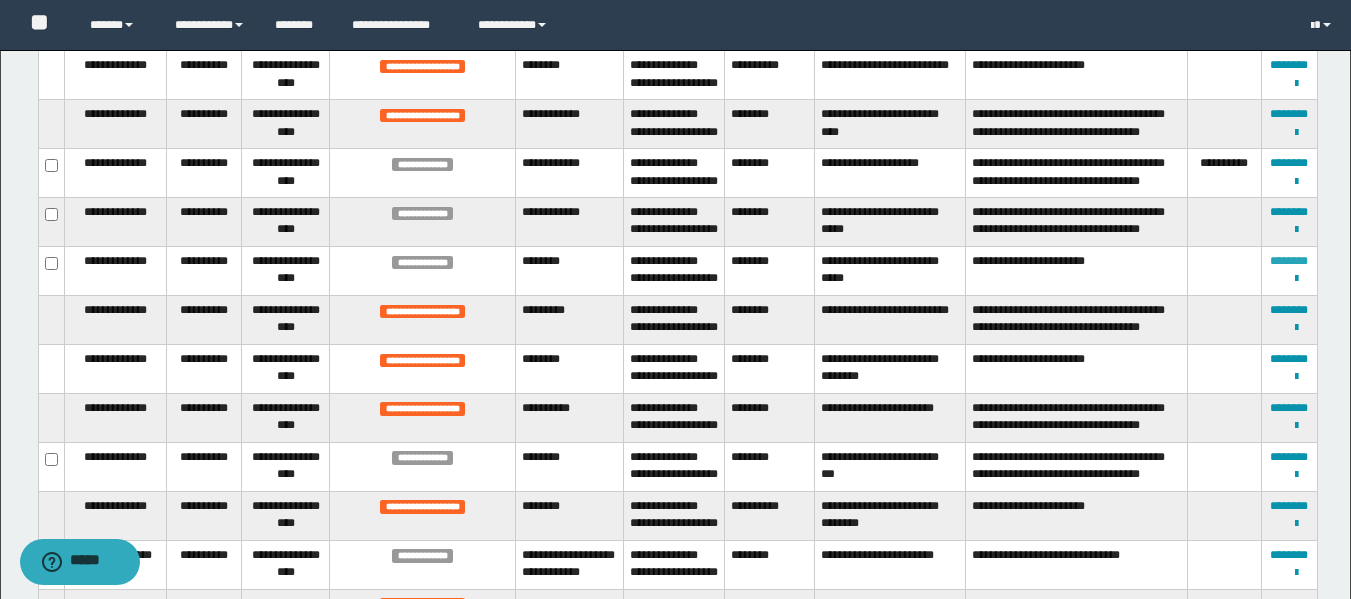 click on "********" at bounding box center [1289, 261] 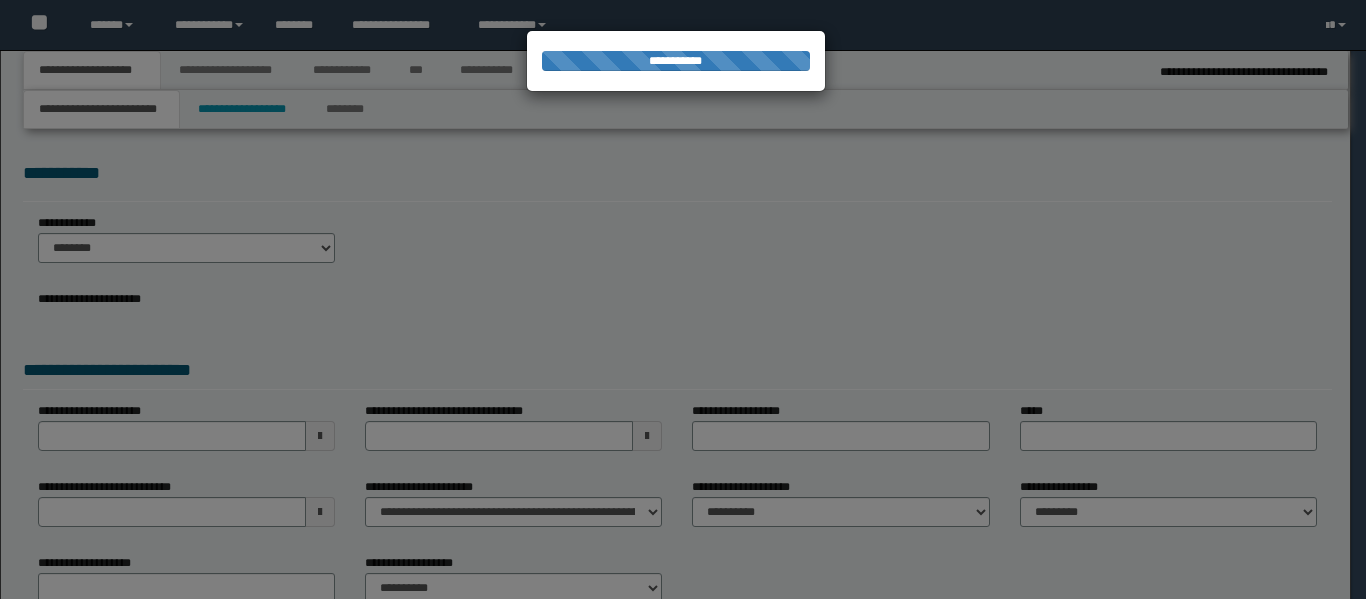 scroll, scrollTop: 0, scrollLeft: 0, axis: both 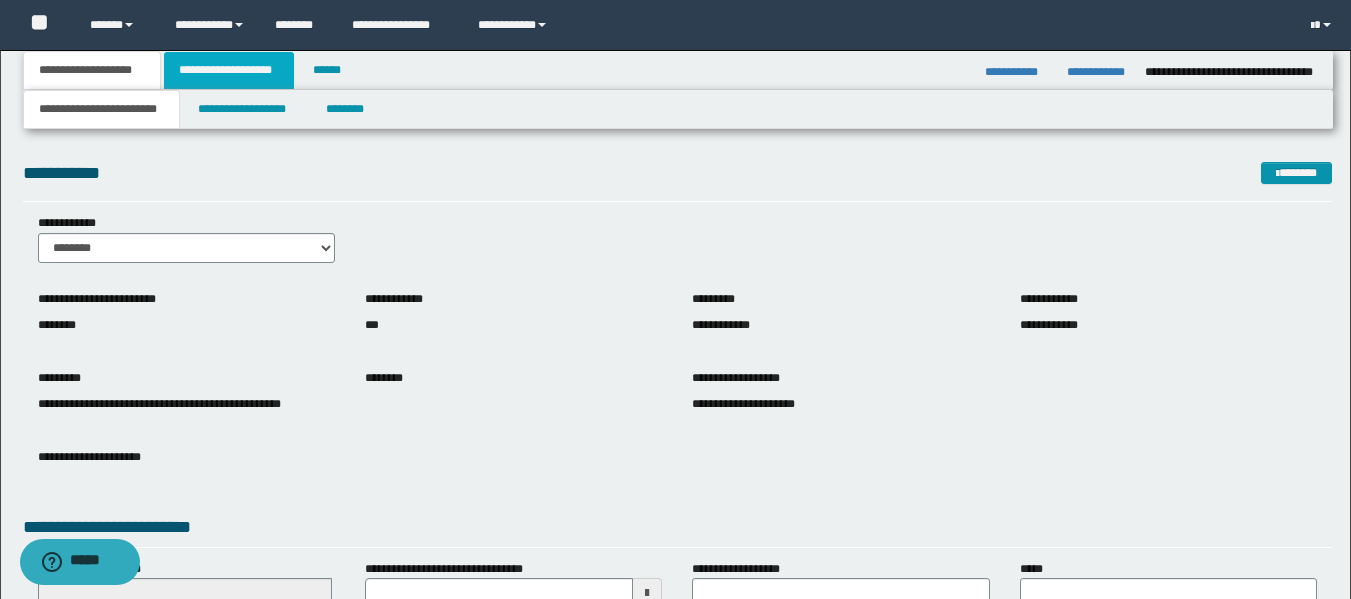 click on "**********" at bounding box center [229, 70] 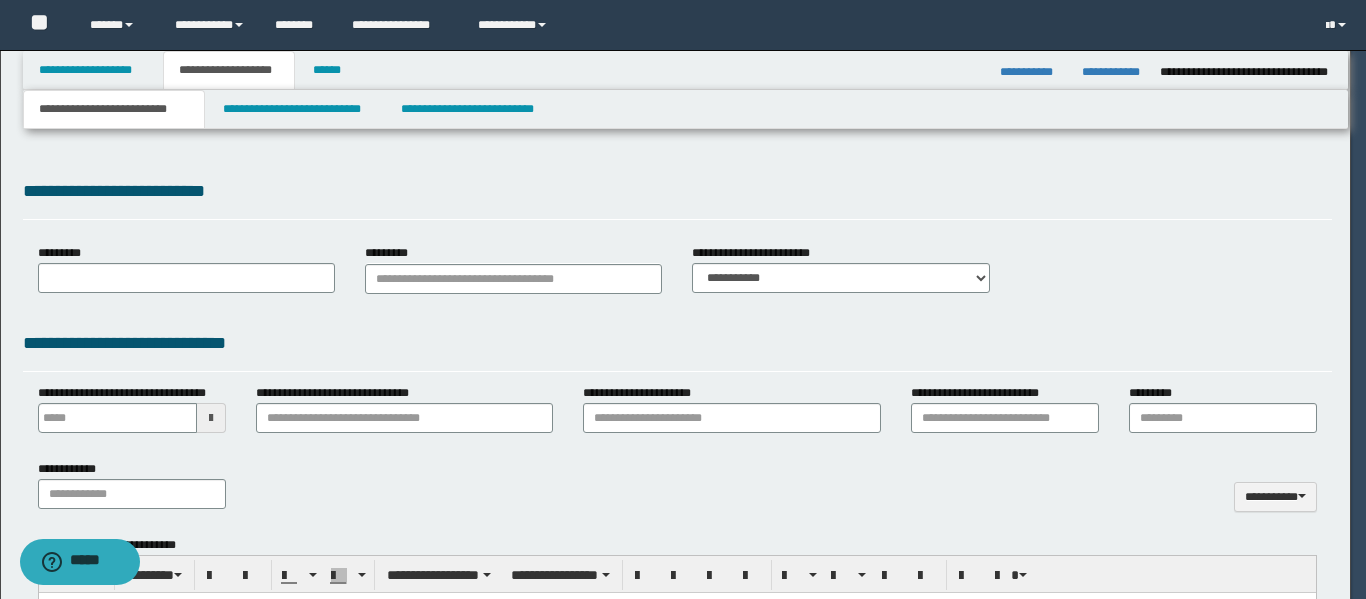 type 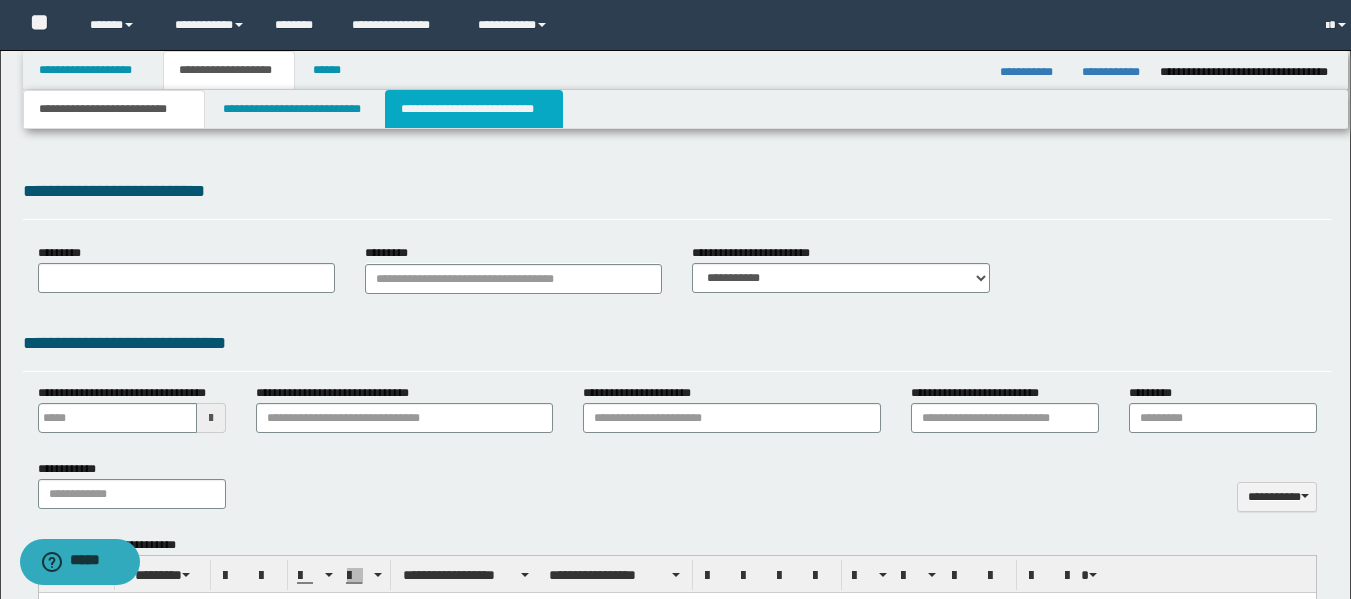 type on "**********" 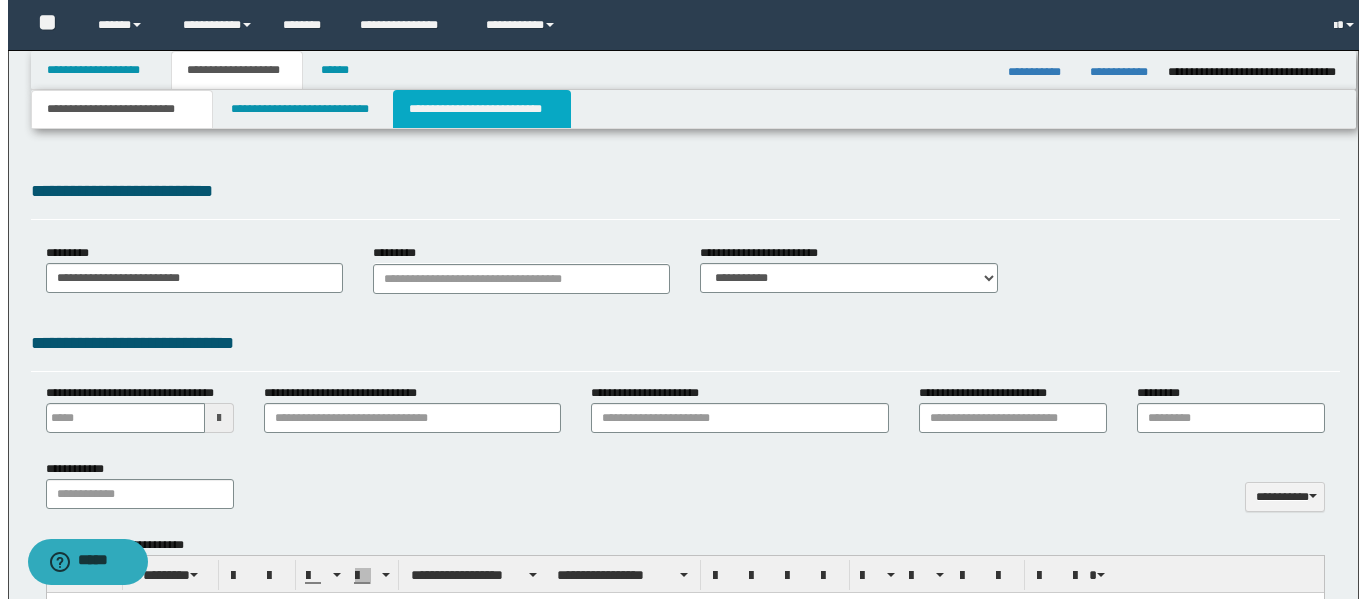 scroll, scrollTop: 0, scrollLeft: 0, axis: both 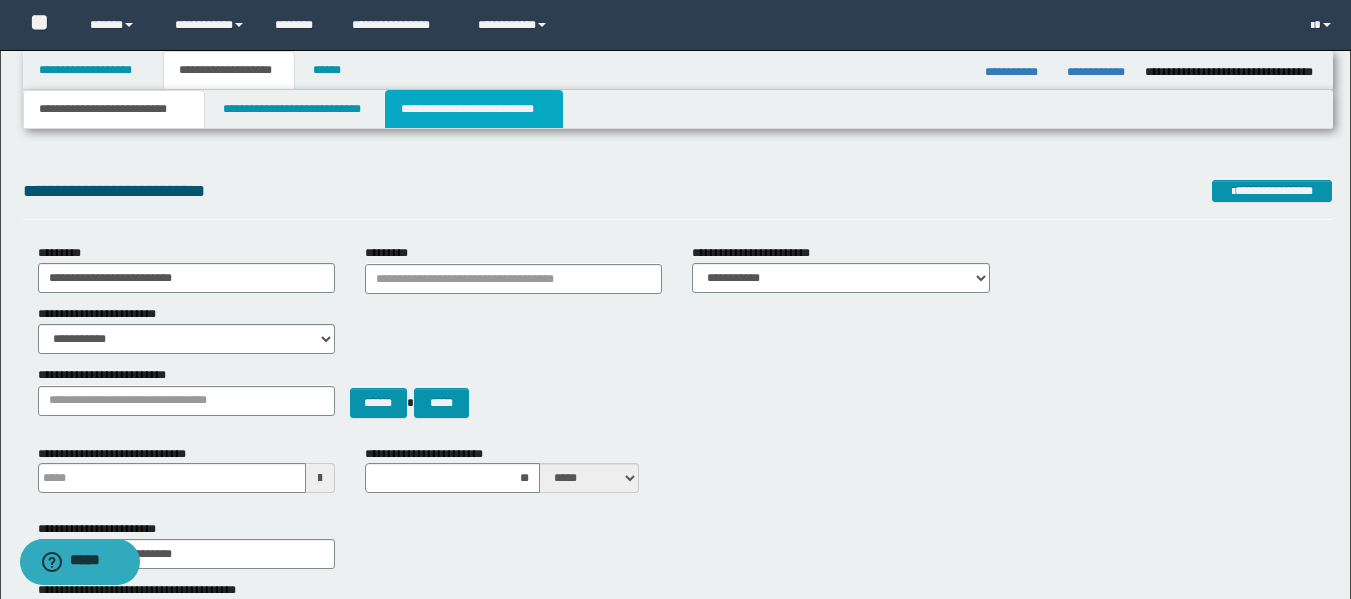 click on "**********" at bounding box center [474, 109] 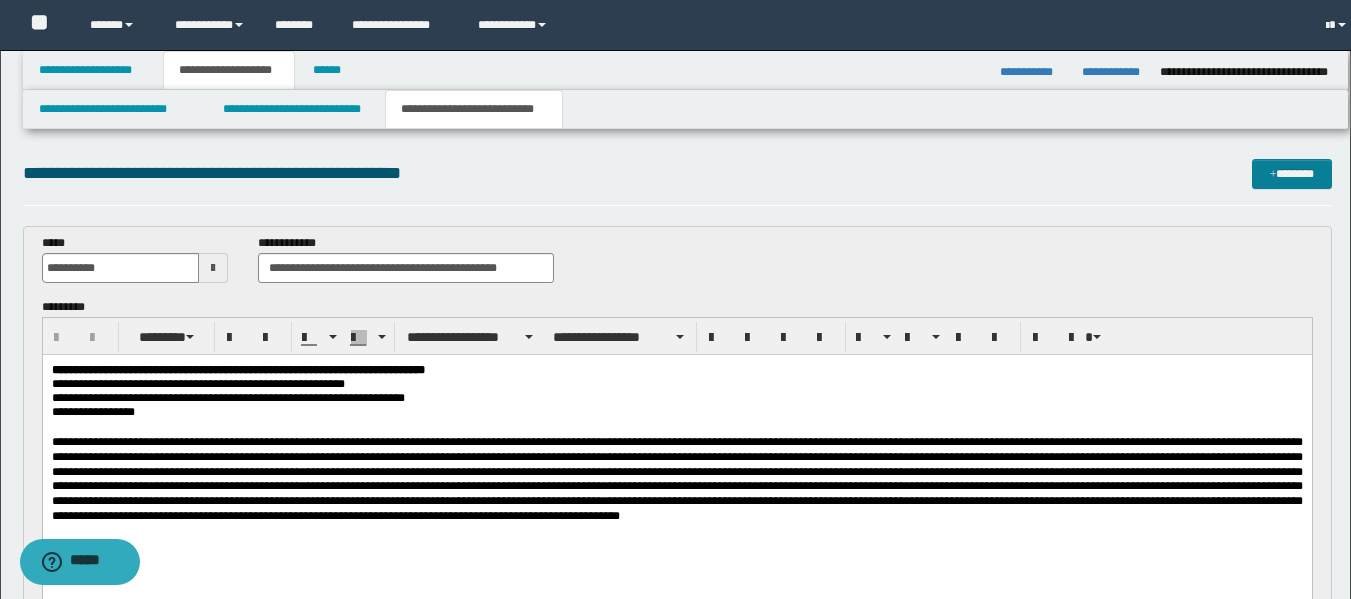 scroll, scrollTop: 0, scrollLeft: 0, axis: both 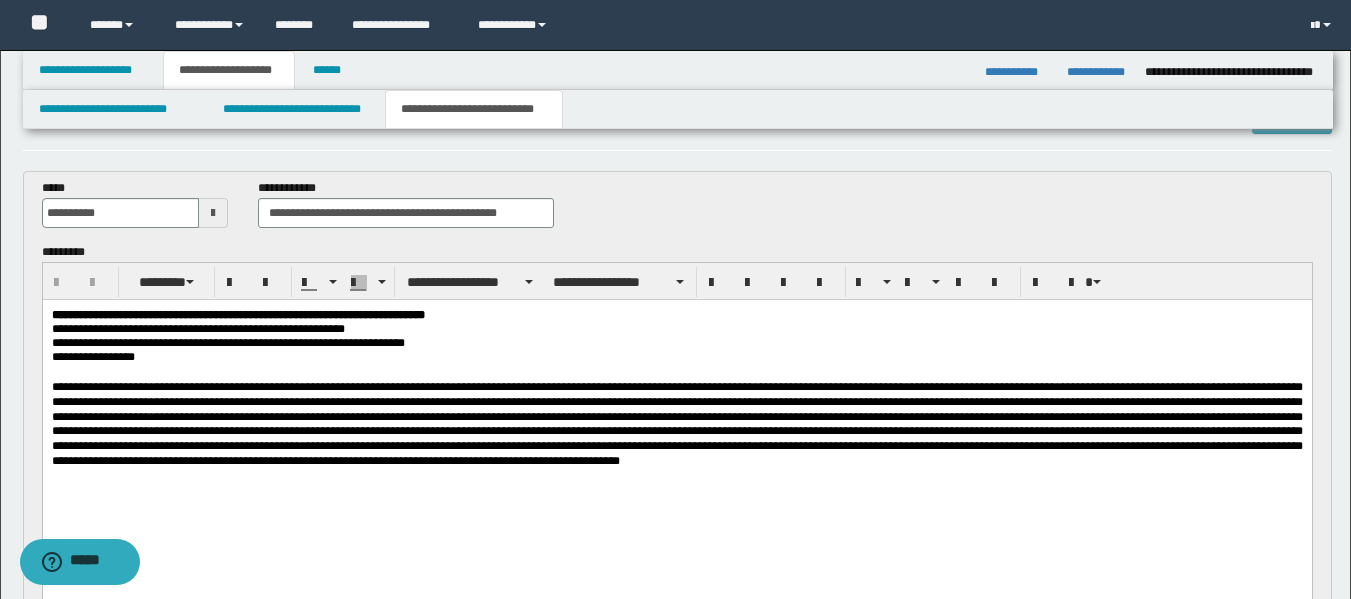 click at bounding box center [676, 424] 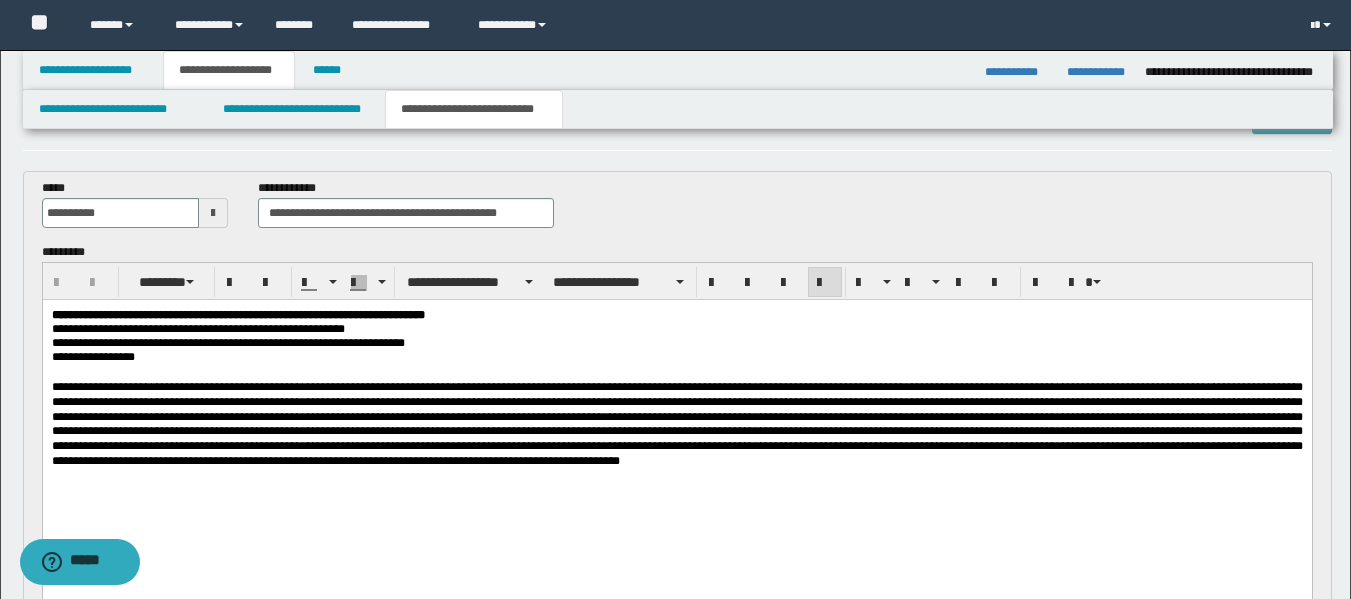 type 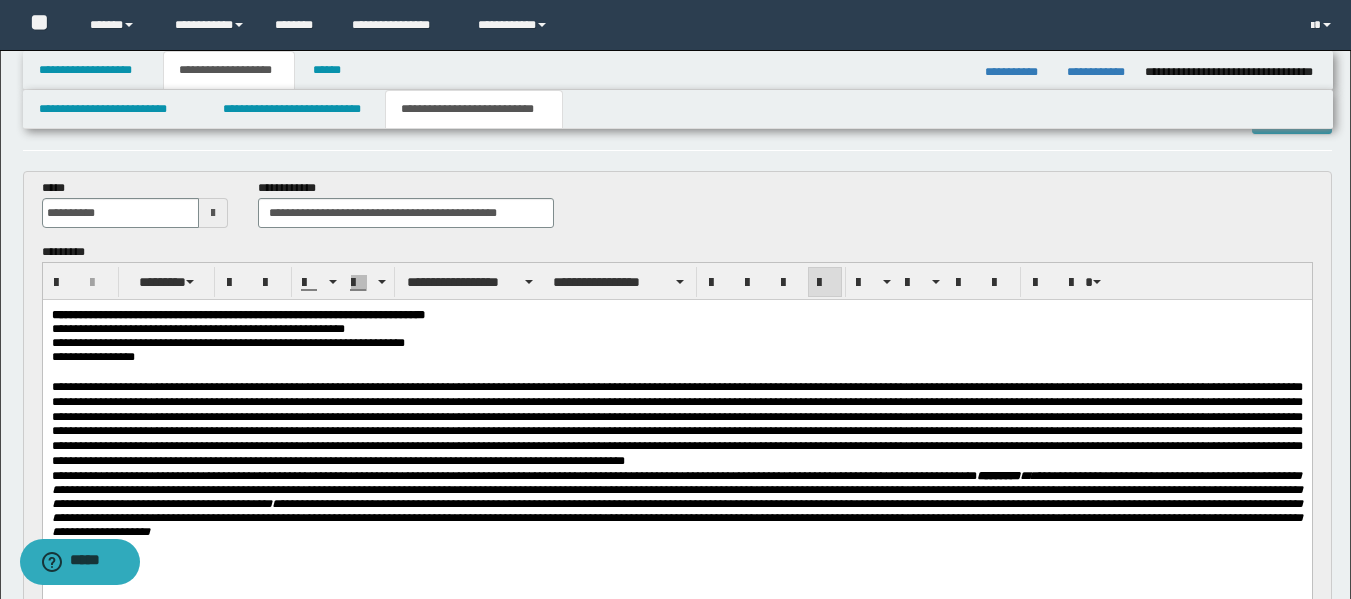 click at bounding box center [676, 424] 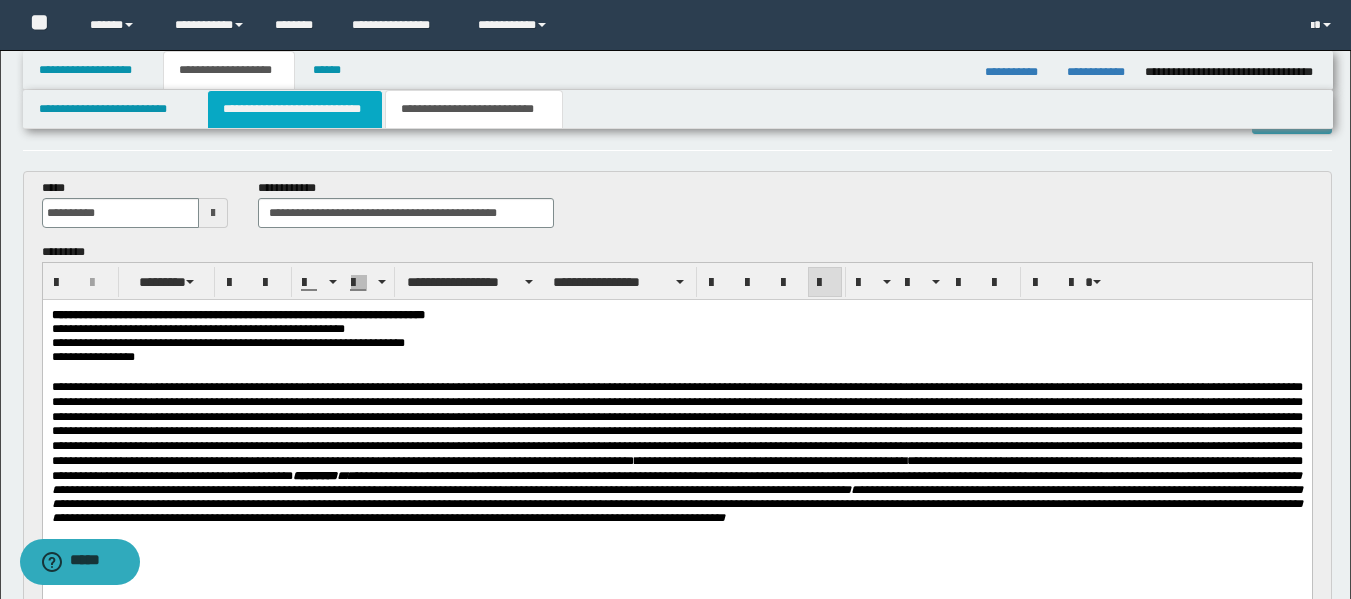 click on "**********" at bounding box center [295, 109] 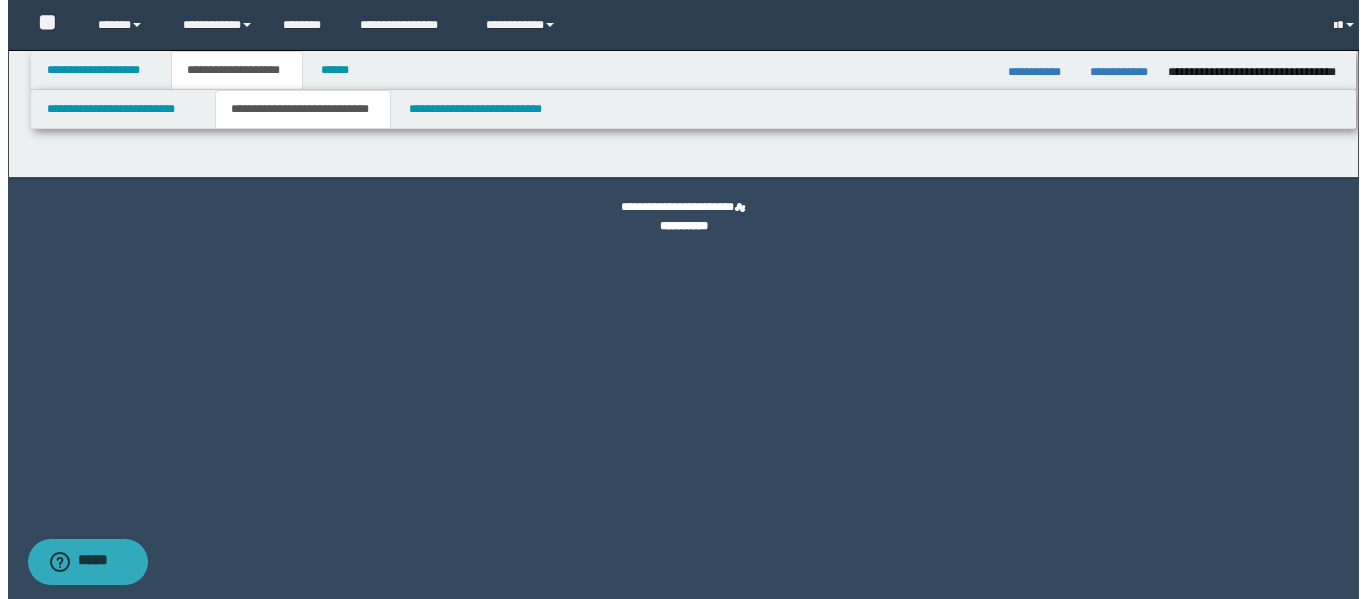 scroll, scrollTop: 0, scrollLeft: 0, axis: both 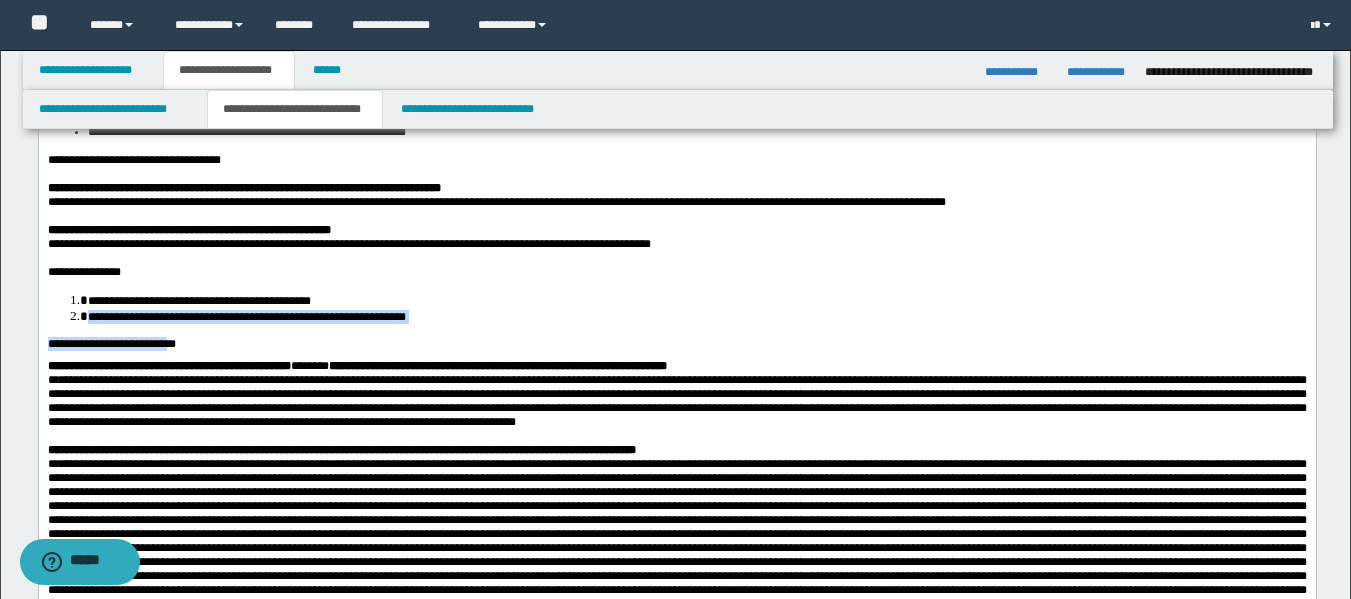drag, startPoint x: 177, startPoint y: 370, endPoint x: 92, endPoint y: 342, distance: 89.49302 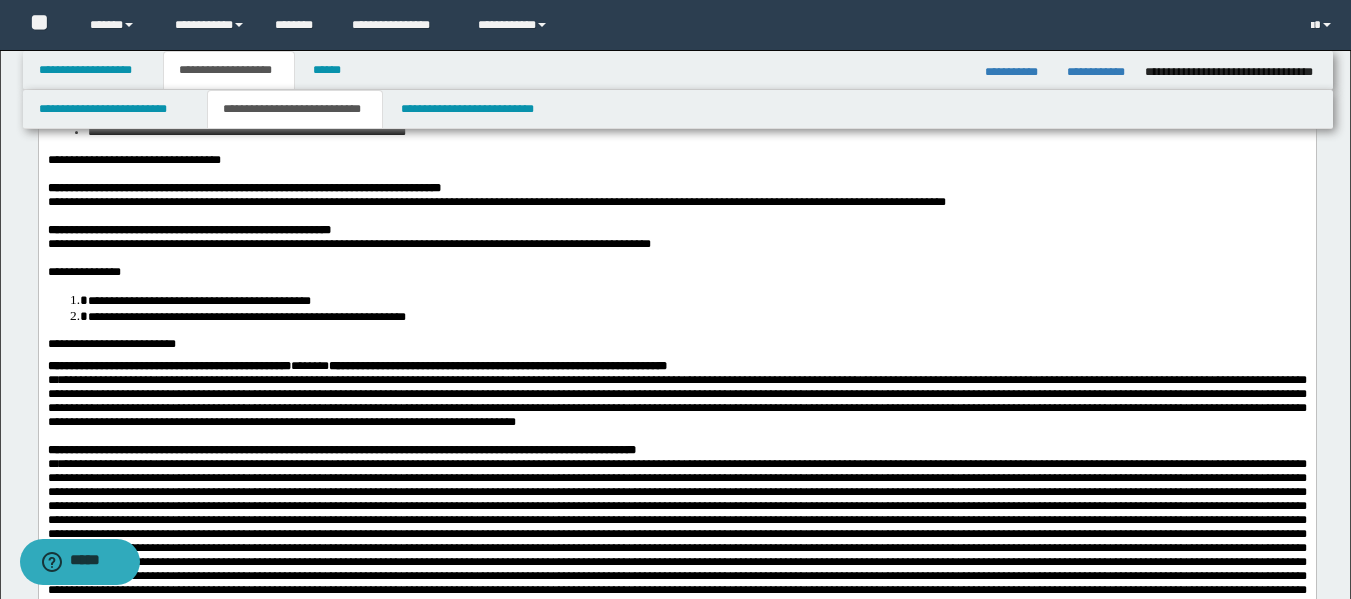click on "**********" at bounding box center (676, 343) 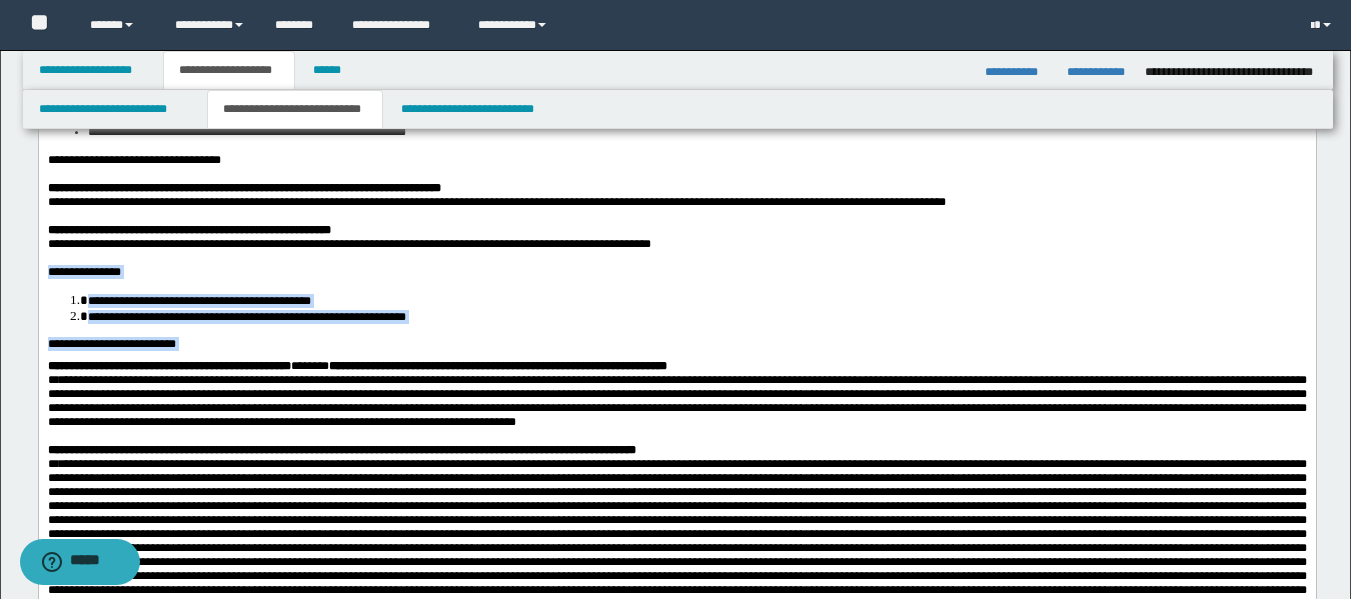 drag, startPoint x: 211, startPoint y: 373, endPoint x: 39, endPoint y: 299, distance: 187.24316 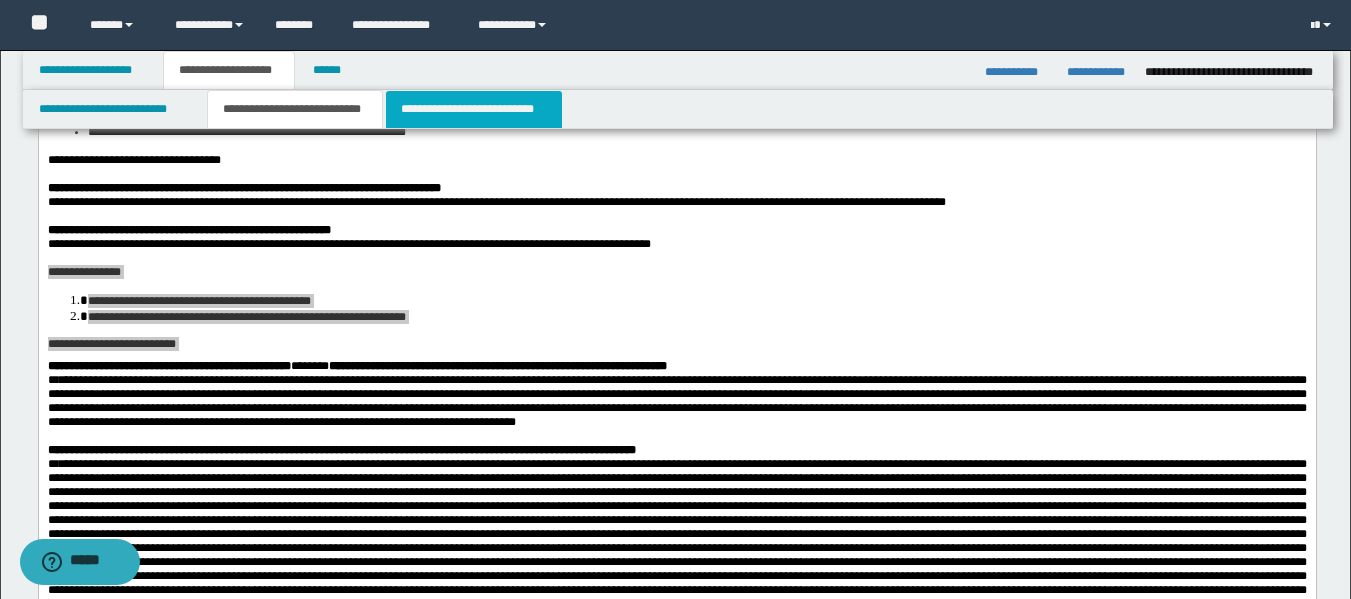 click on "**********" at bounding box center (474, 109) 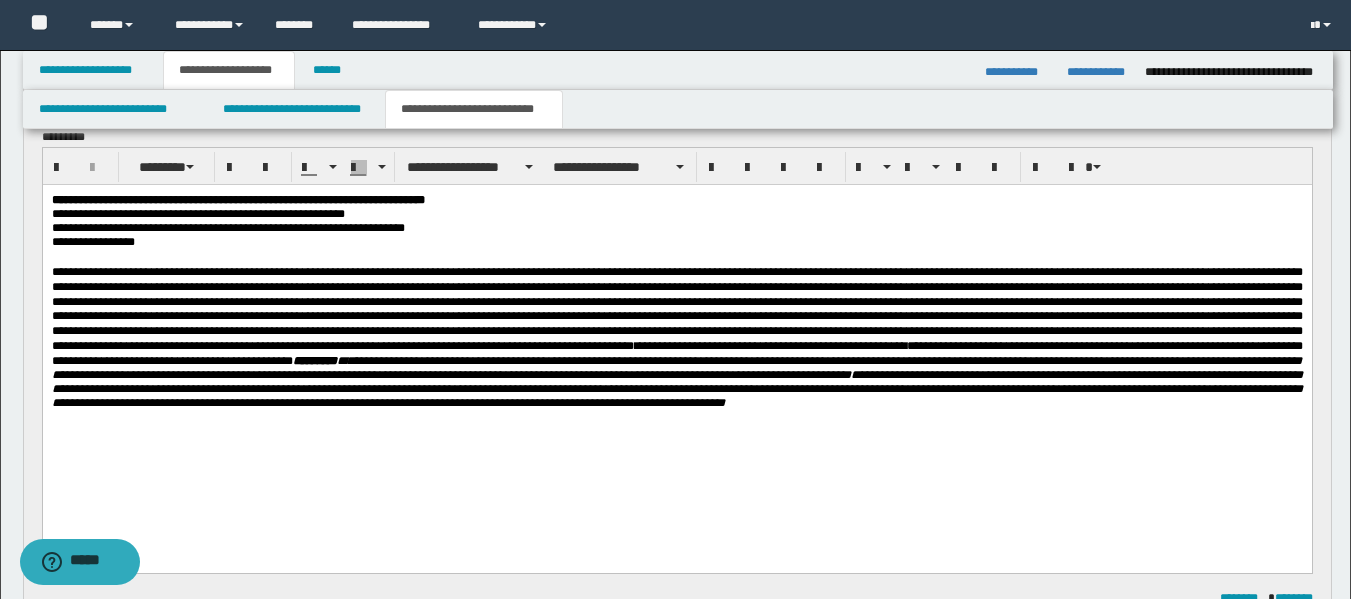 click at bounding box center [676, 418] 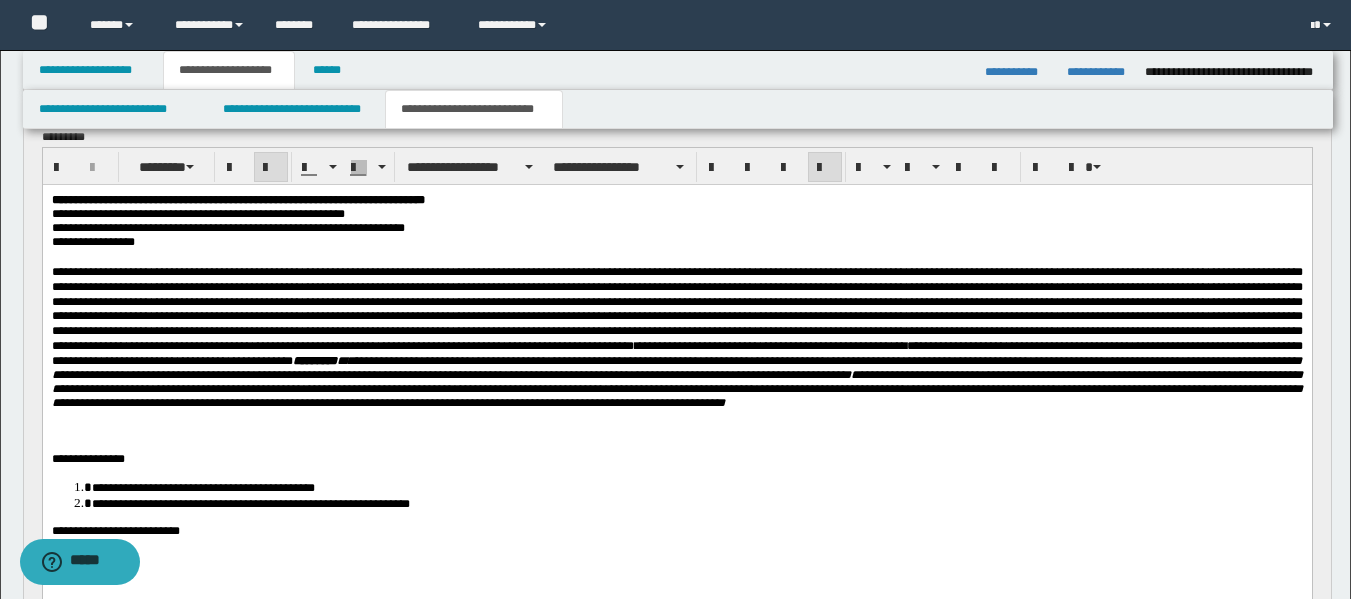 click on "**********" at bounding box center (676, 337) 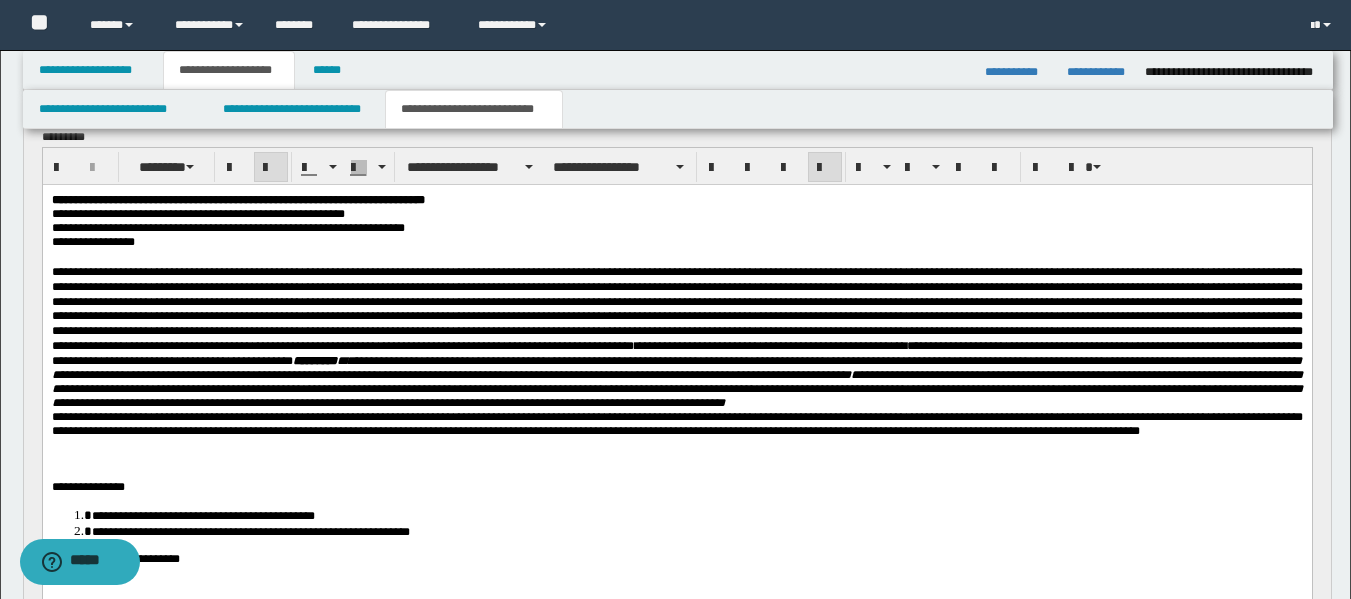 click on "**********" at bounding box center [676, 337] 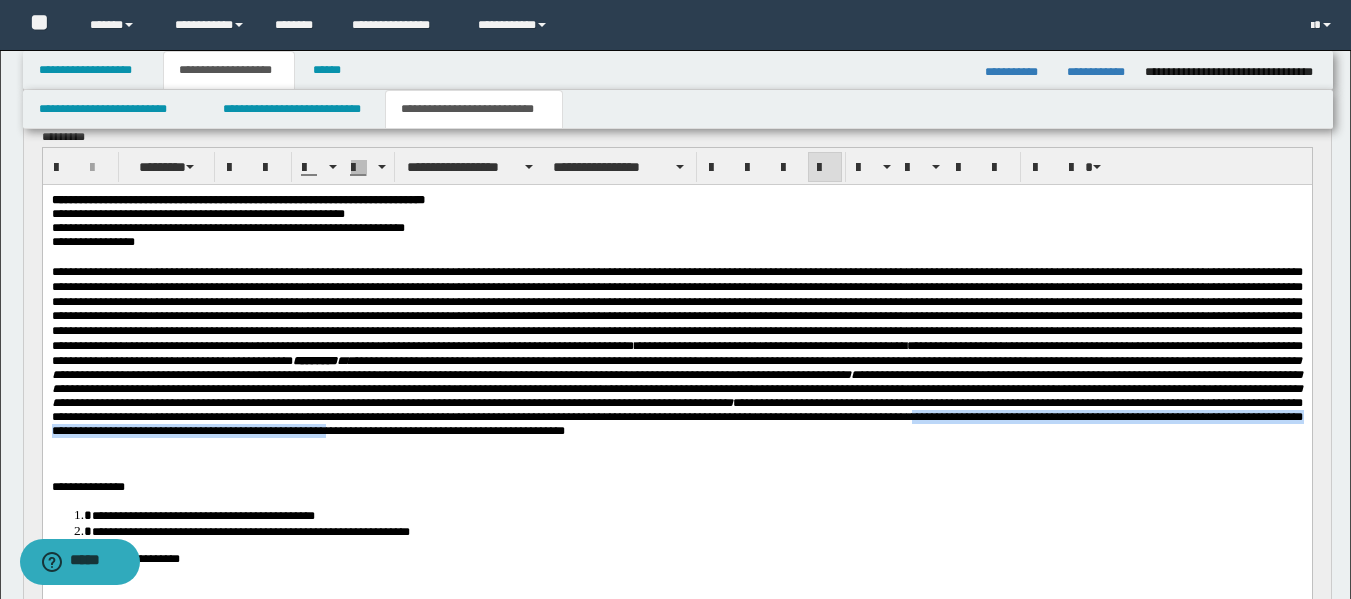 drag, startPoint x: 1010, startPoint y: 458, endPoint x: 478, endPoint y: 475, distance: 532.27155 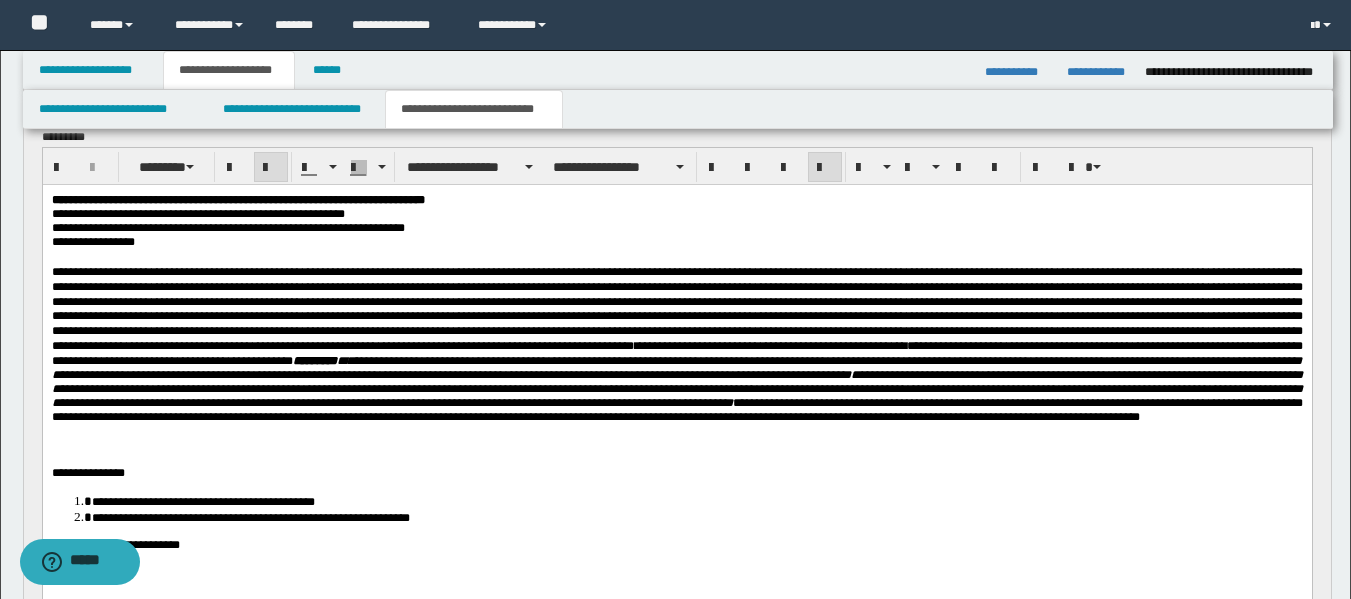 click at bounding box center (676, 445) 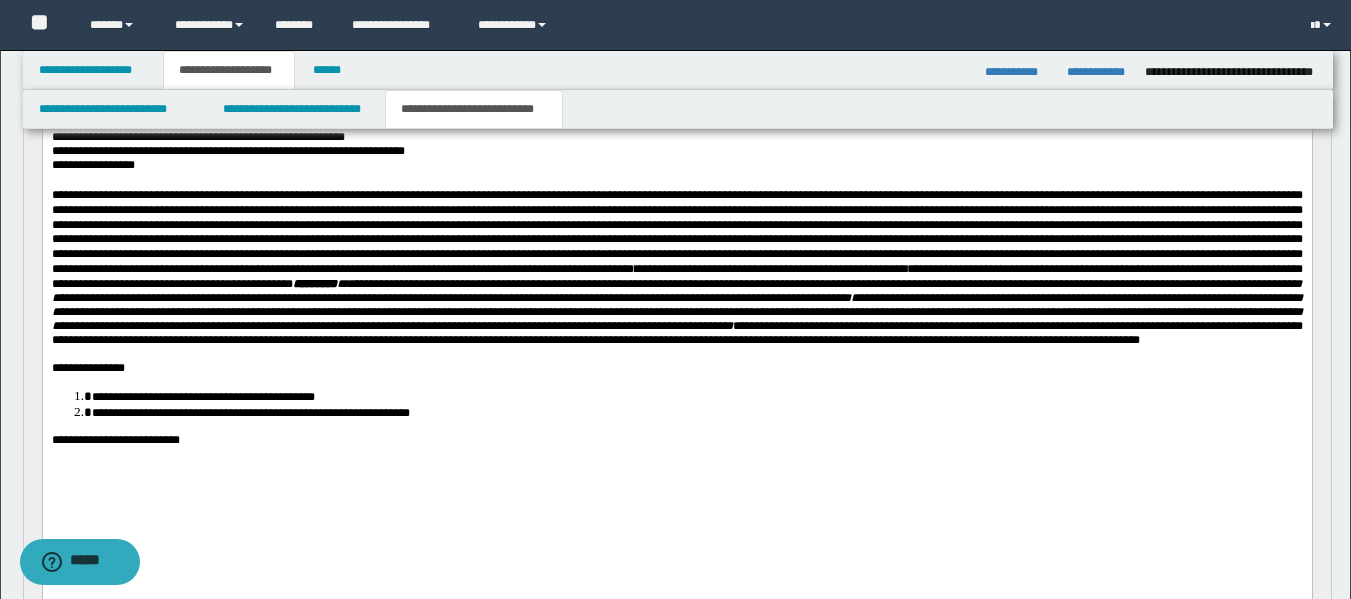 scroll, scrollTop: 252, scrollLeft: 0, axis: vertical 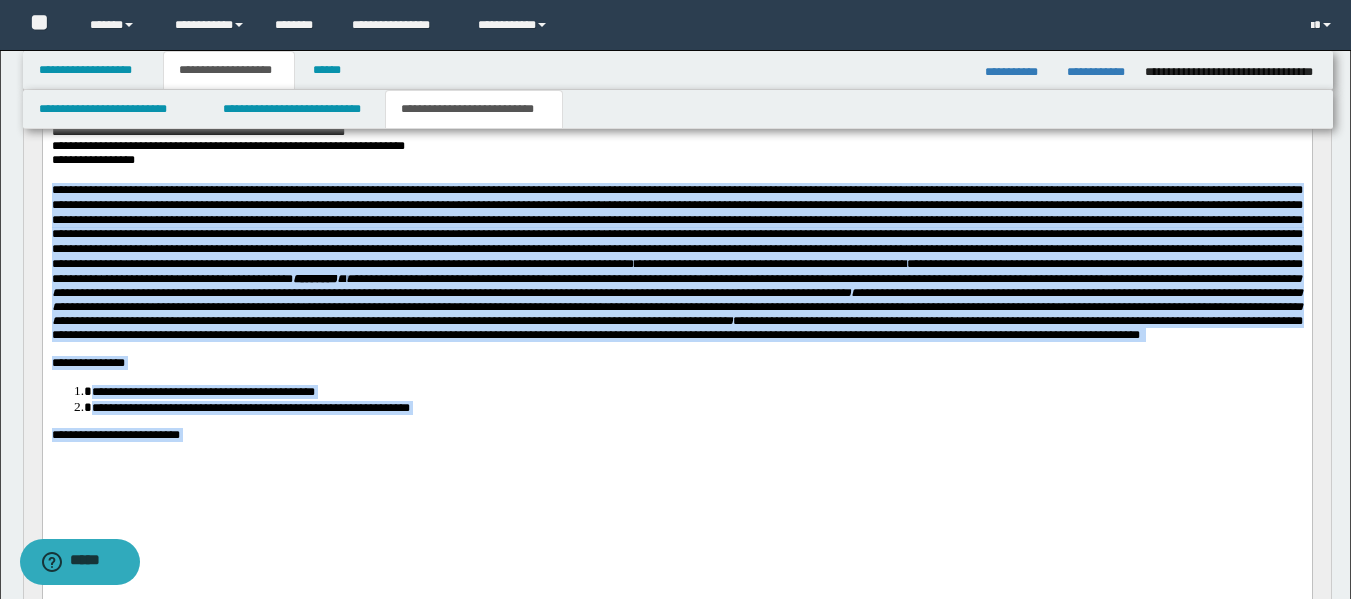 drag, startPoint x: 207, startPoint y: 483, endPoint x: 46, endPoint y: 202, distance: 323.85492 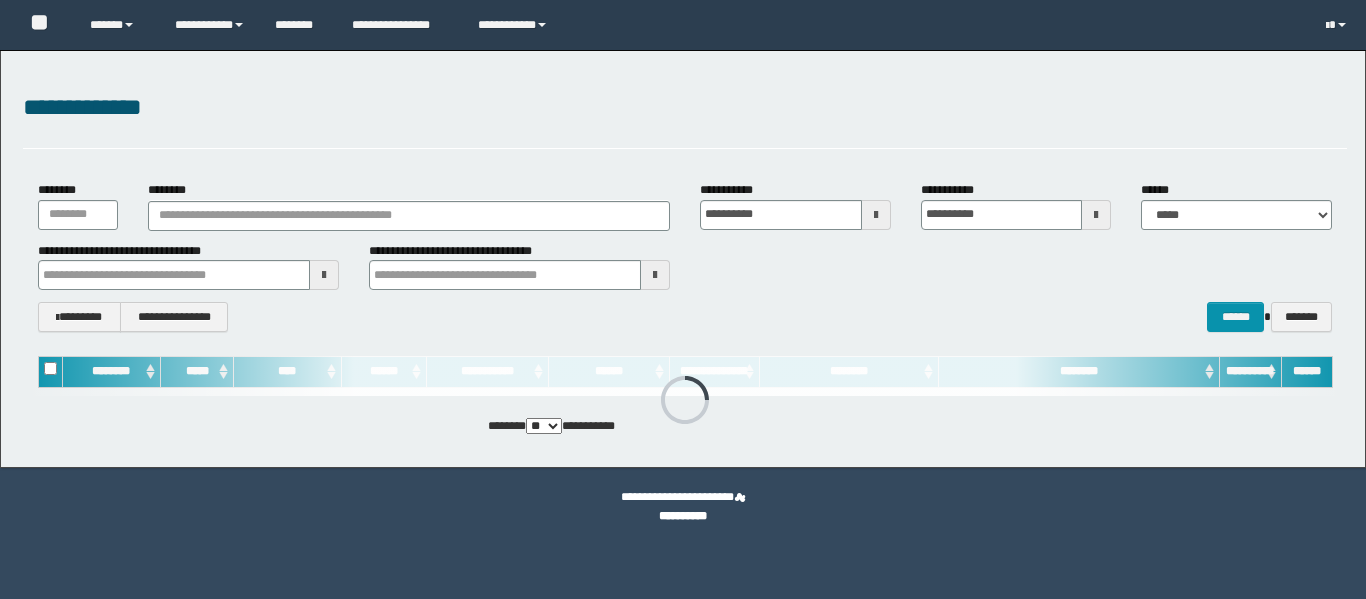scroll, scrollTop: 0, scrollLeft: 0, axis: both 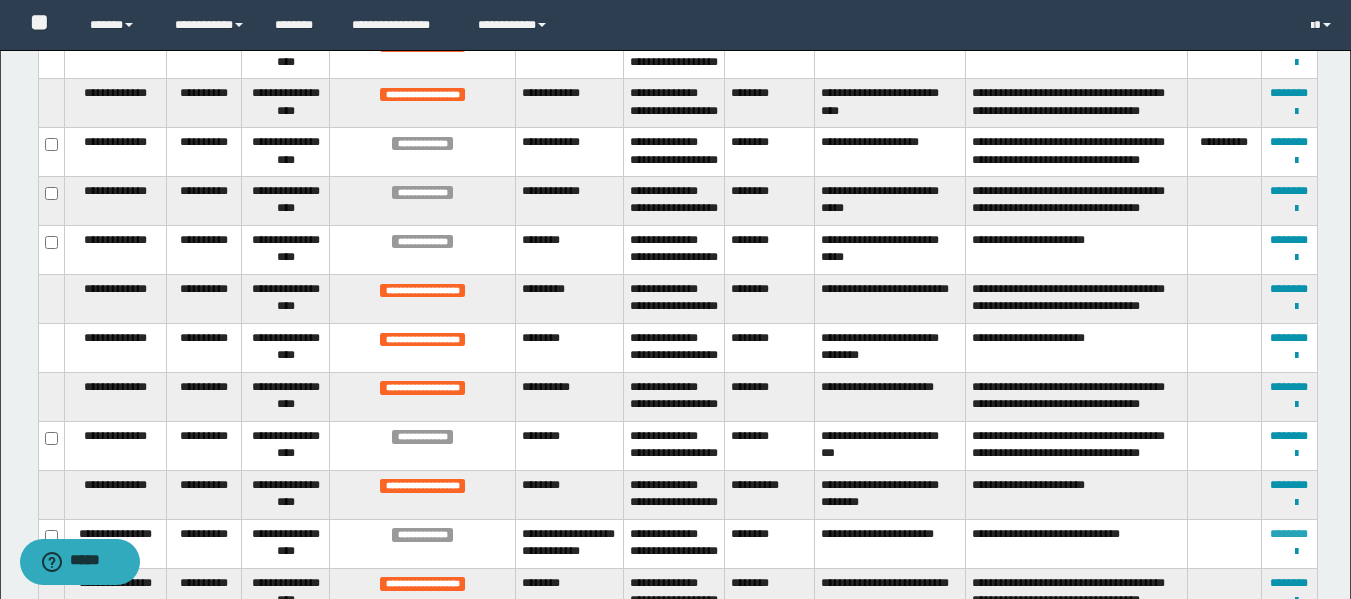 click on "********" at bounding box center (1289, 534) 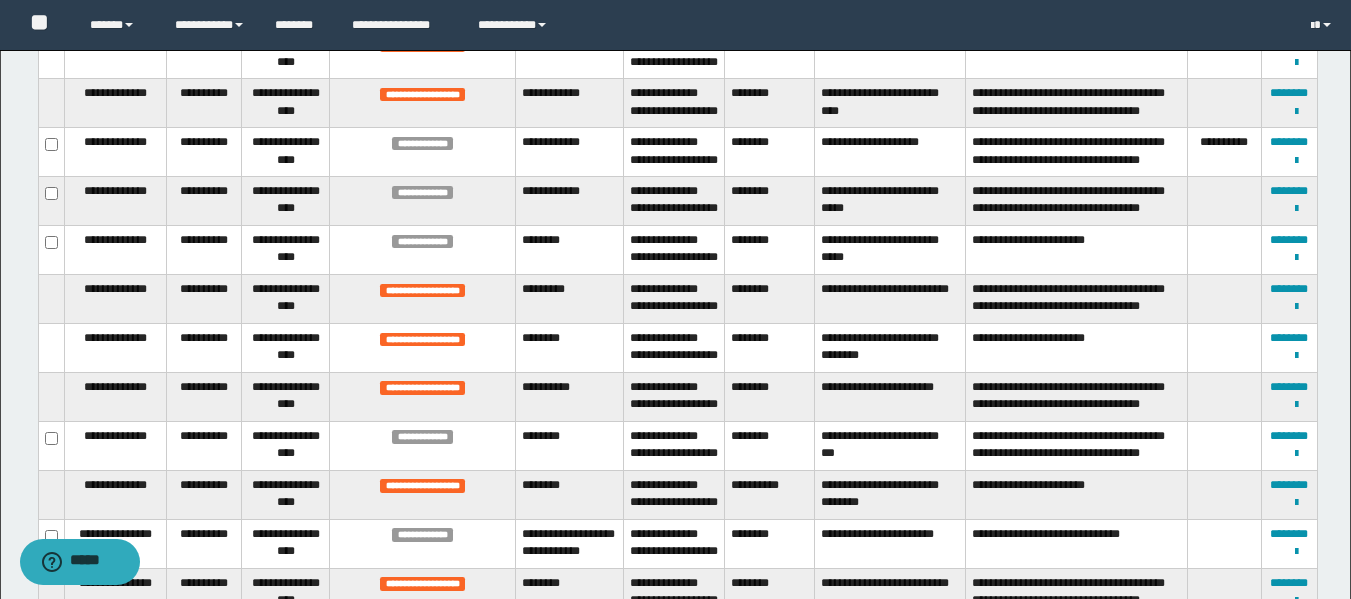 scroll, scrollTop: 0, scrollLeft: 0, axis: both 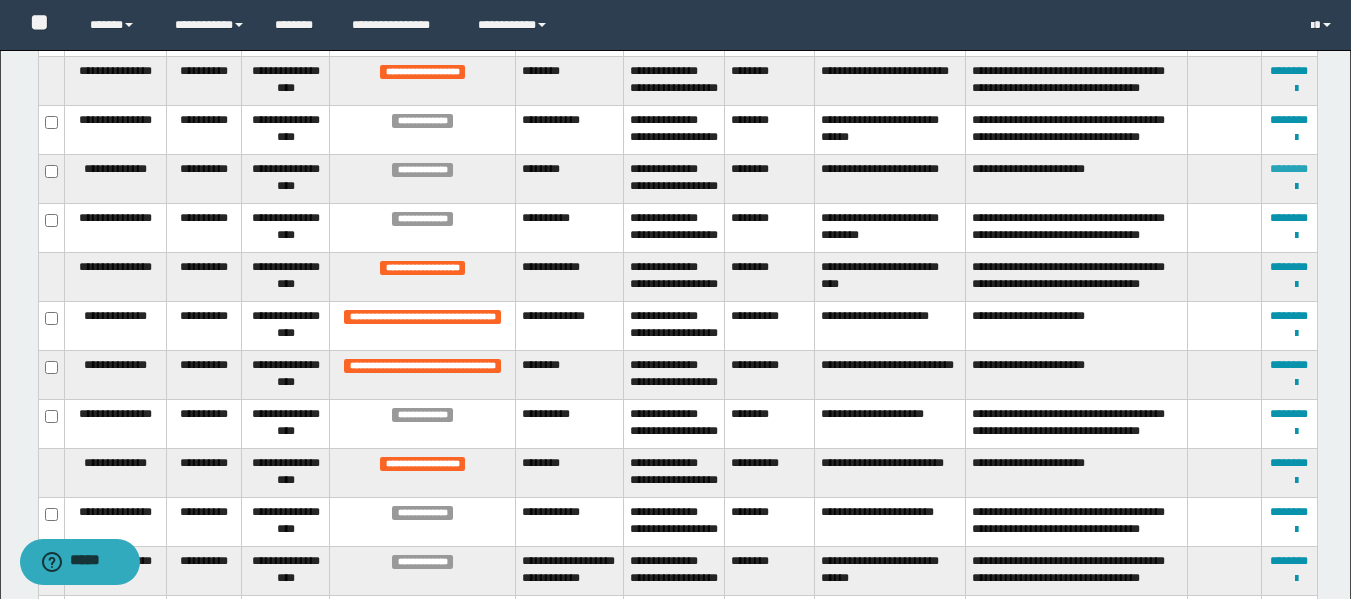 click on "********" at bounding box center (1289, 169) 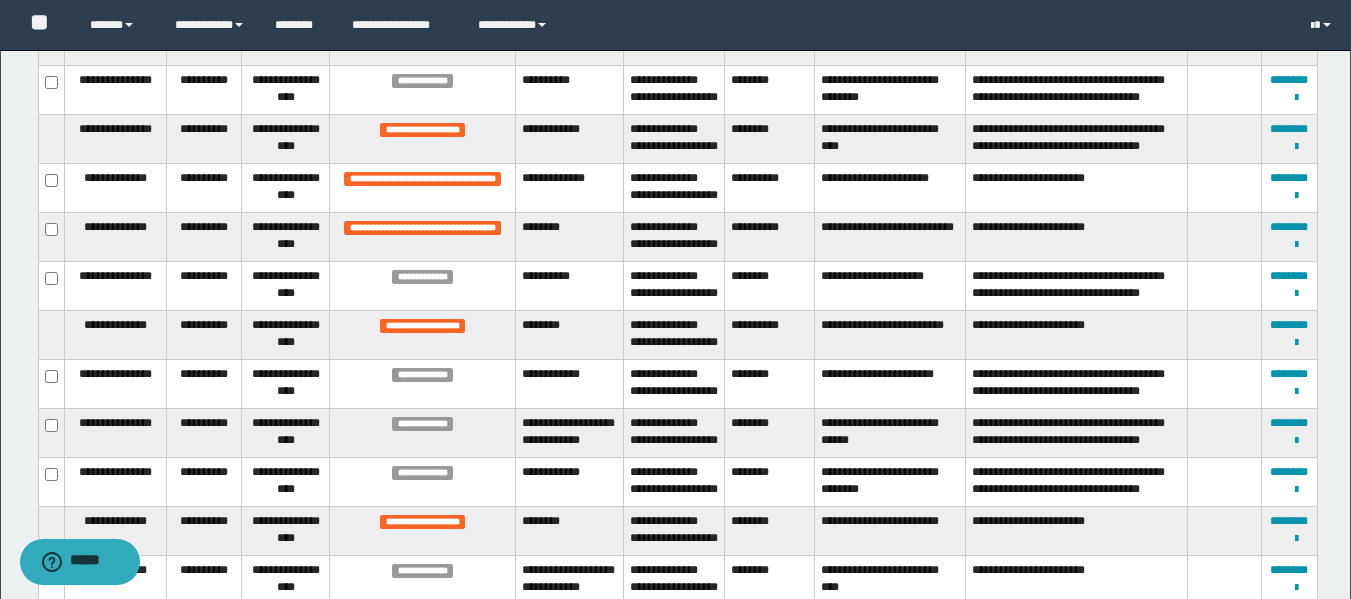 scroll, scrollTop: 1443, scrollLeft: 0, axis: vertical 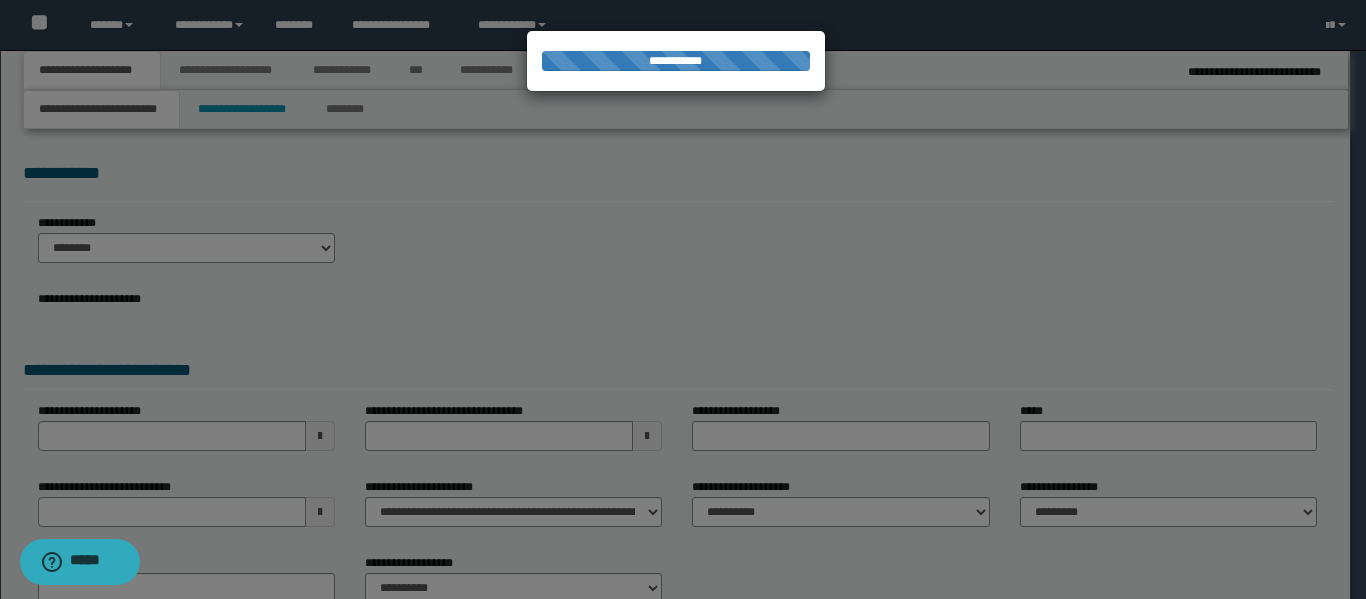 select on "**" 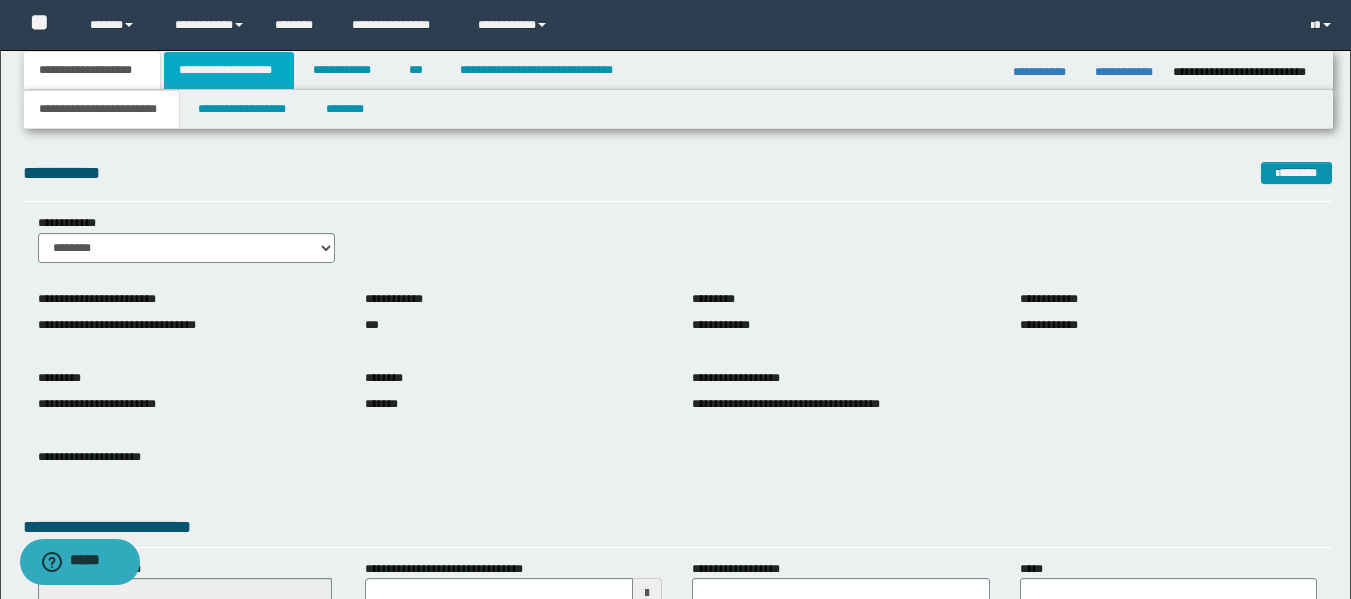 click on "**********" at bounding box center (229, 70) 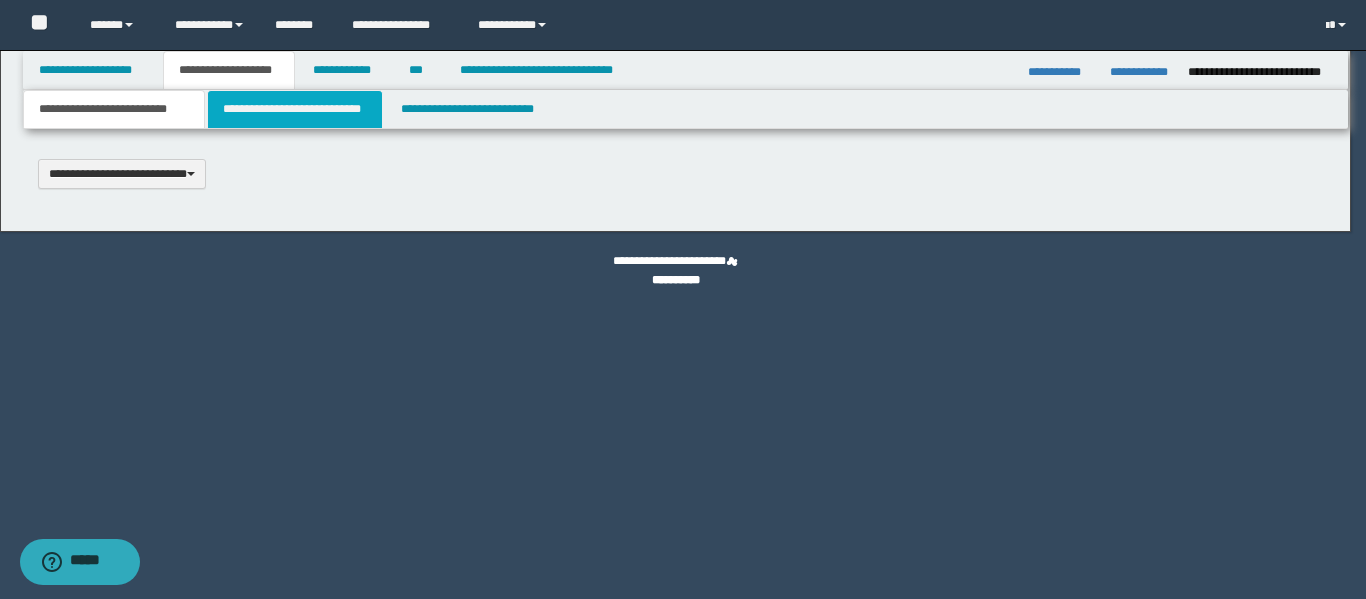 type 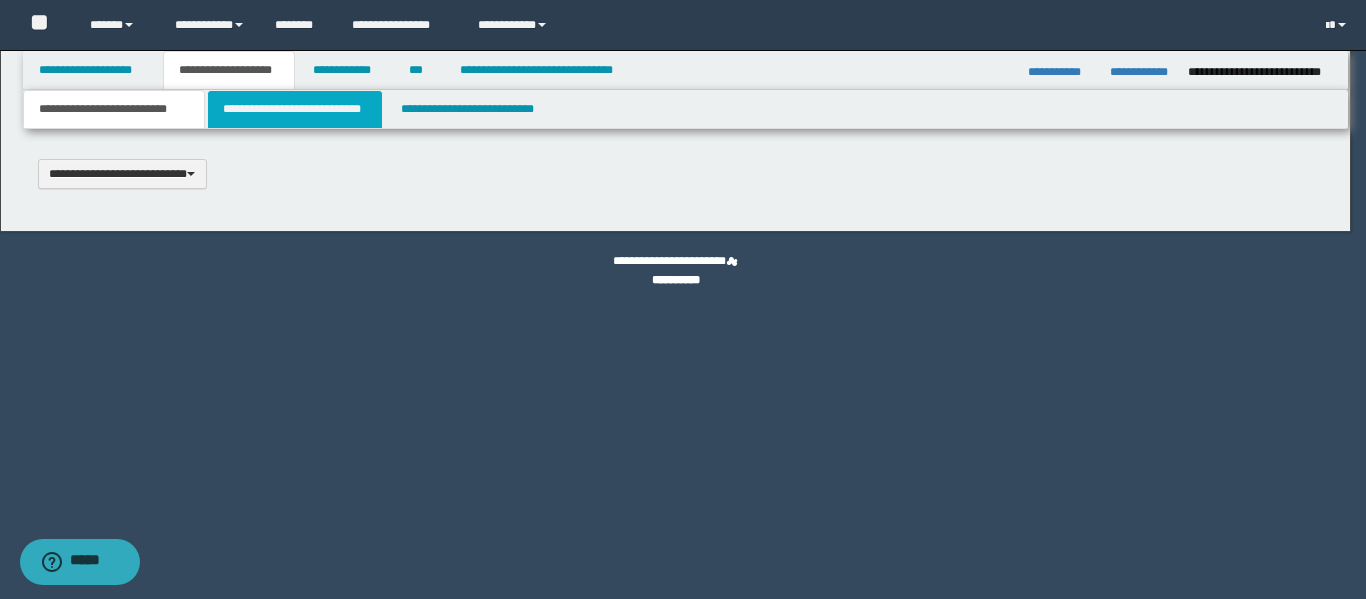 type on "*******" 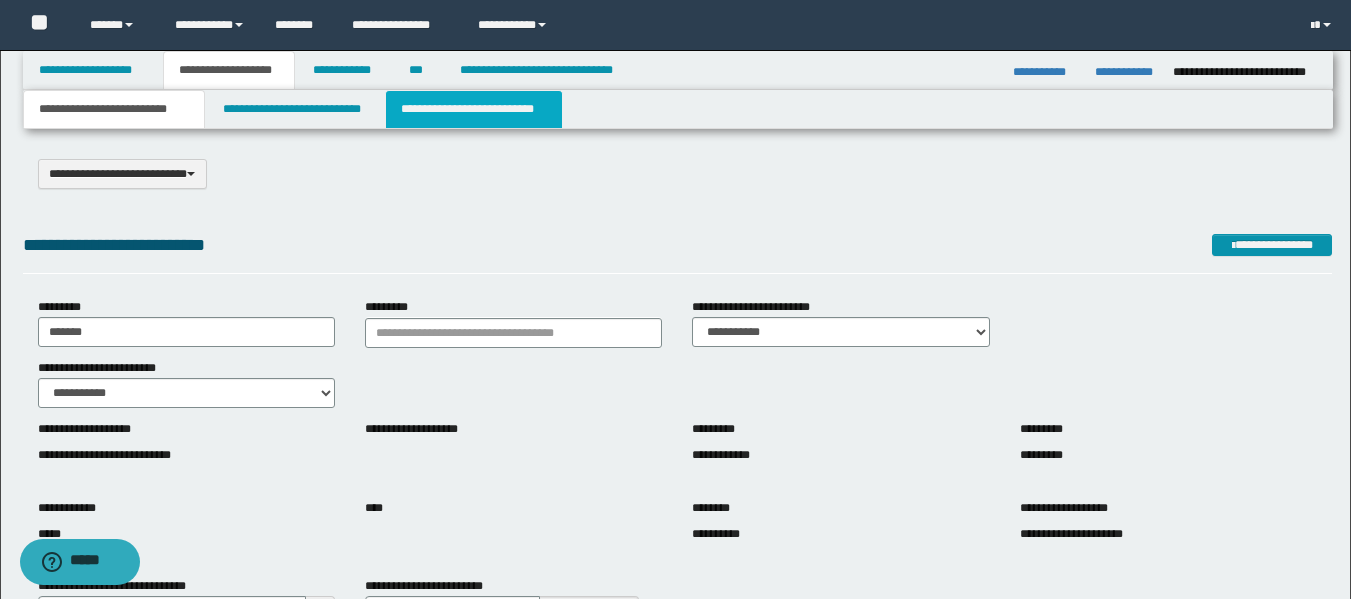 click on "**********" at bounding box center [474, 109] 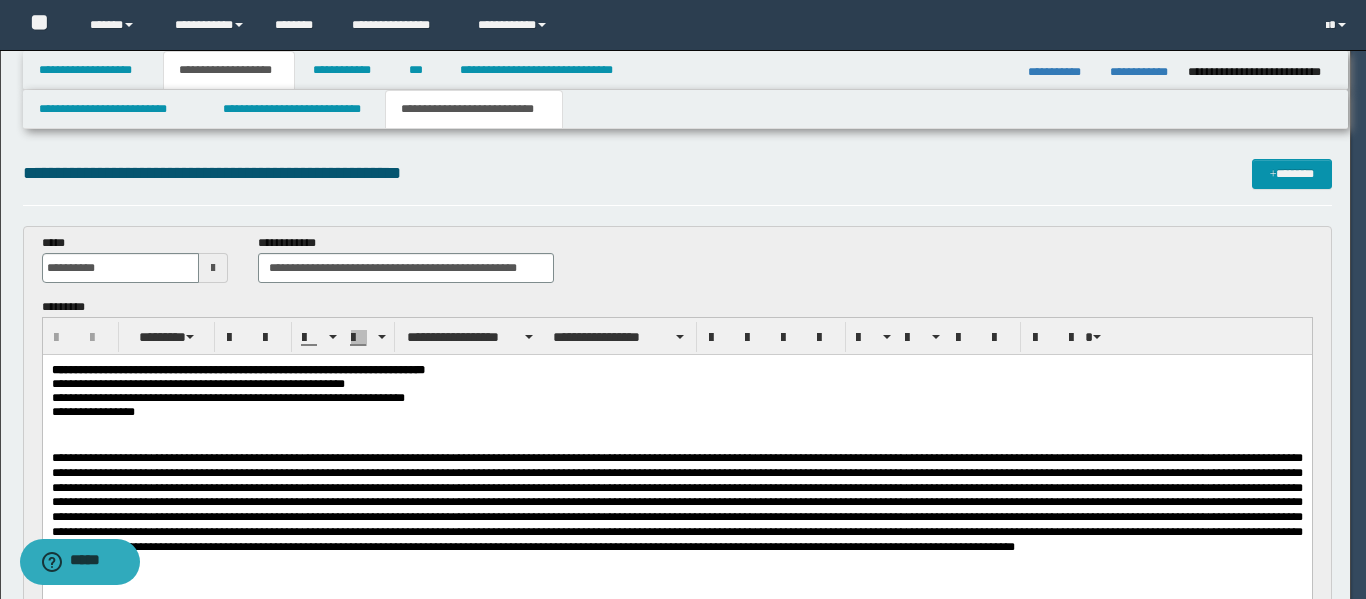 scroll, scrollTop: 0, scrollLeft: 0, axis: both 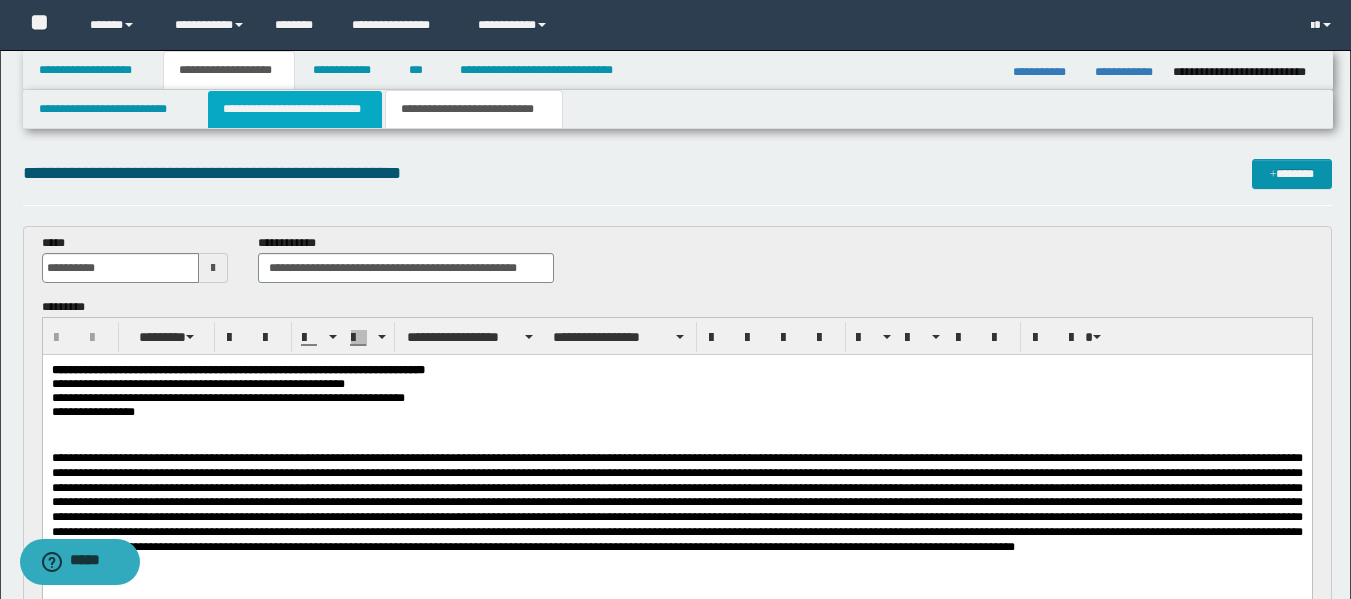 click on "**********" at bounding box center [295, 109] 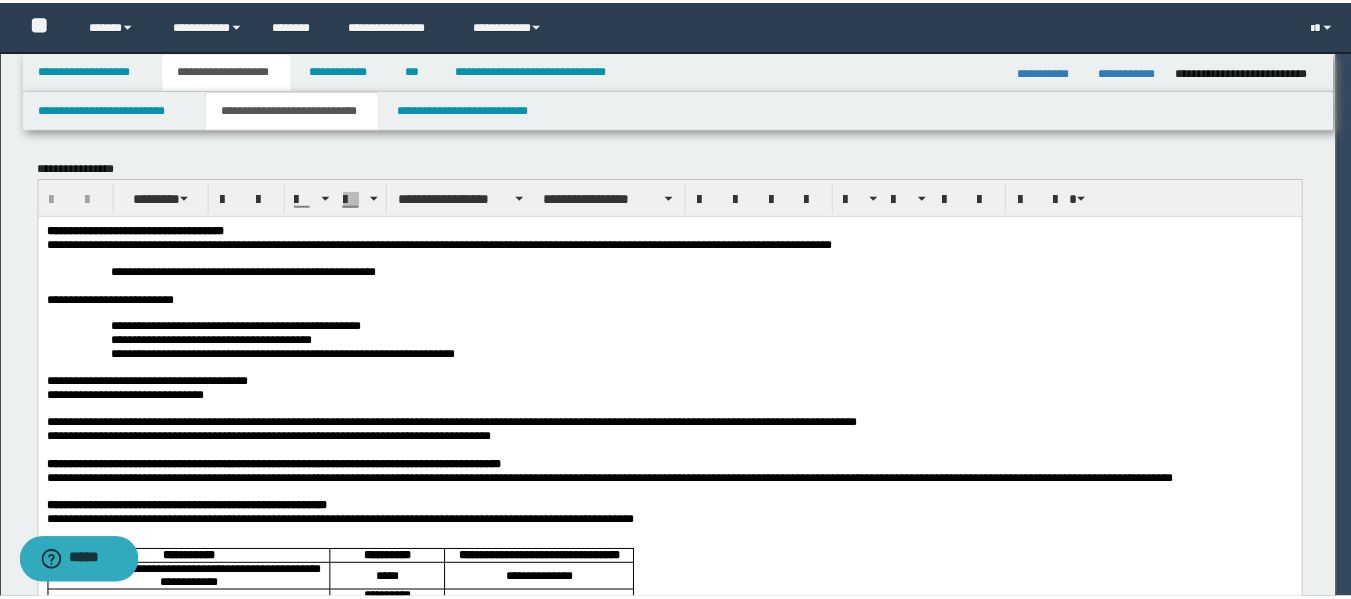scroll, scrollTop: 0, scrollLeft: 0, axis: both 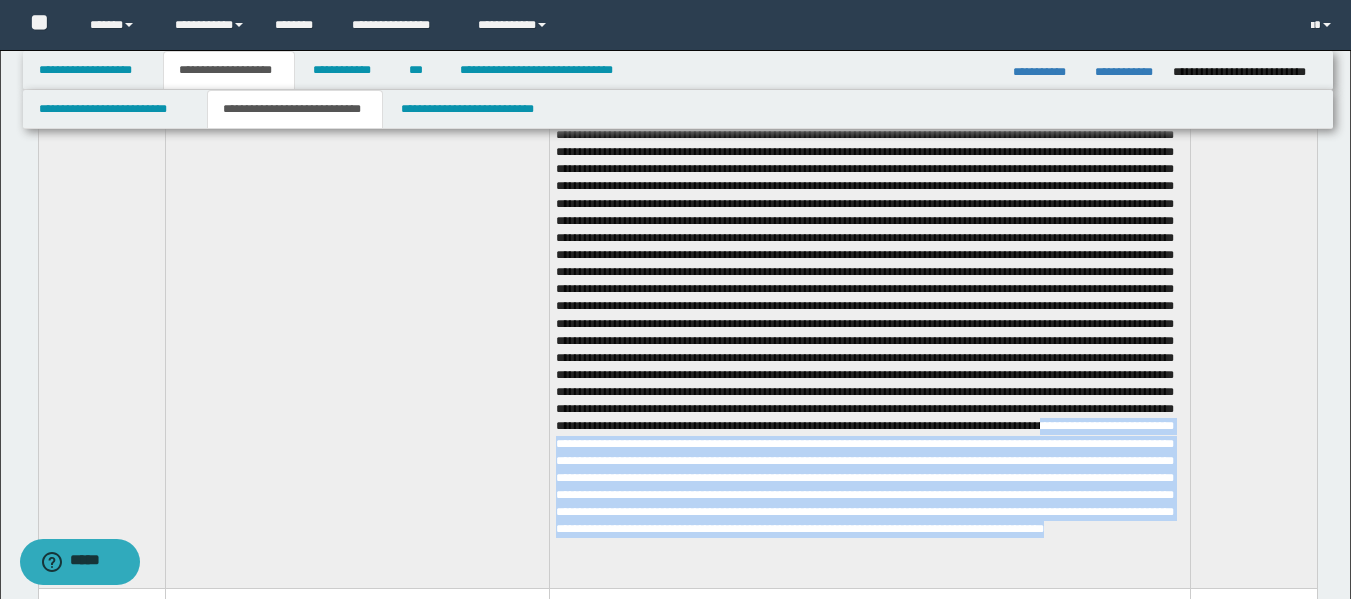 drag, startPoint x: 982, startPoint y: 452, endPoint x: 863, endPoint y: 567, distance: 165.48715 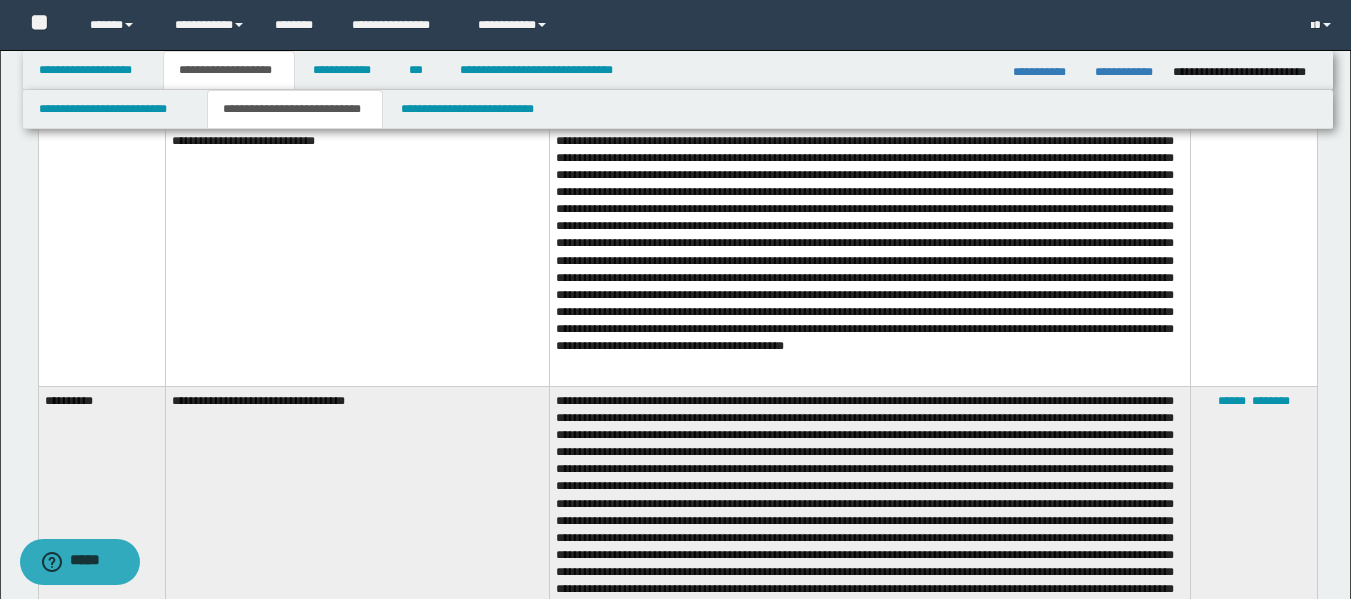 scroll, scrollTop: 3398, scrollLeft: 0, axis: vertical 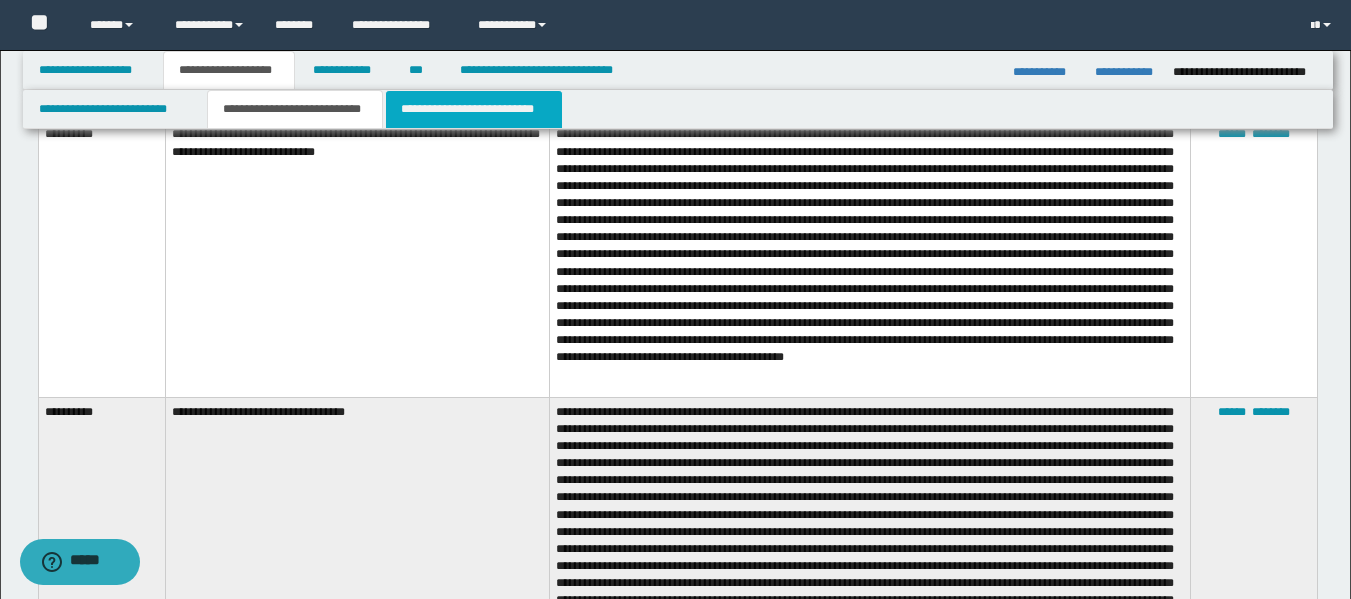 click on "**********" at bounding box center (474, 109) 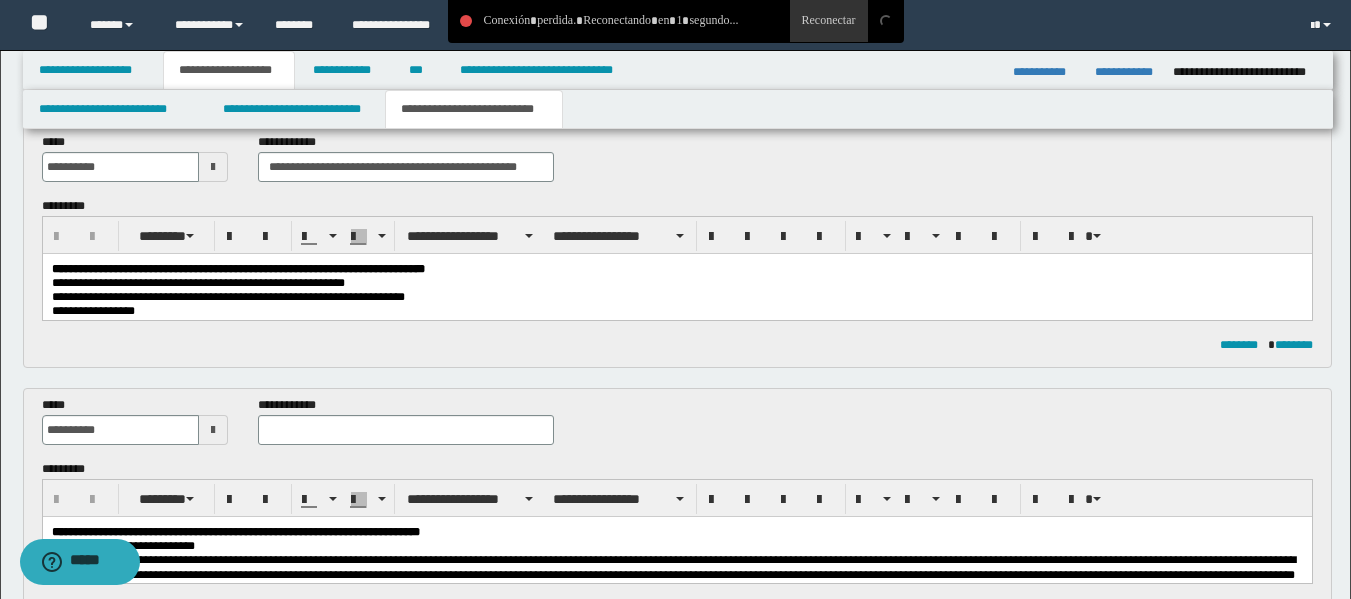 scroll, scrollTop: 98, scrollLeft: 0, axis: vertical 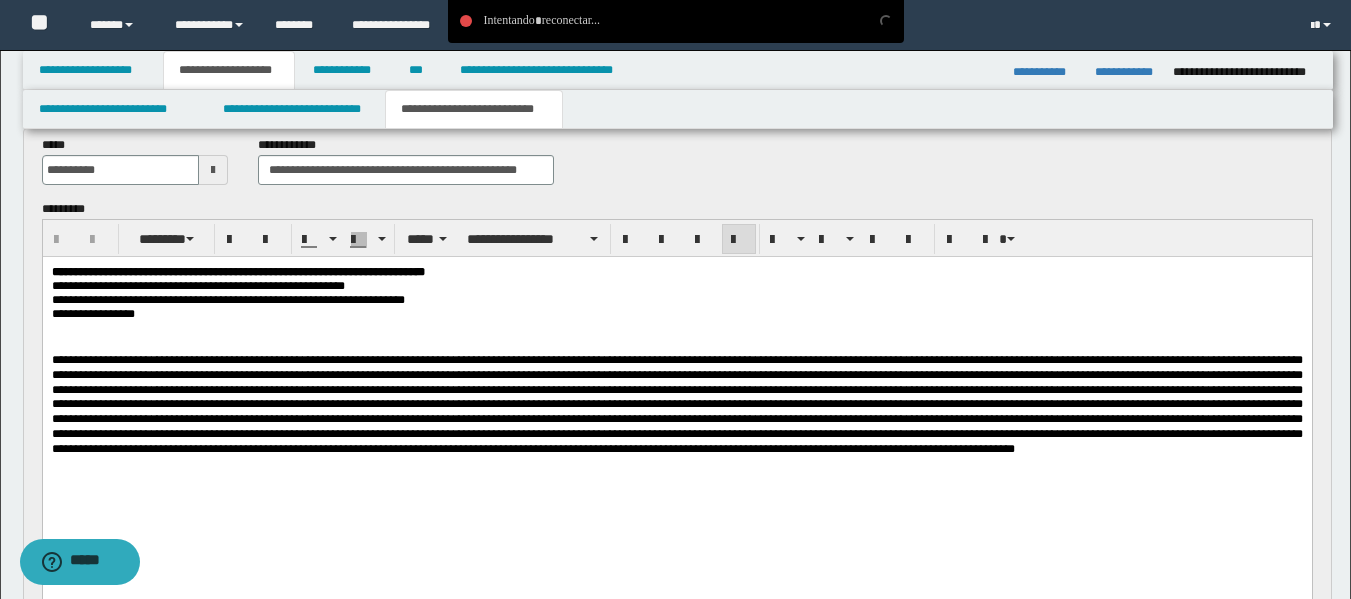 click on "**********" at bounding box center [676, 300] 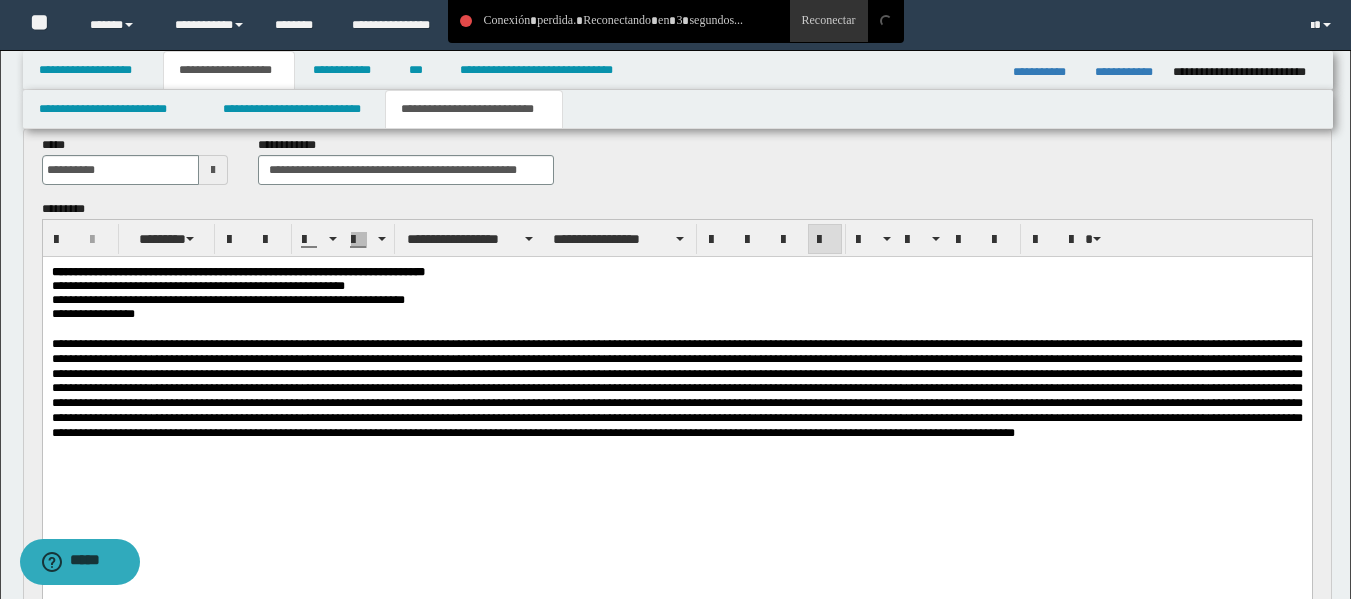 click at bounding box center [676, 389] 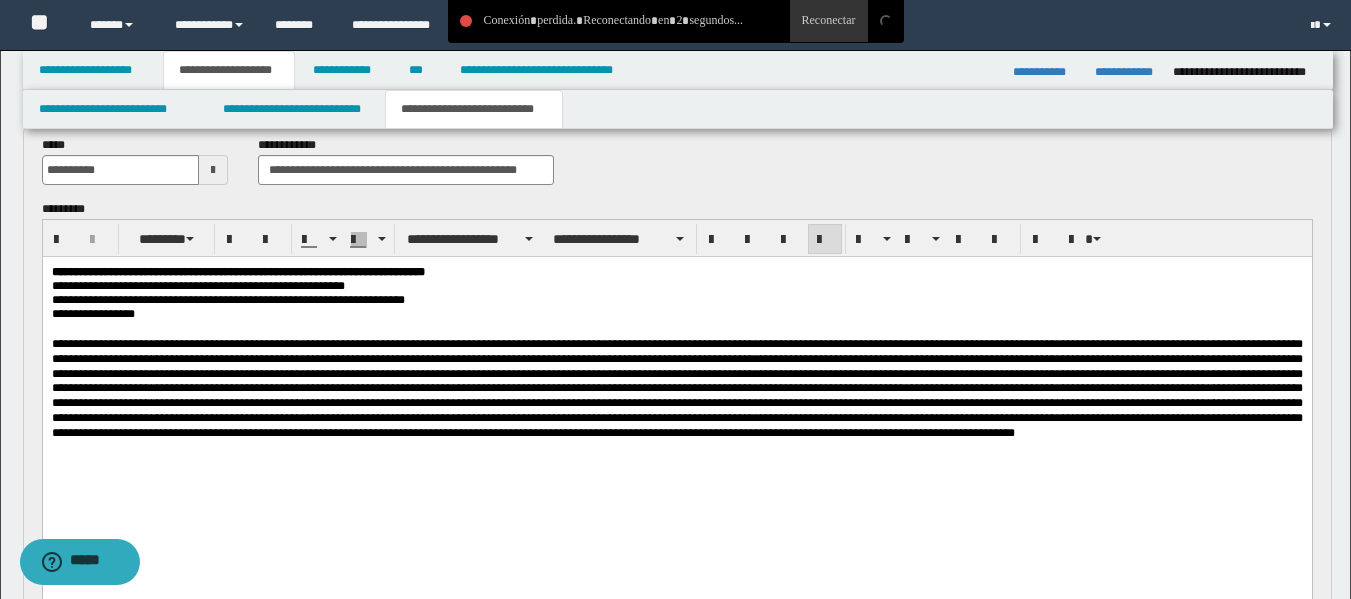 paste 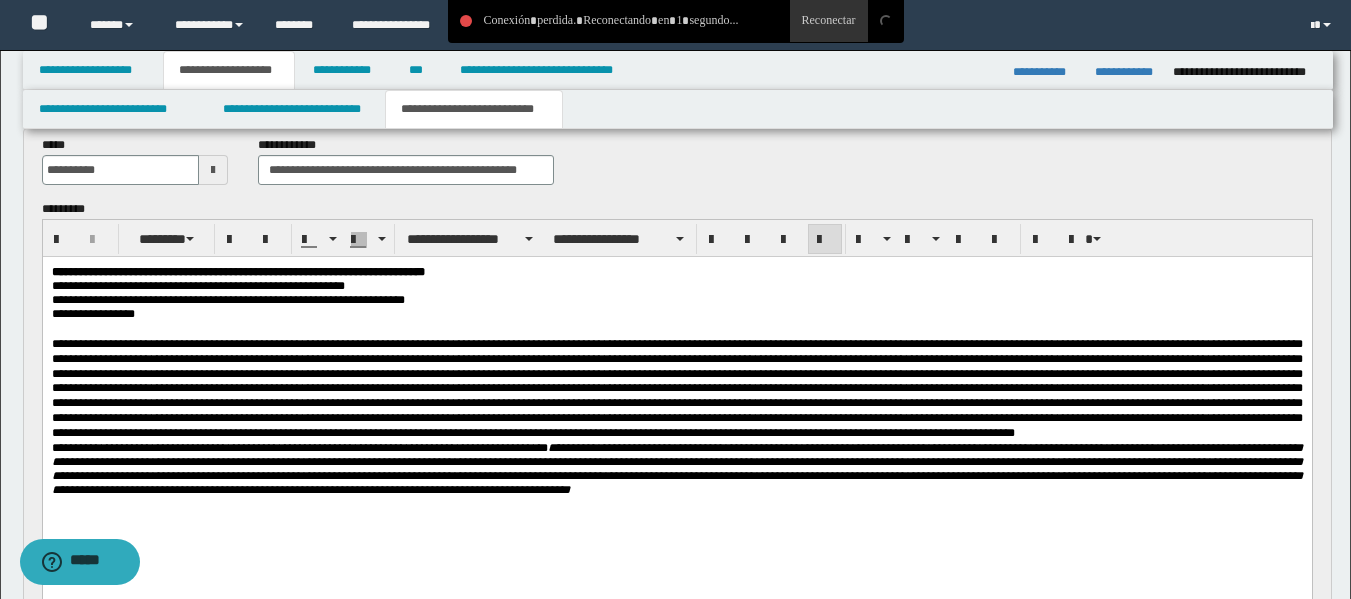 click at bounding box center (676, 389) 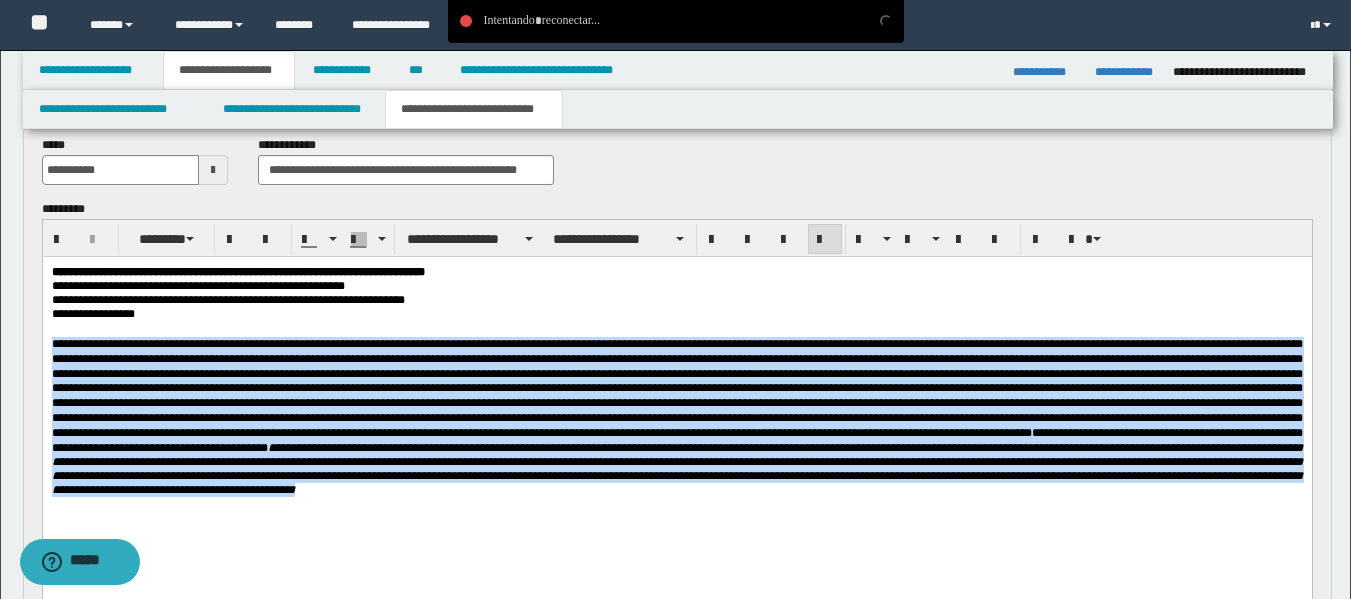 drag, startPoint x: 299, startPoint y: 526, endPoint x: 45, endPoint y: 348, distance: 310.16125 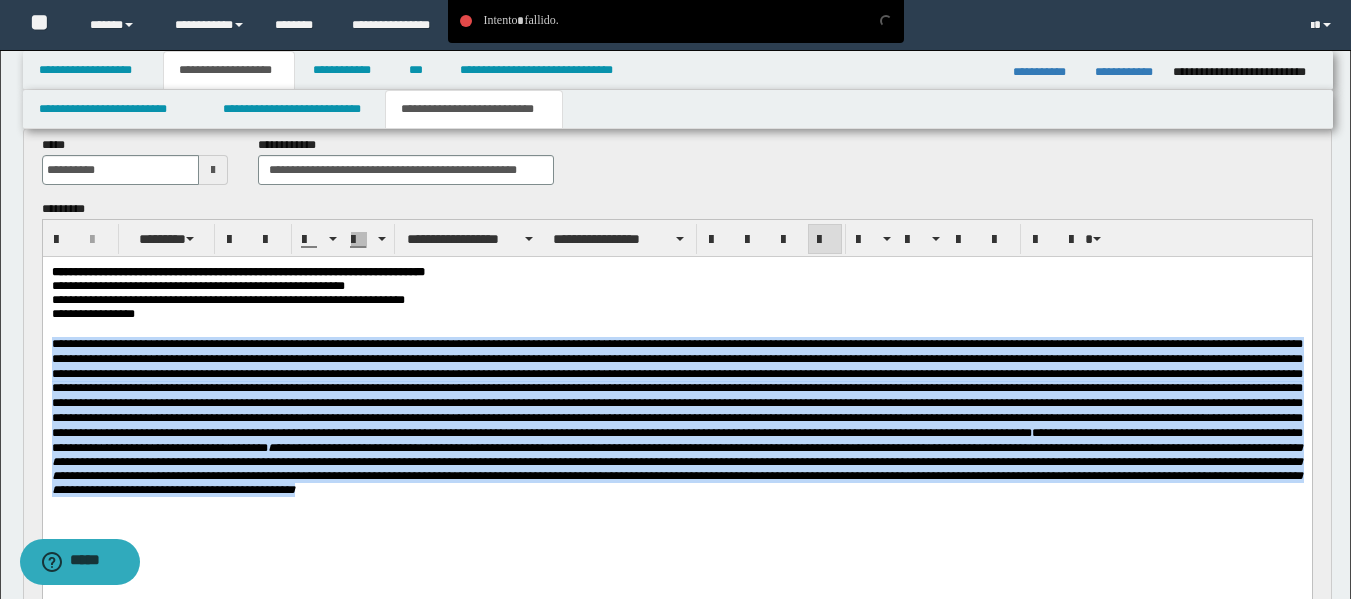 copy on "**********" 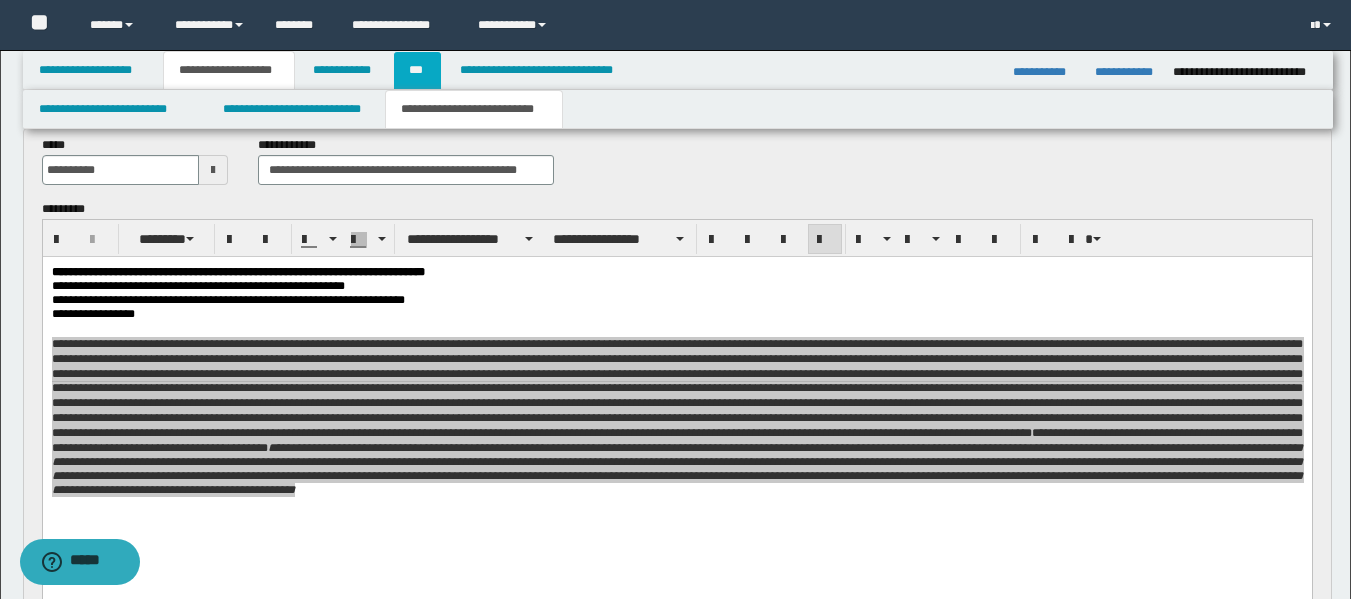 click on "***" at bounding box center [417, 70] 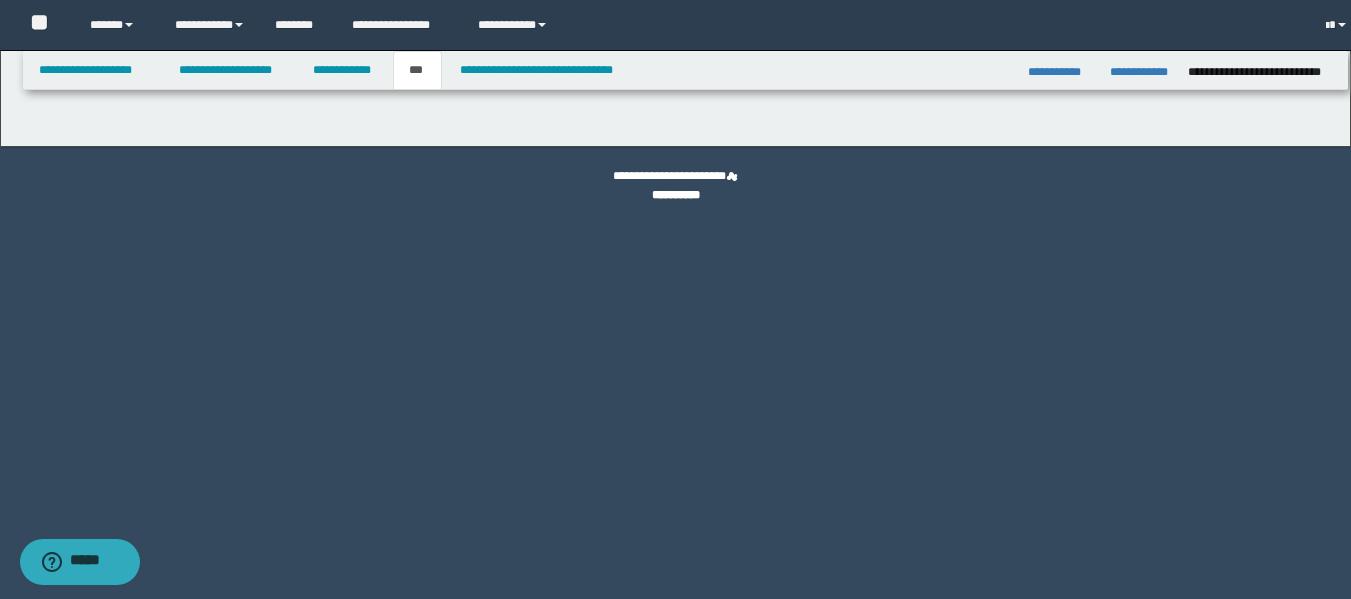scroll, scrollTop: 0, scrollLeft: 0, axis: both 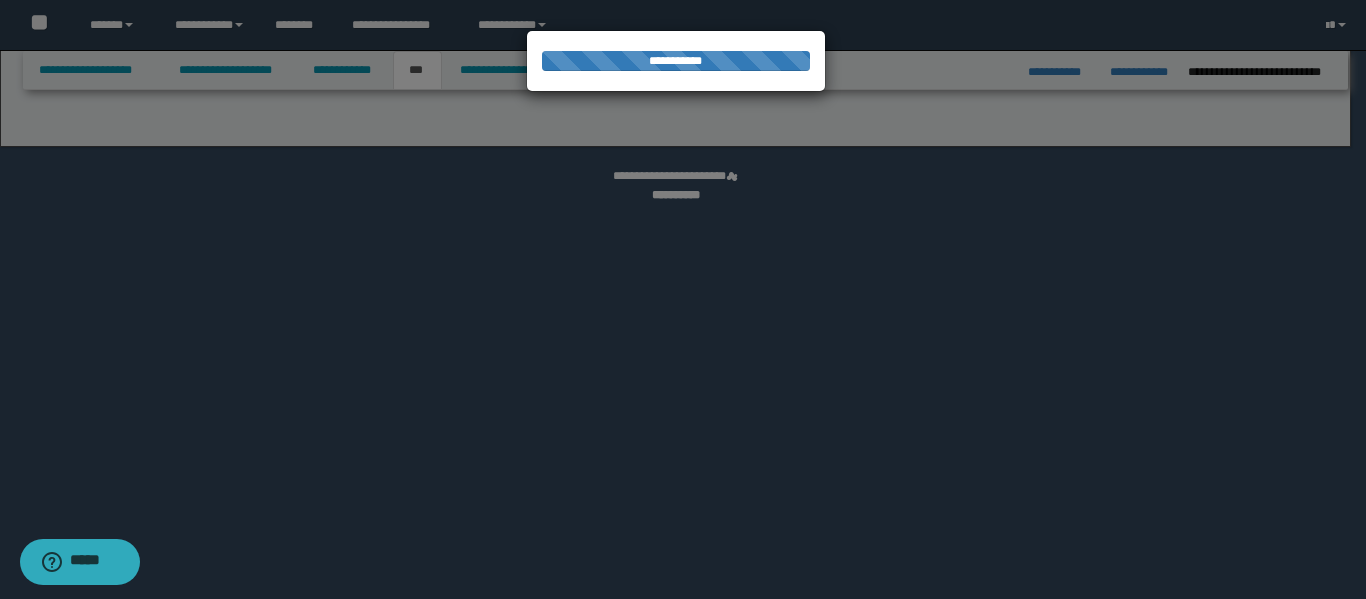 select on "***" 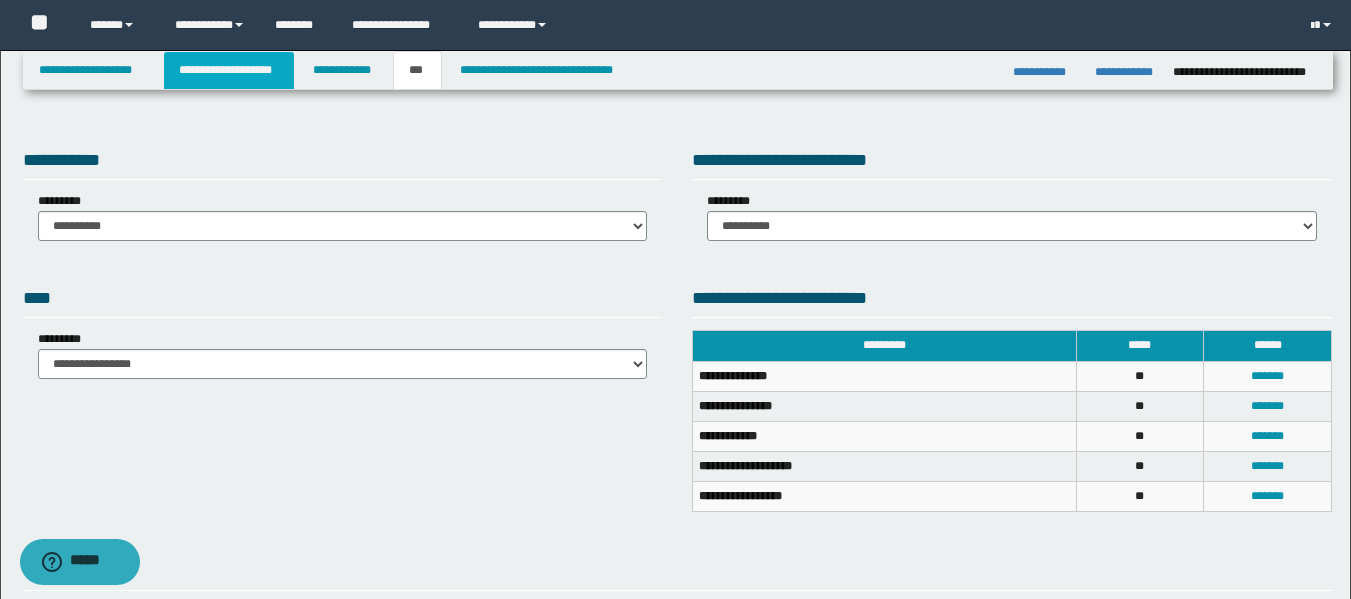 click on "**********" at bounding box center (229, 70) 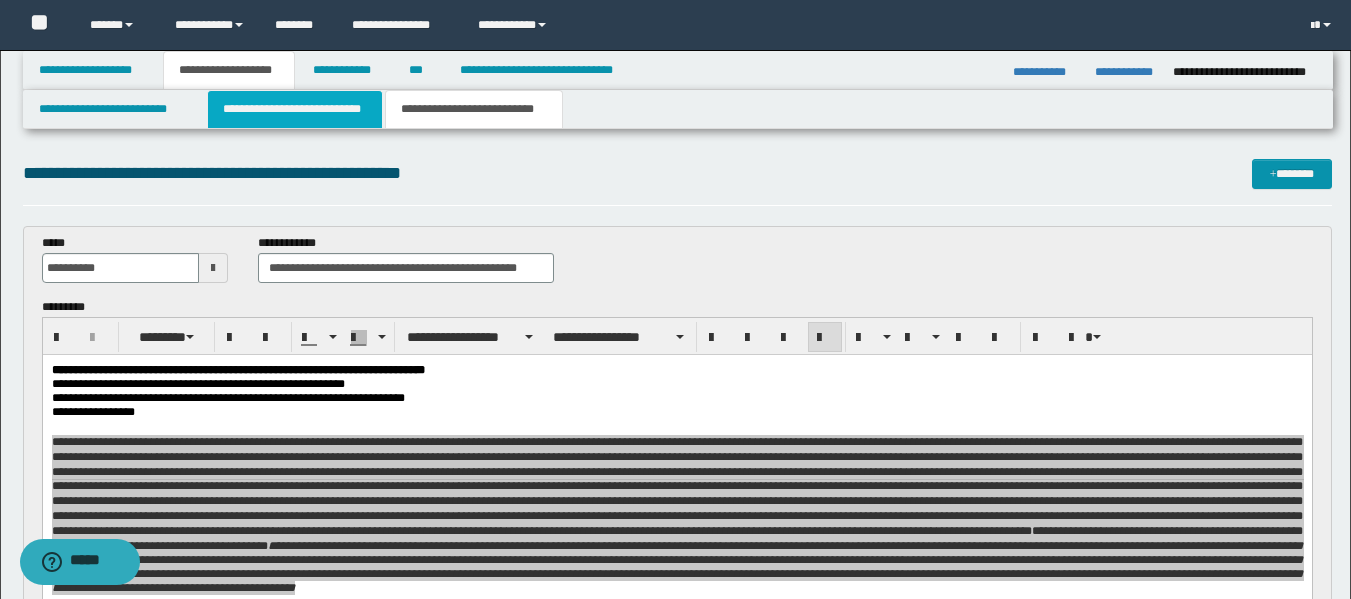 click on "**********" at bounding box center [295, 109] 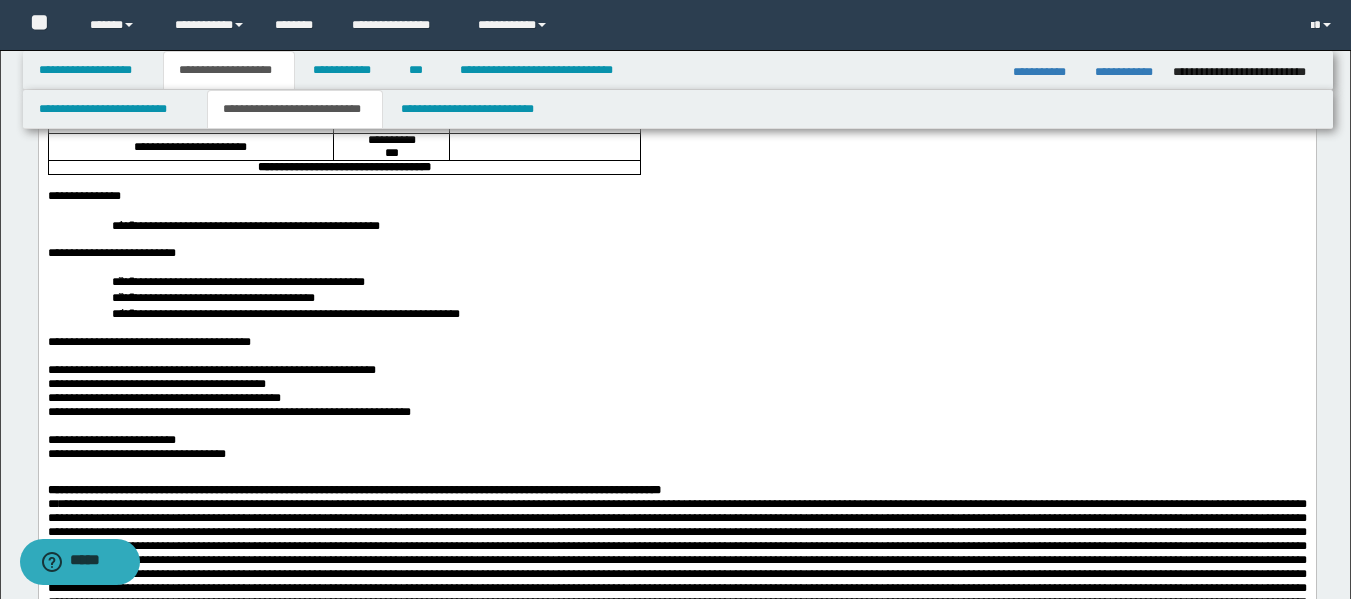 scroll, scrollTop: 467, scrollLeft: 0, axis: vertical 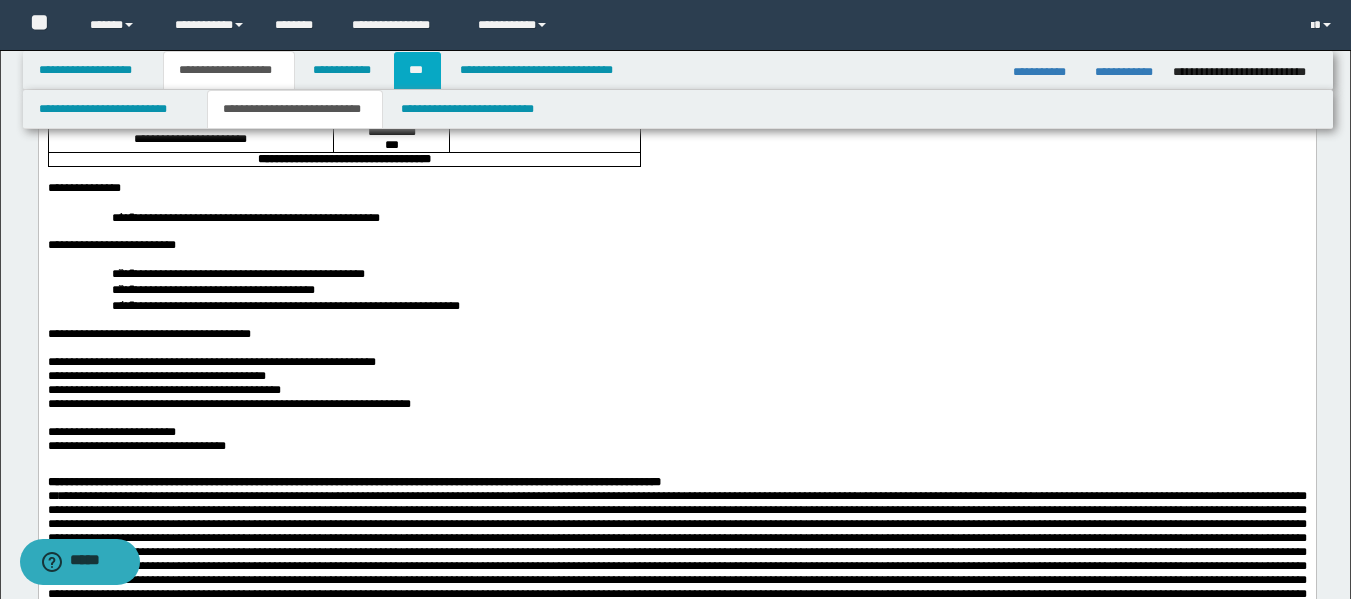 click on "***" at bounding box center (417, 70) 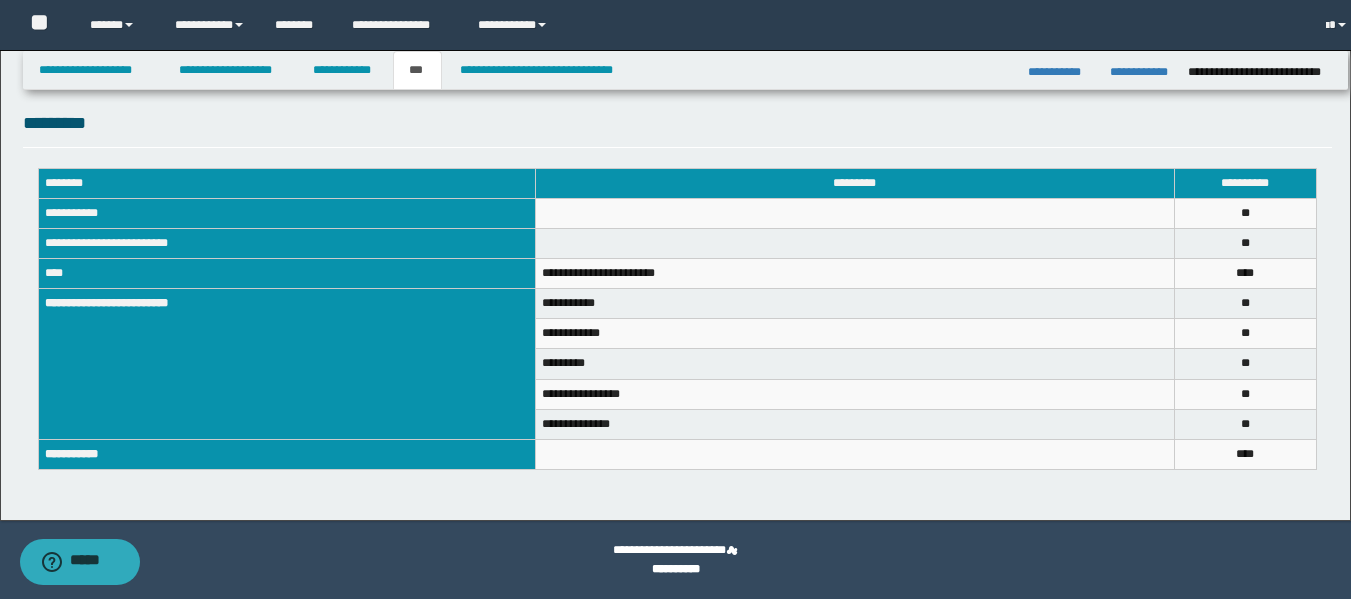 scroll, scrollTop: 436, scrollLeft: 0, axis: vertical 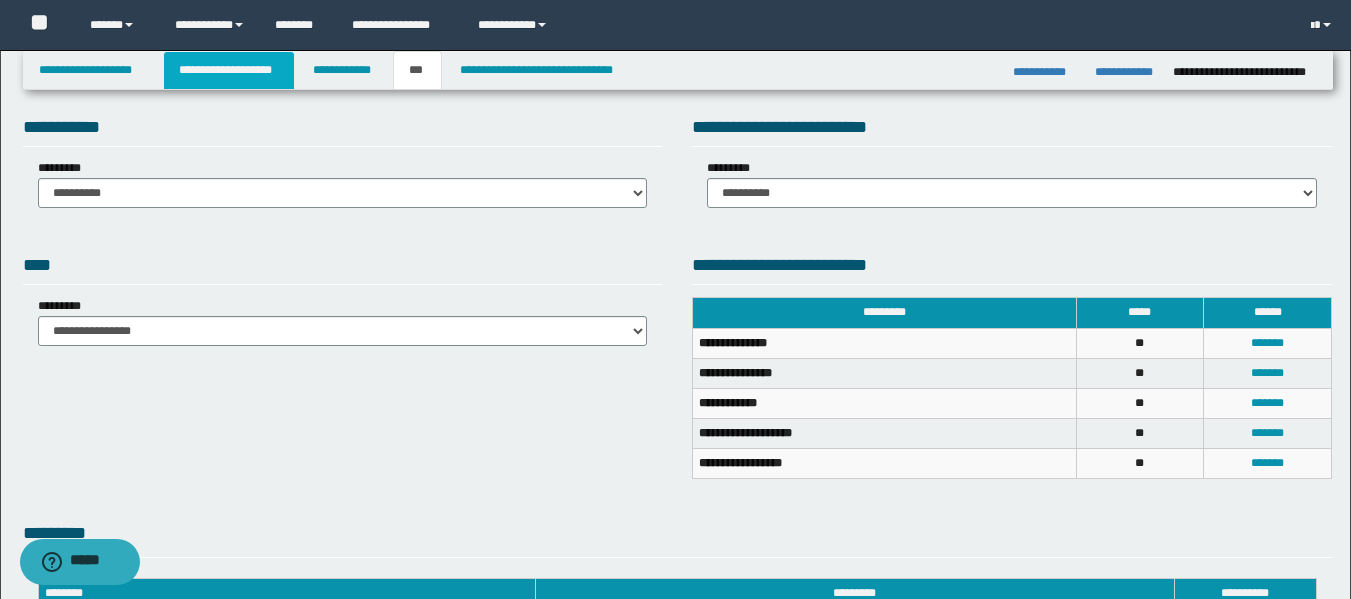 click on "**********" at bounding box center [229, 70] 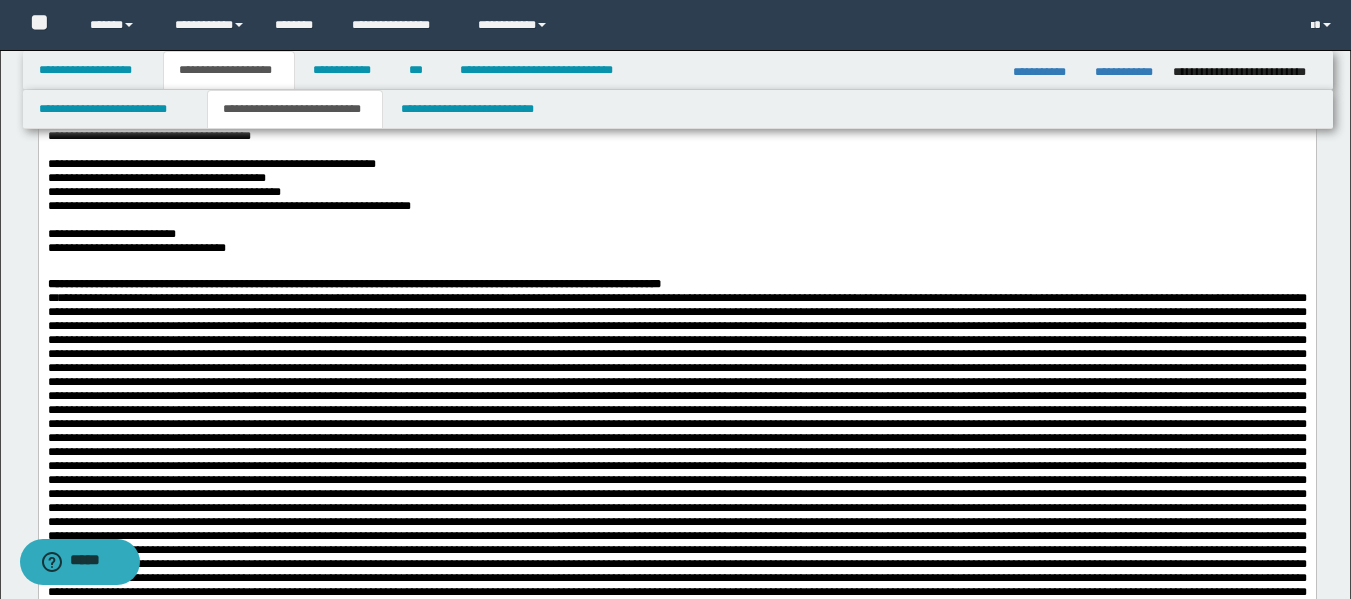 scroll, scrollTop: 643, scrollLeft: 0, axis: vertical 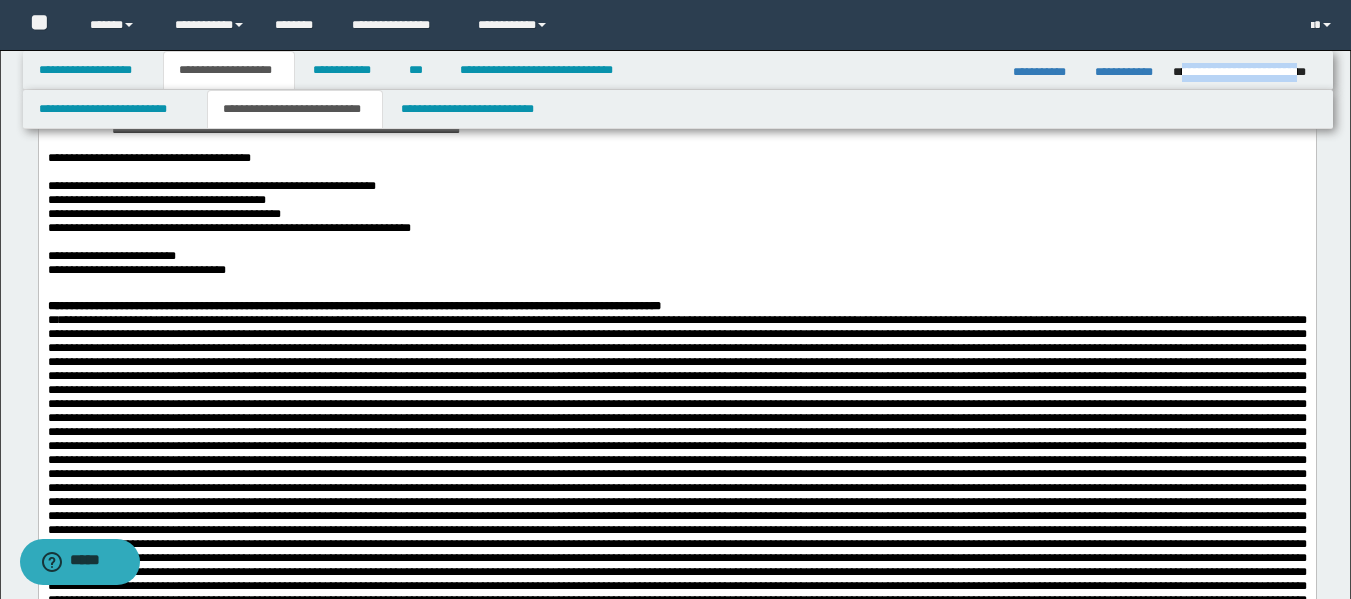 drag, startPoint x: 1315, startPoint y: 73, endPoint x: 1181, endPoint y: 78, distance: 134.09325 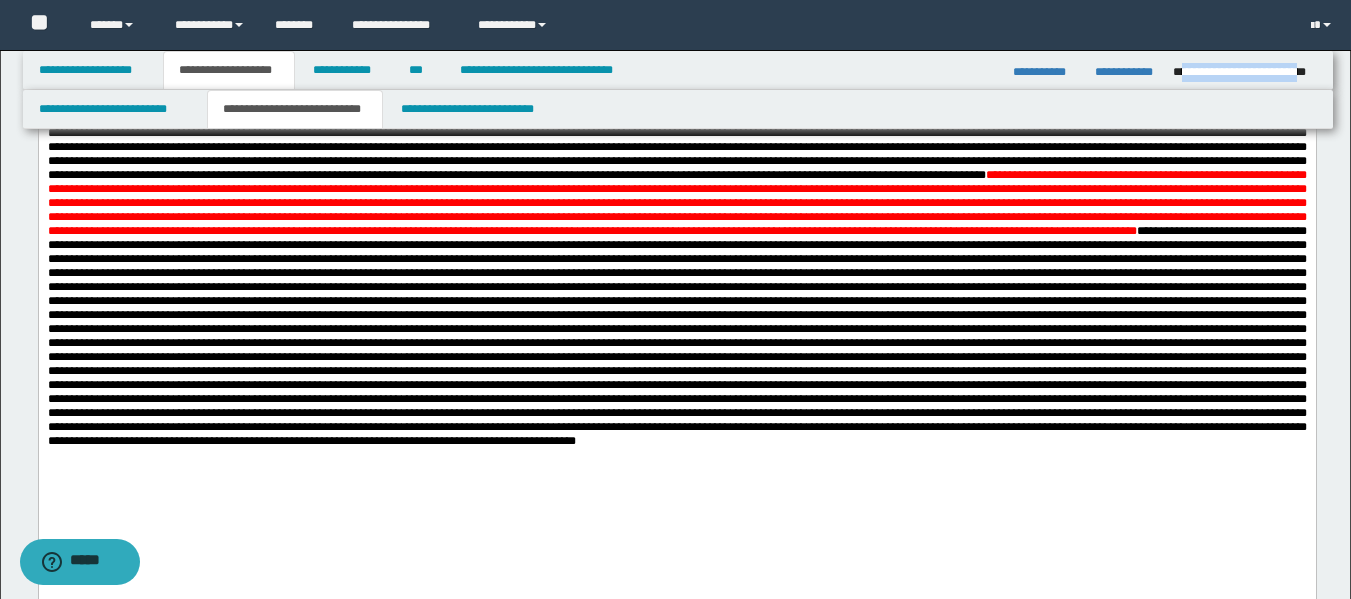scroll, scrollTop: 1747, scrollLeft: 0, axis: vertical 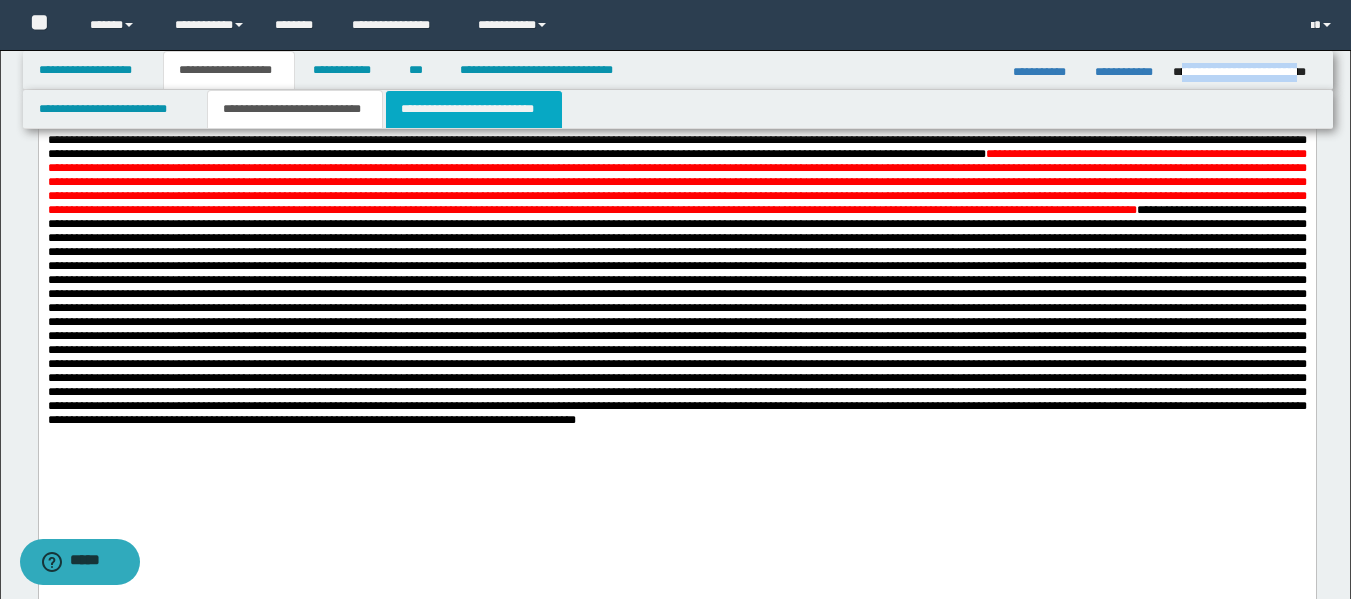click on "**********" at bounding box center (474, 109) 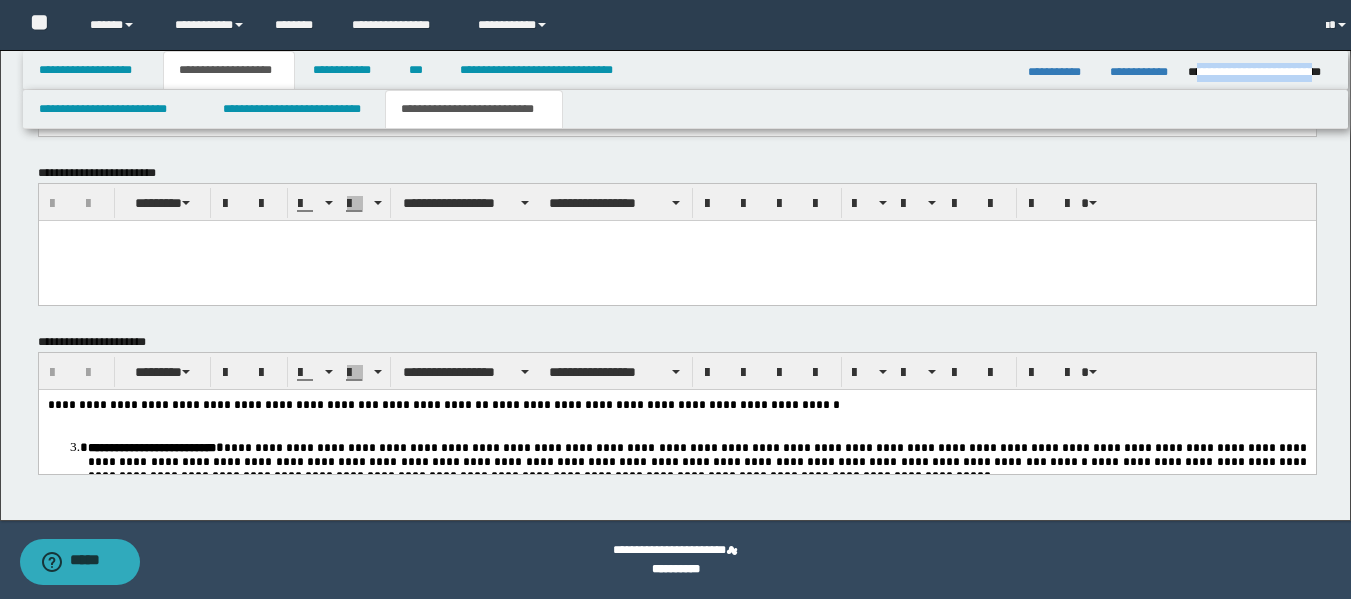 scroll, scrollTop: 1474, scrollLeft: 0, axis: vertical 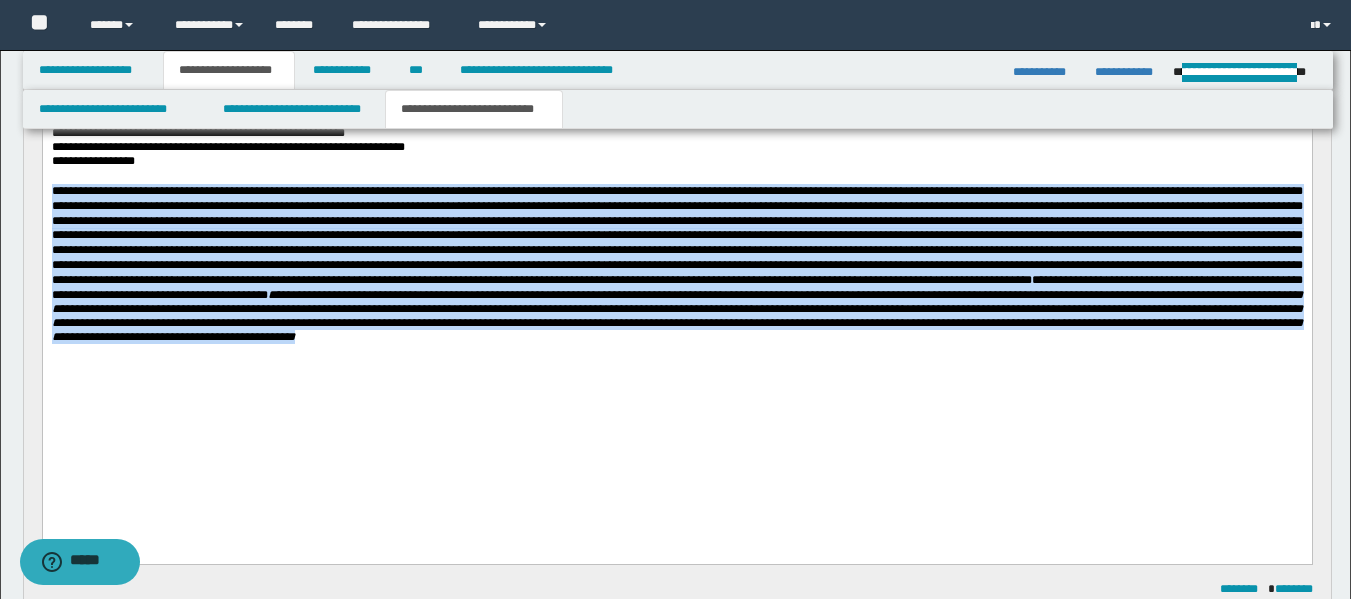 click on "**********" at bounding box center [676, 264] 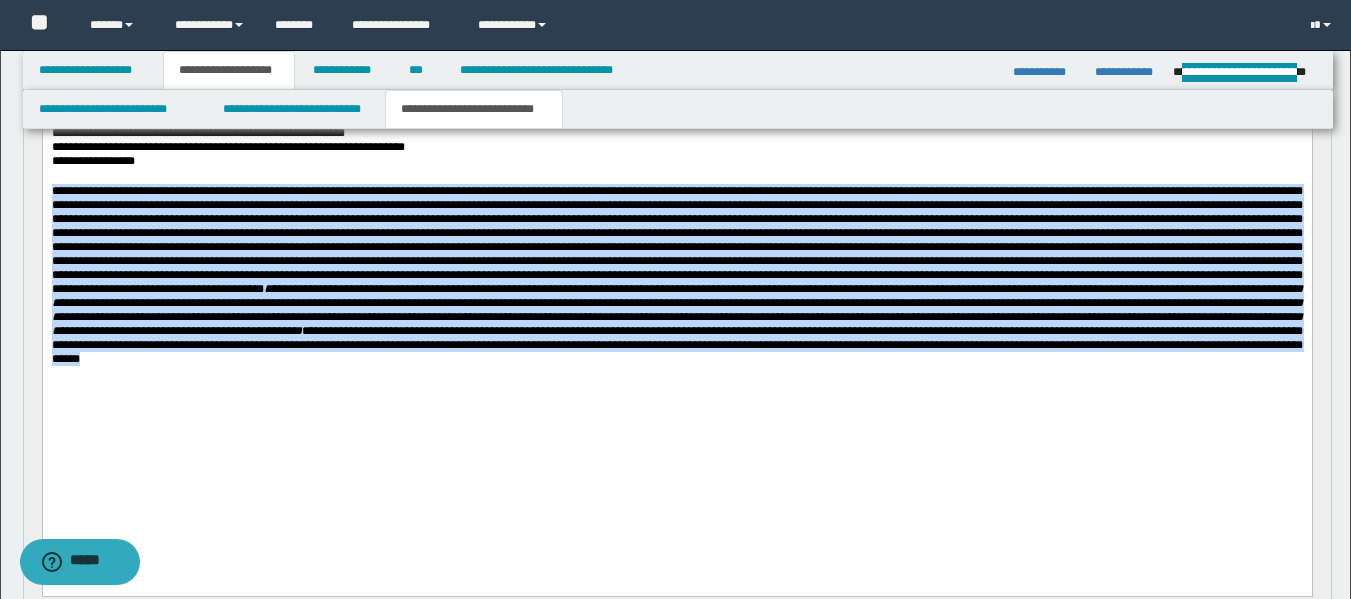 drag, startPoint x: 296, startPoint y: 409, endPoint x: 51, endPoint y: 199, distance: 322.68405 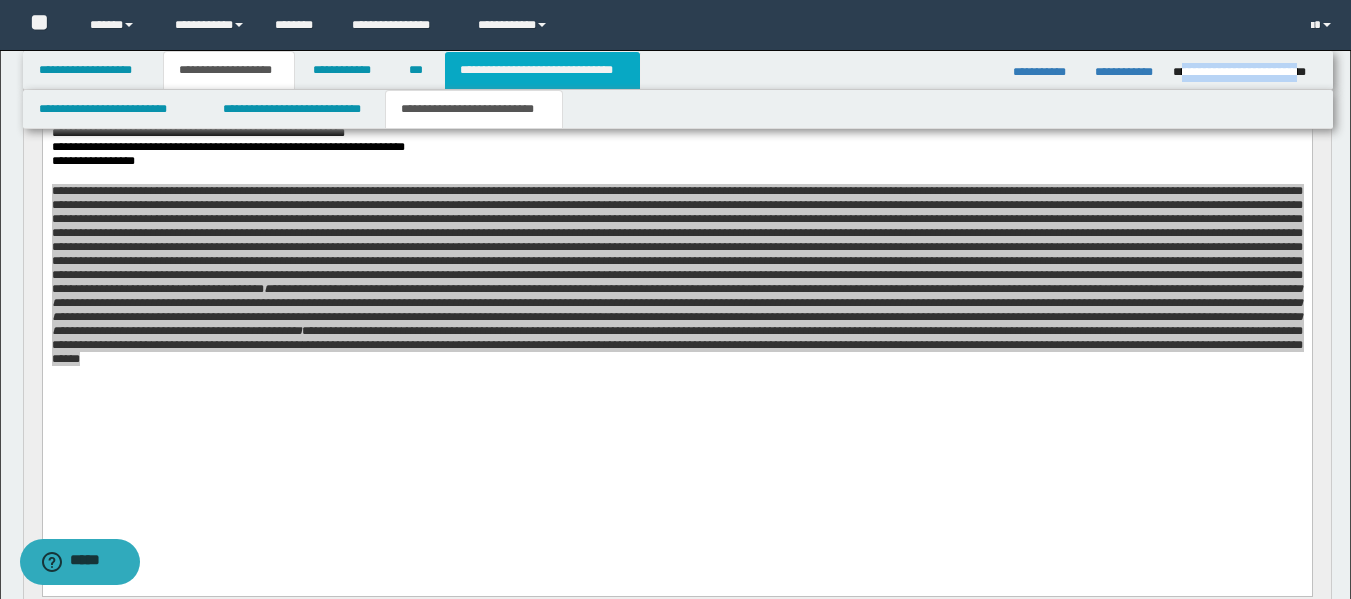 click on "**********" at bounding box center [542, 70] 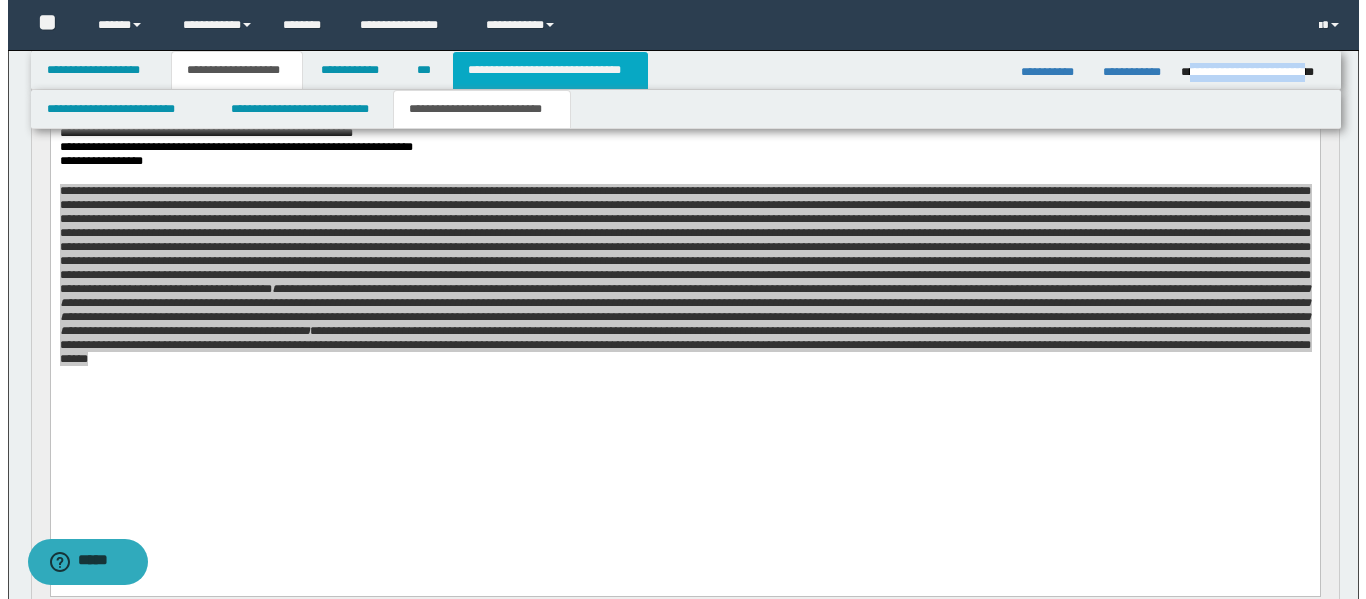 scroll, scrollTop: 0, scrollLeft: 0, axis: both 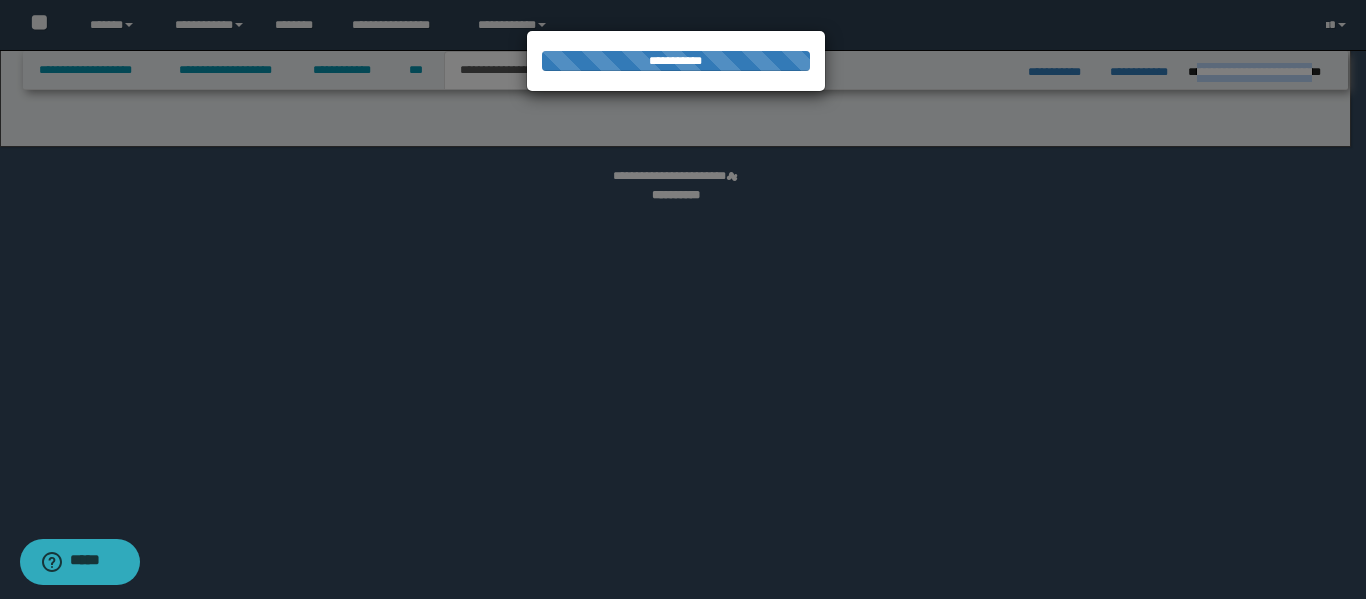select on "*" 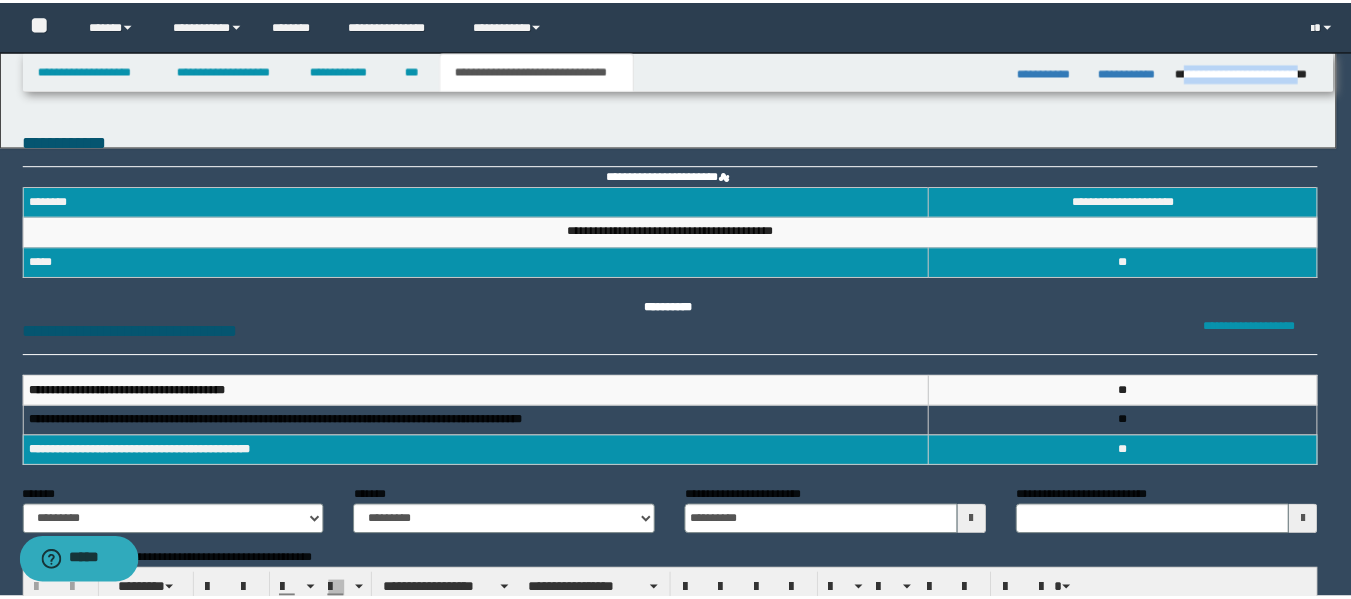 scroll, scrollTop: 0, scrollLeft: 0, axis: both 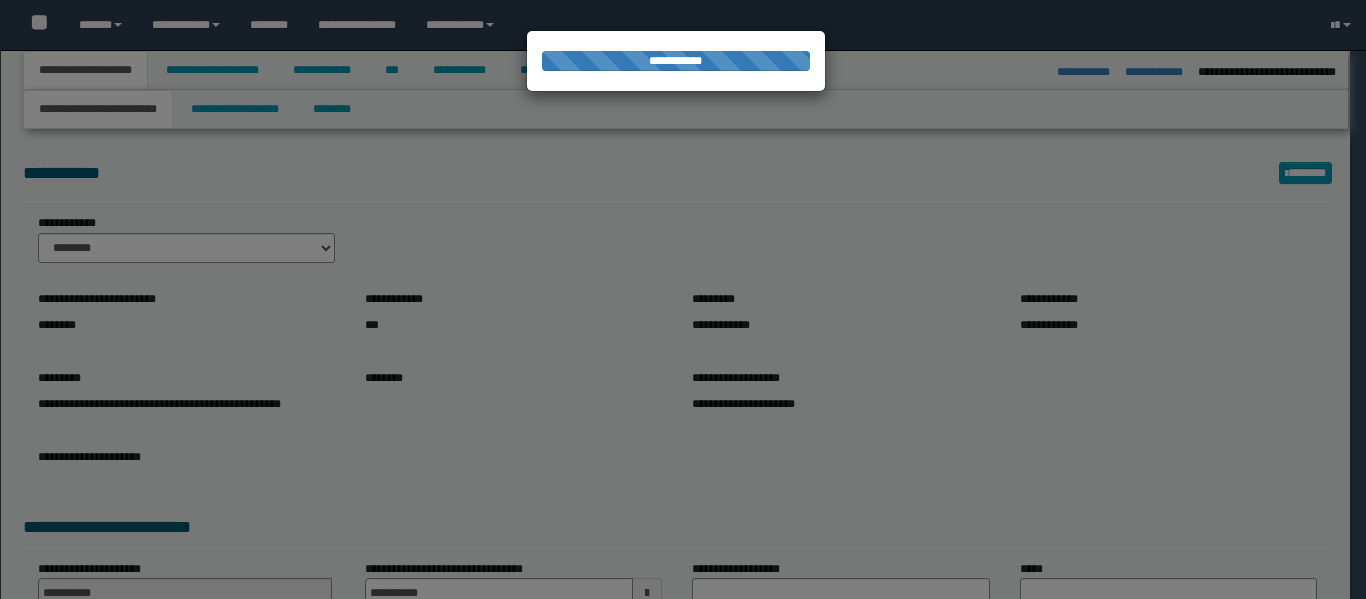 select on "*" 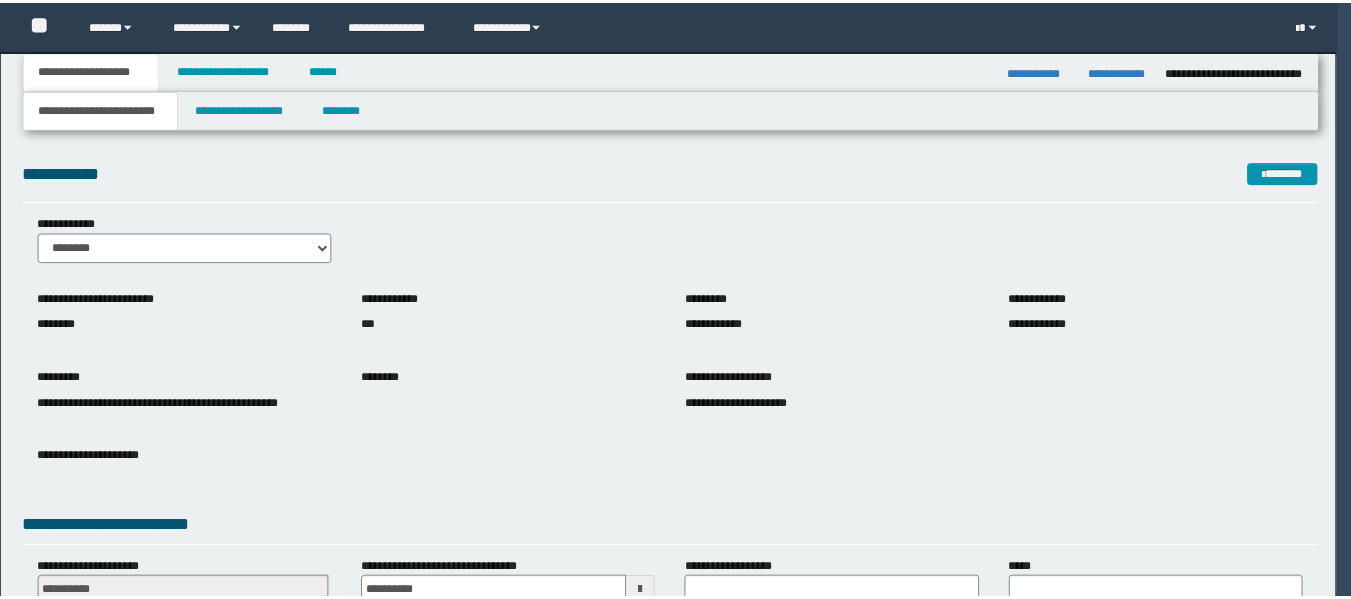 scroll, scrollTop: 0, scrollLeft: 0, axis: both 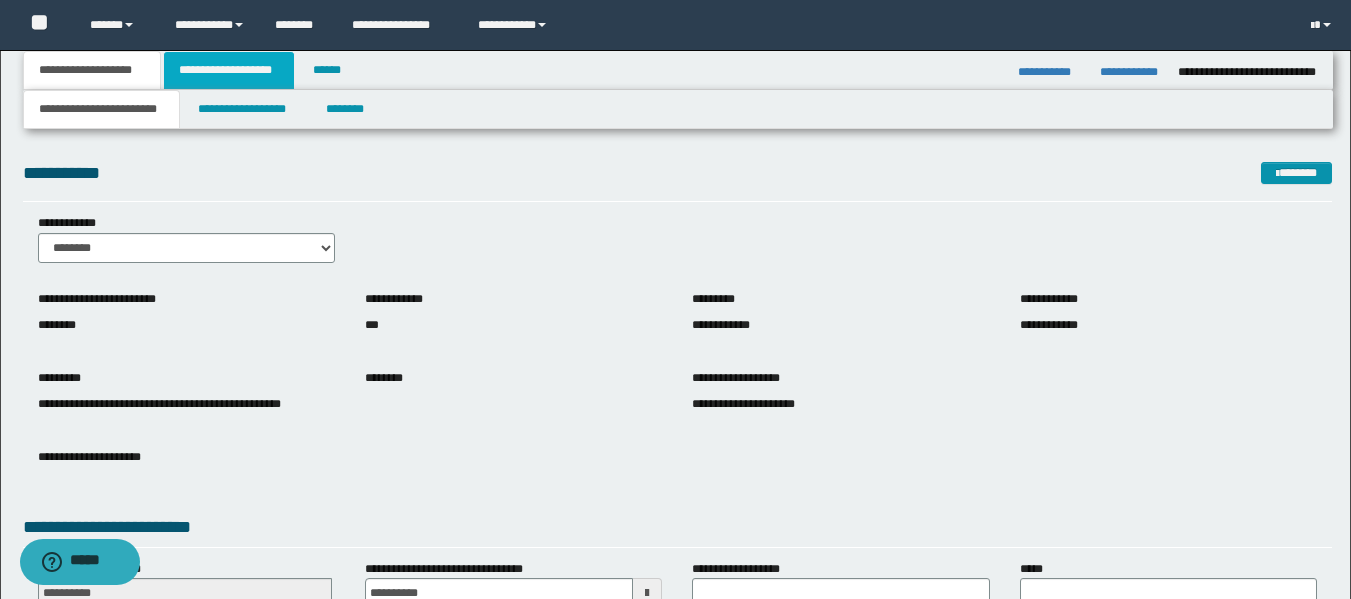 click on "**********" at bounding box center [229, 70] 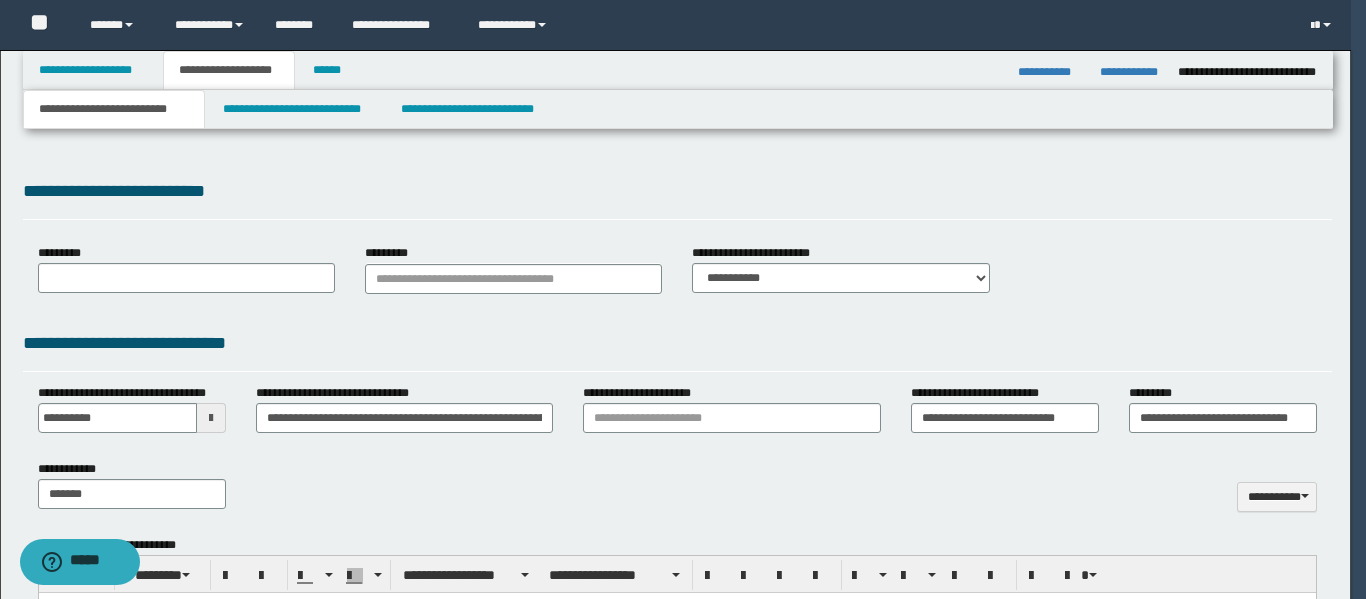type on "********" 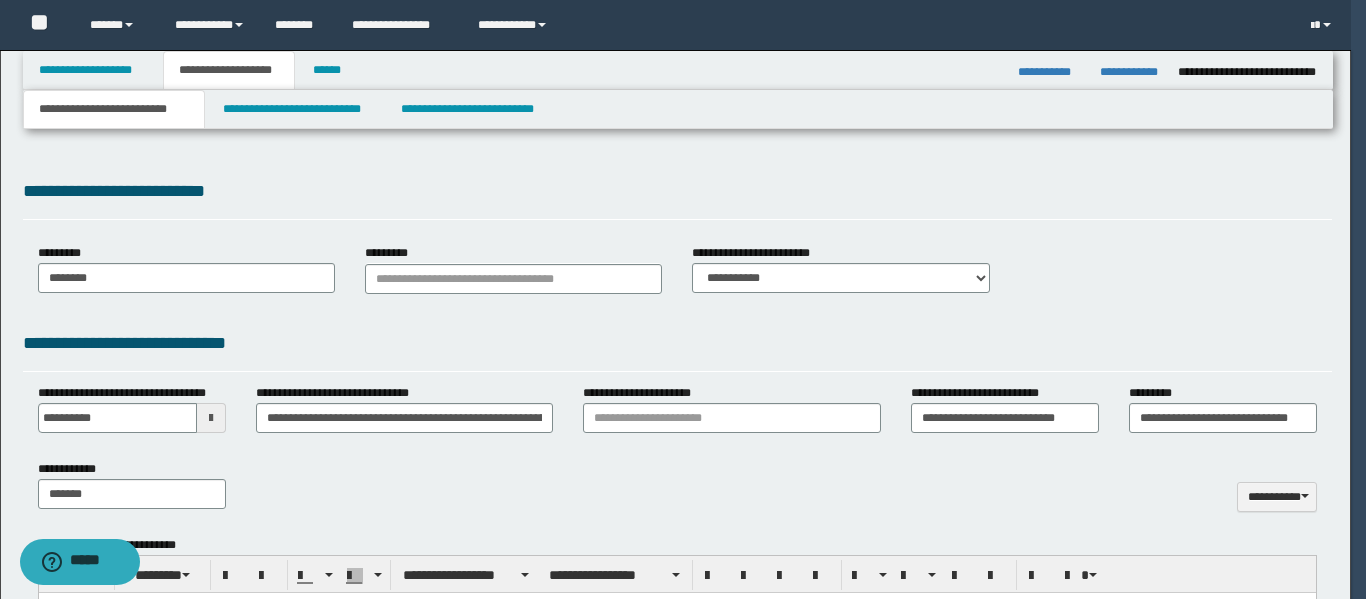 type 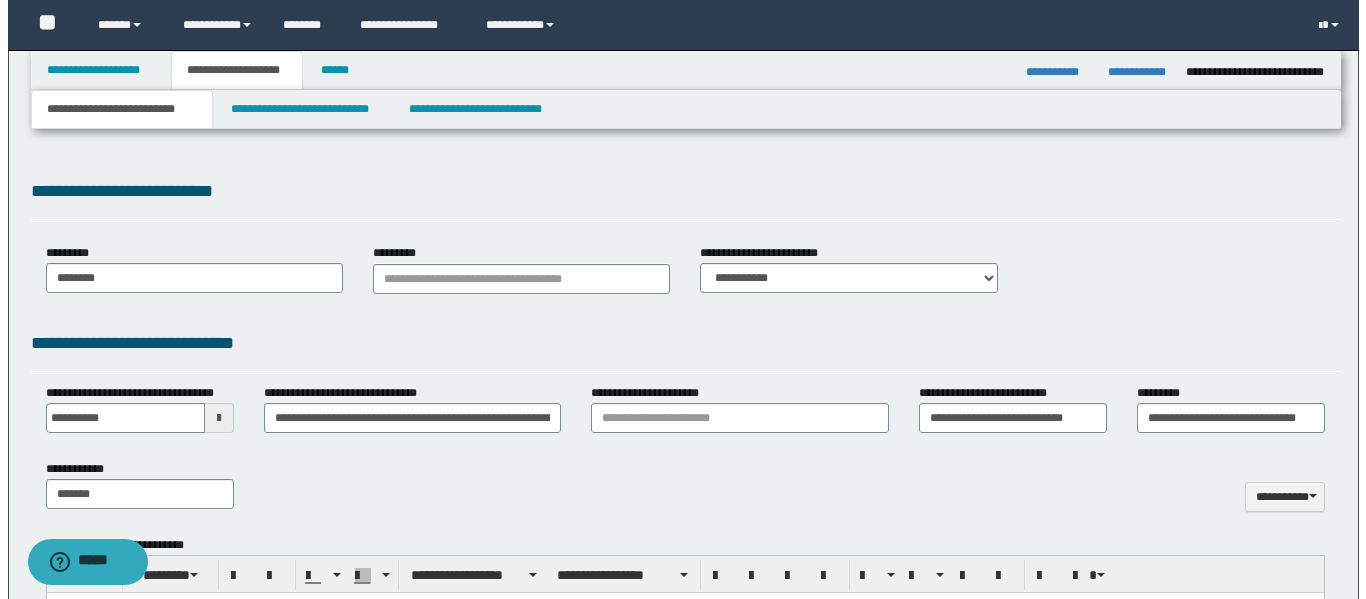scroll, scrollTop: 0, scrollLeft: 0, axis: both 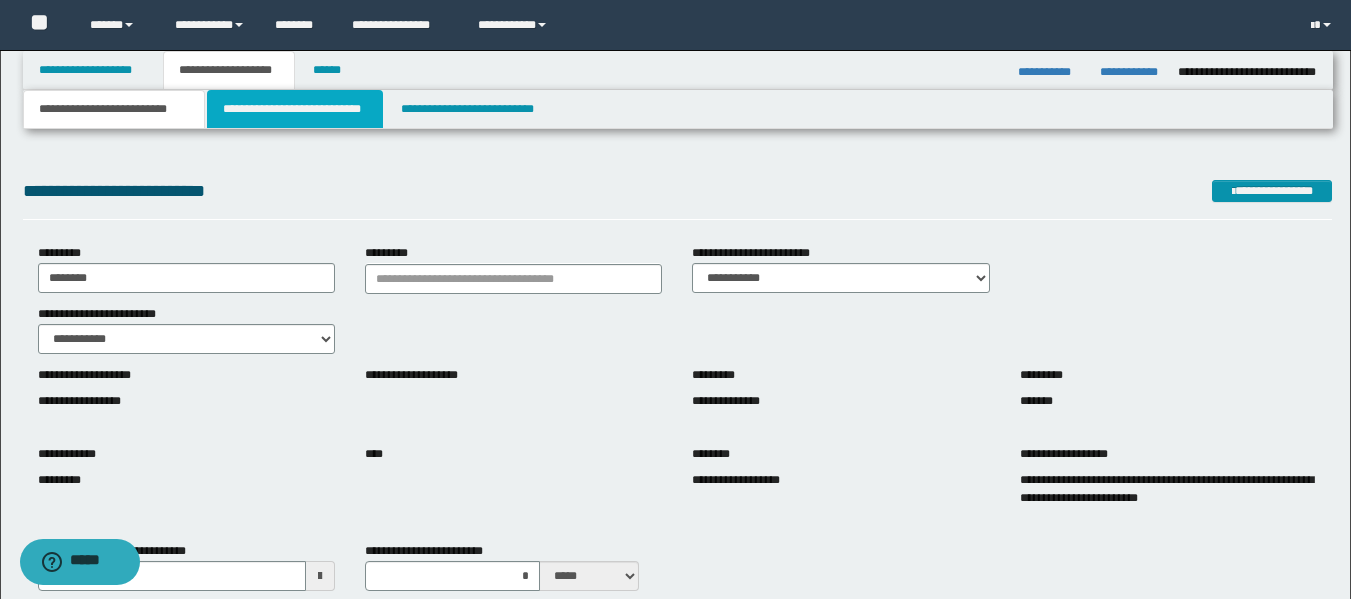 click on "**********" at bounding box center (295, 109) 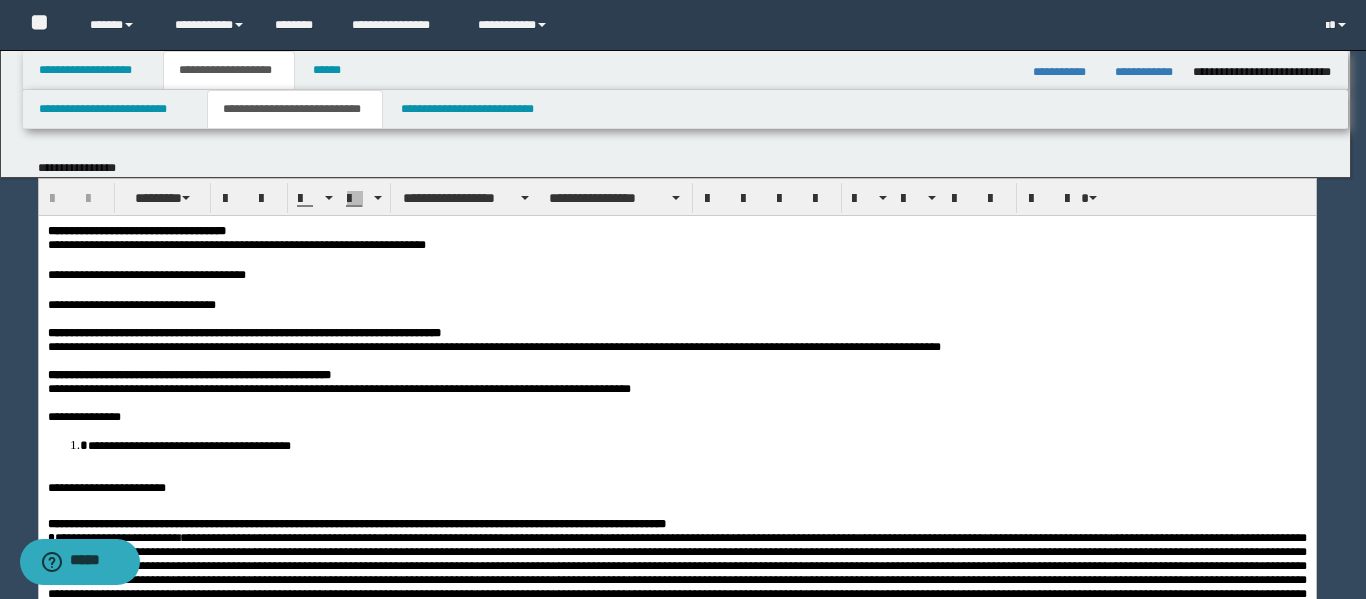 scroll, scrollTop: 0, scrollLeft: 0, axis: both 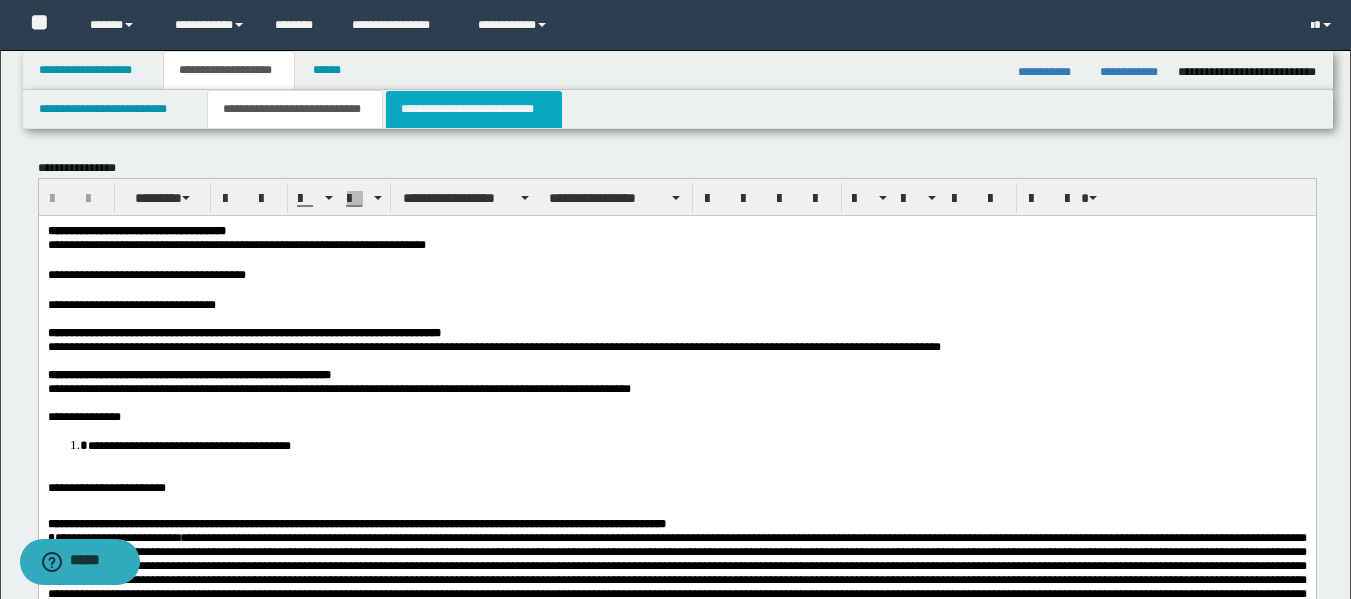 click on "**********" at bounding box center [474, 109] 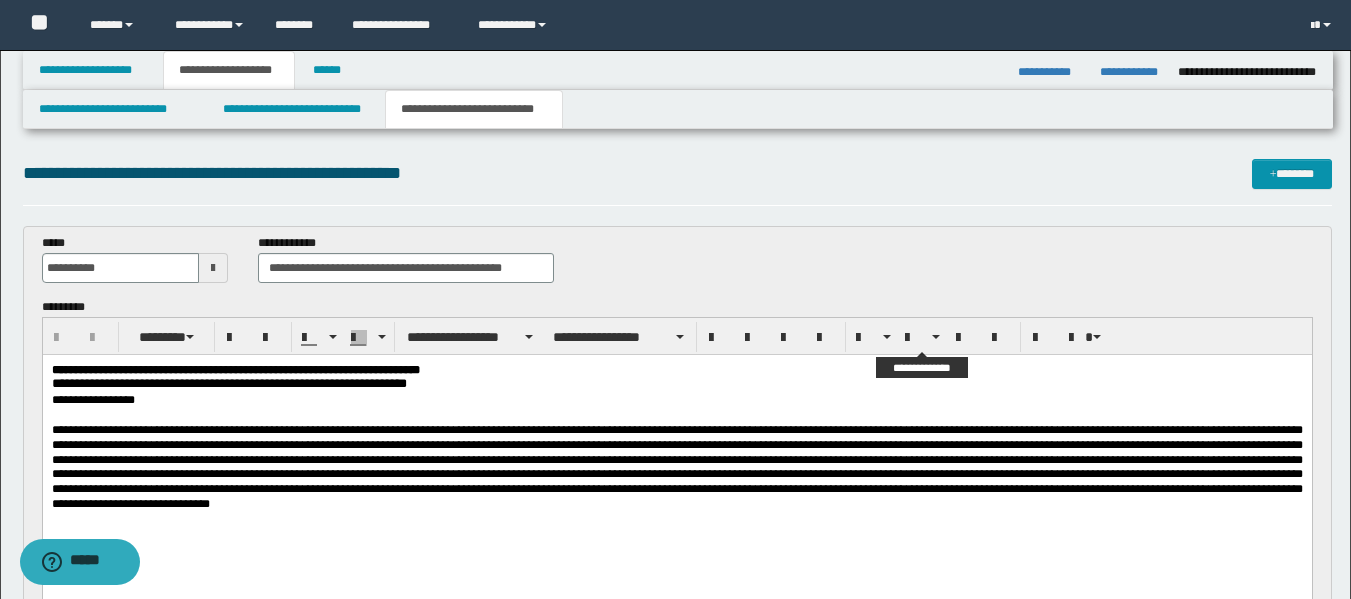 scroll, scrollTop: 0, scrollLeft: 0, axis: both 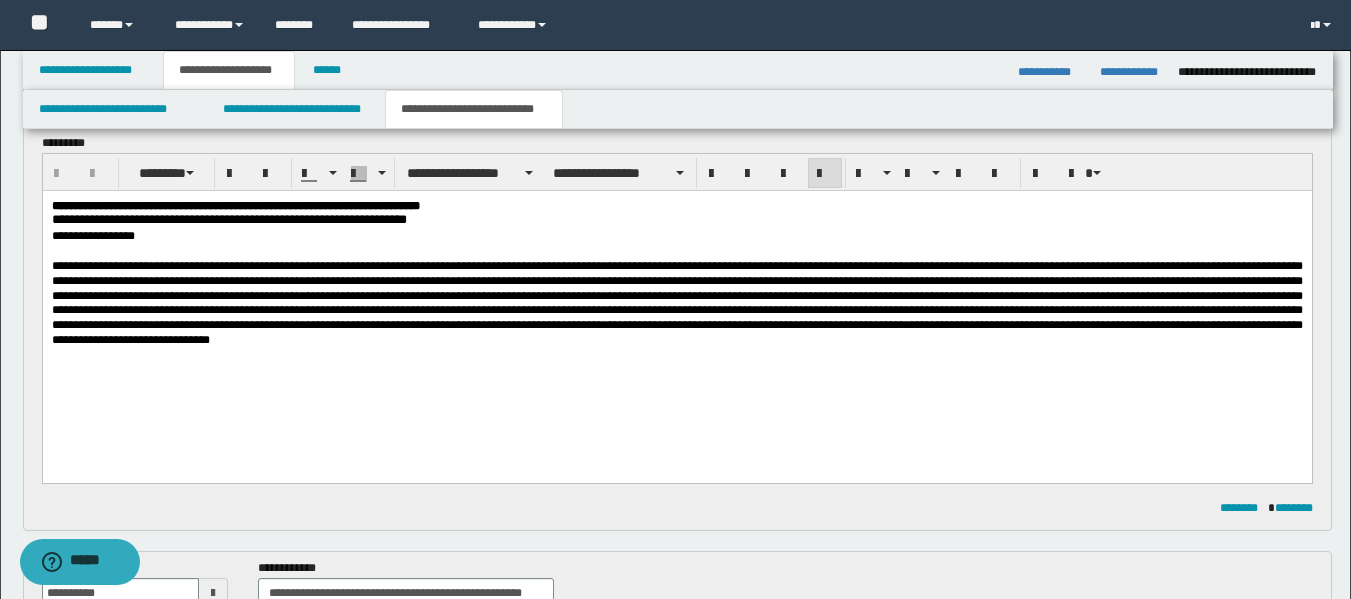 click at bounding box center [676, 303] 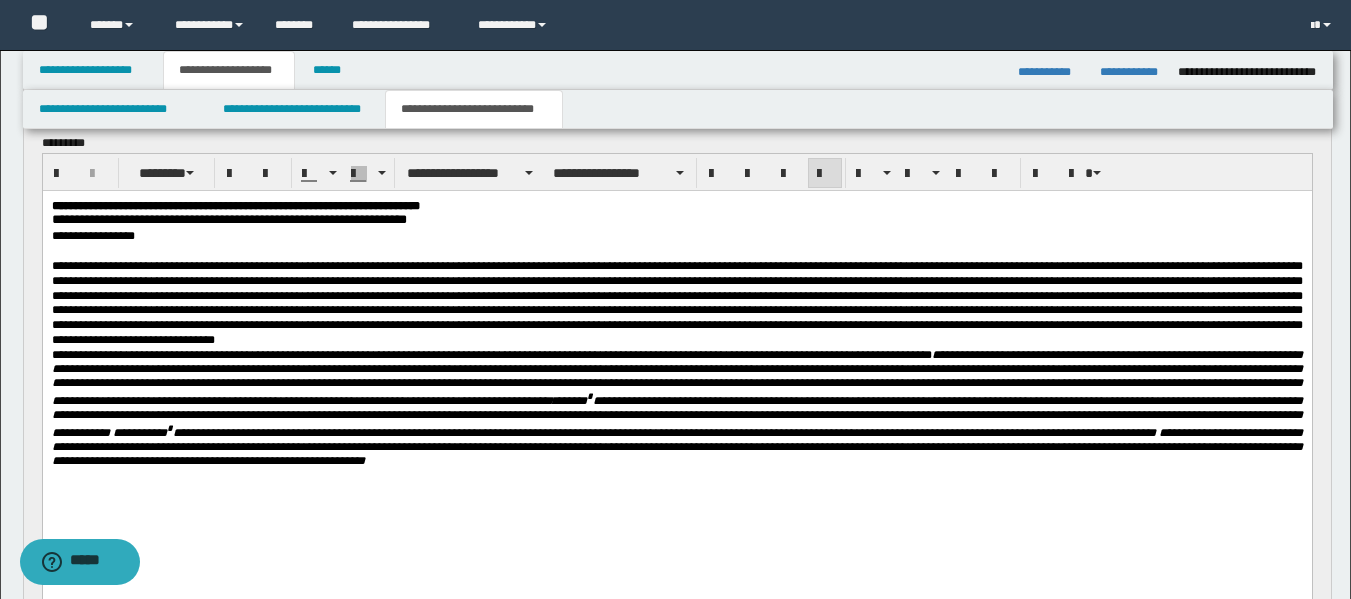 click at bounding box center (676, 303) 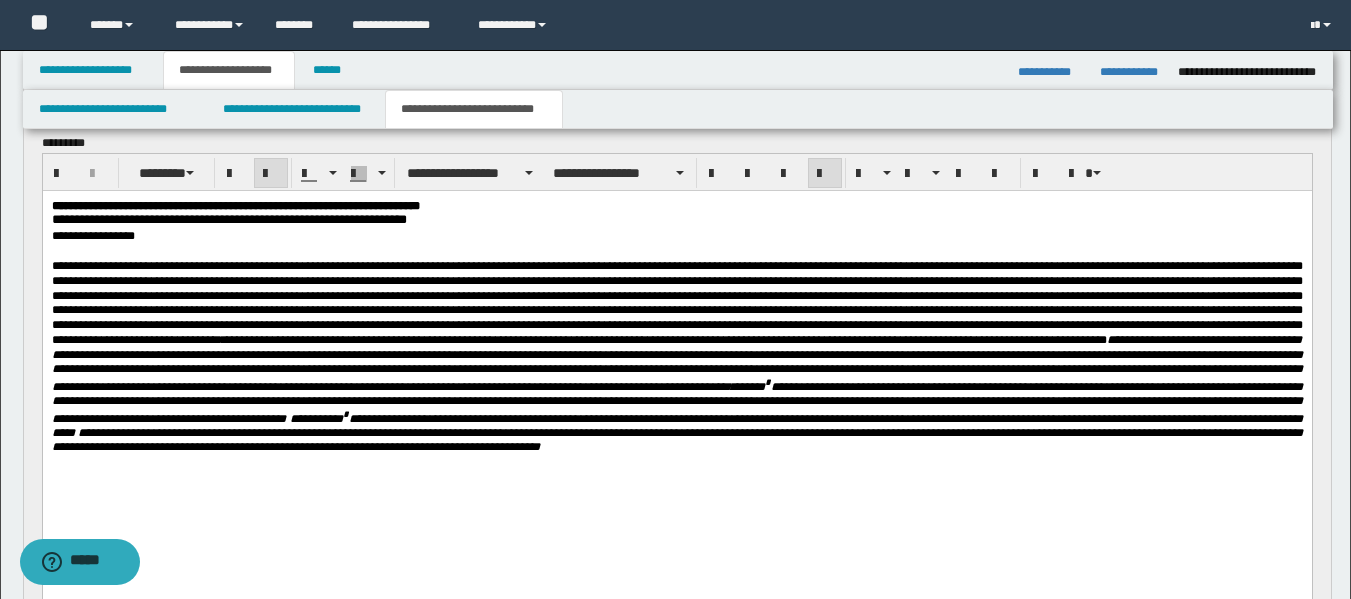 click on "**********" at bounding box center [676, 356] 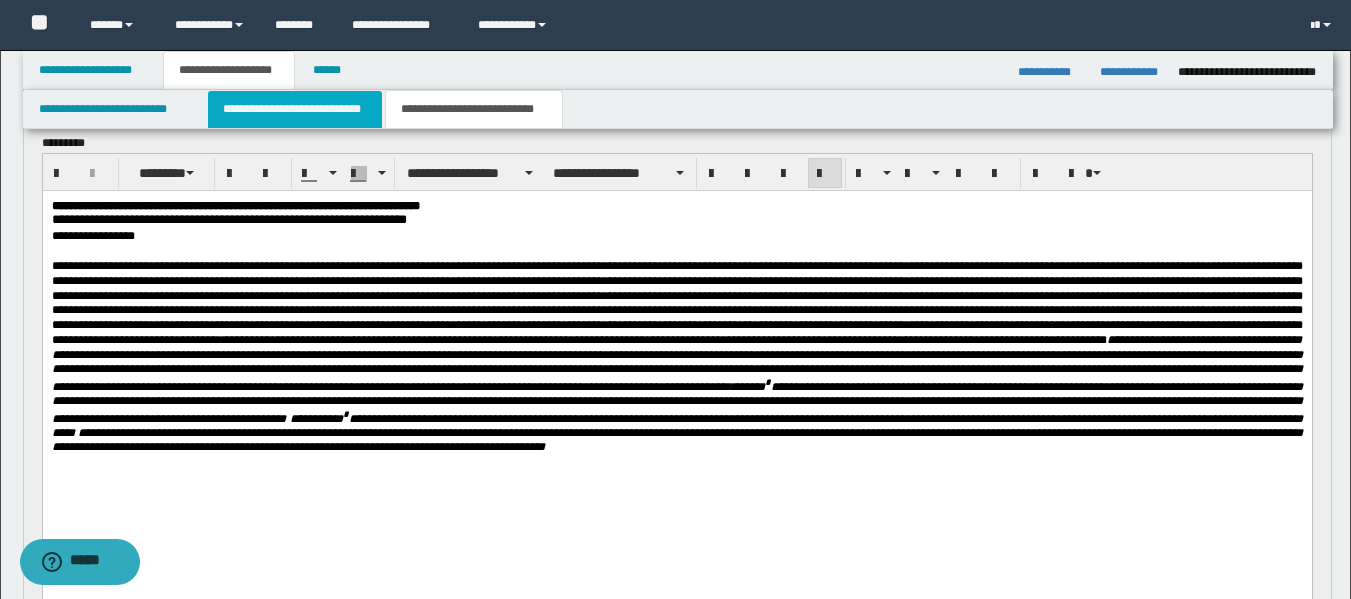 click on "**********" at bounding box center [295, 109] 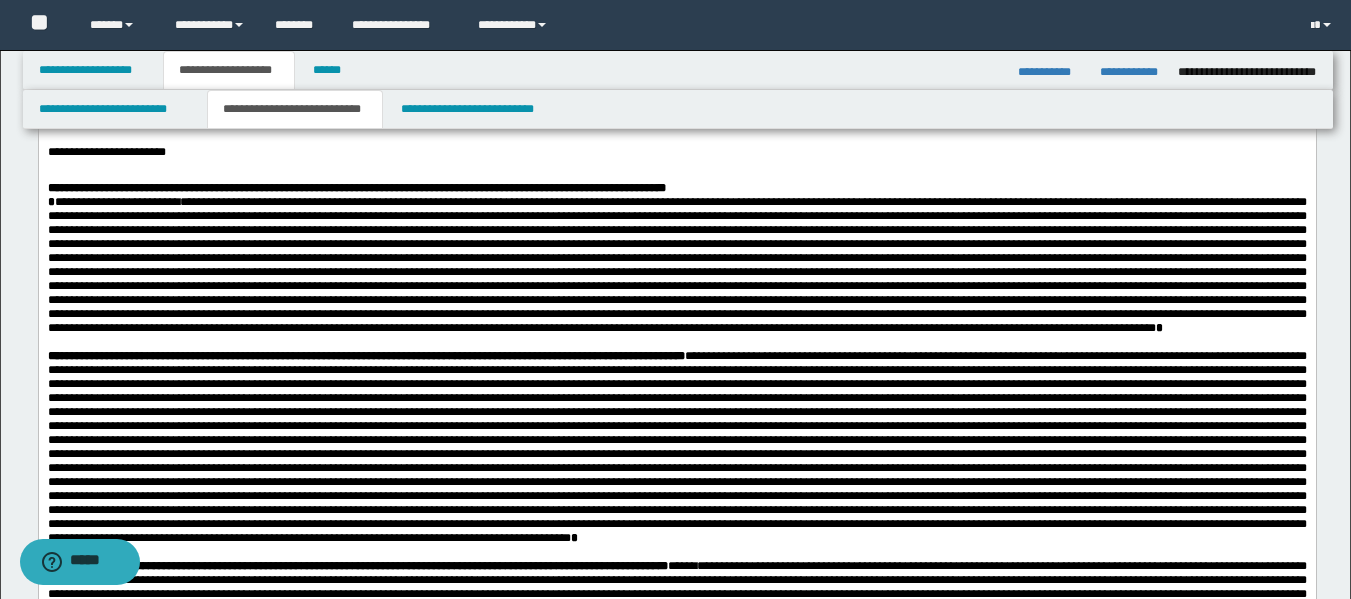scroll, scrollTop: 360, scrollLeft: 0, axis: vertical 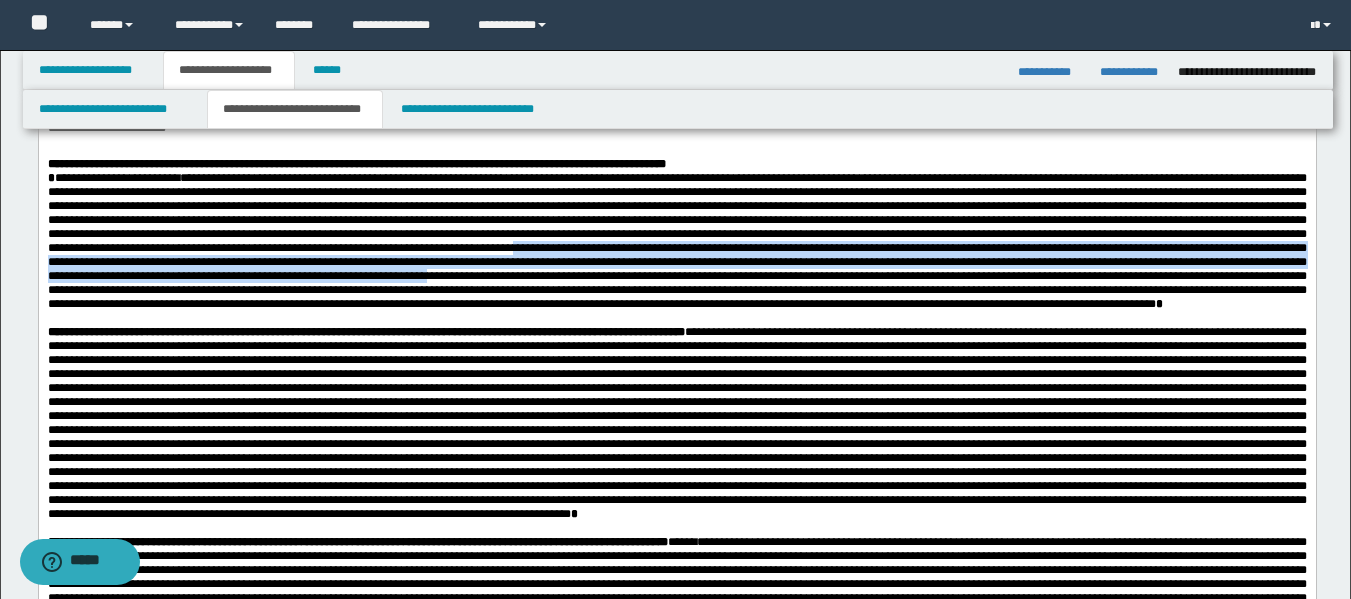drag, startPoint x: 1027, startPoint y: 291, endPoint x: 1179, endPoint y: 322, distance: 155.12898 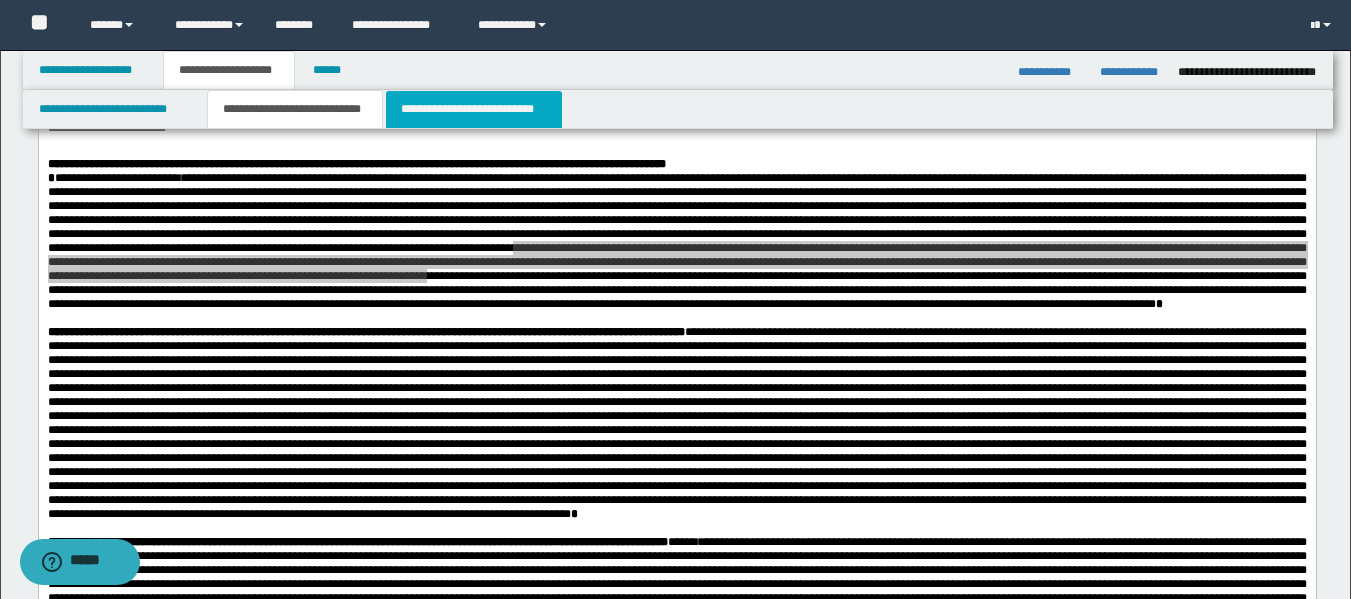 click on "**********" at bounding box center (474, 109) 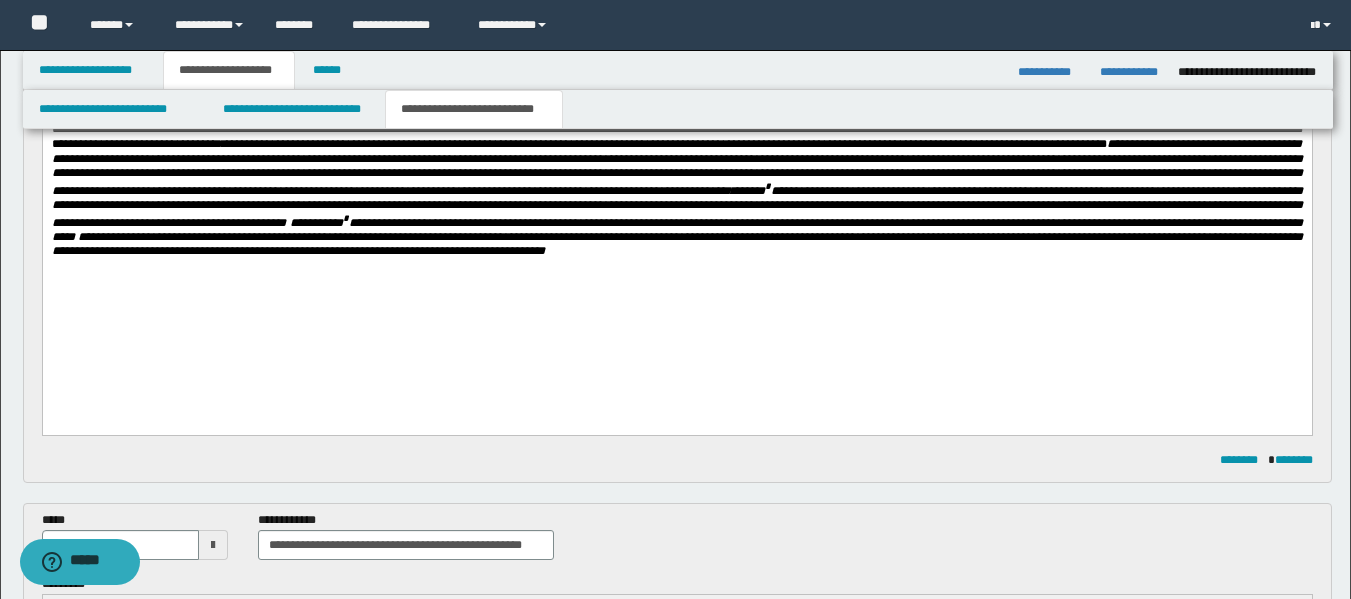 click at bounding box center [676, 266] 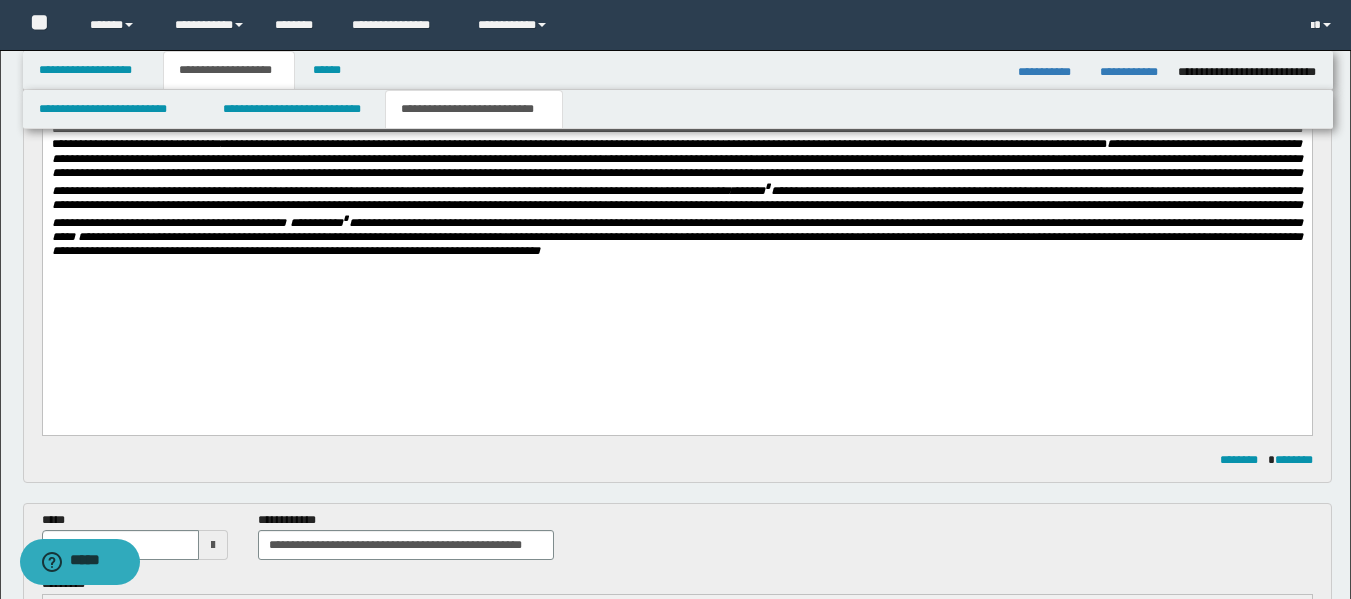 click on "**********" at bounding box center [676, 161] 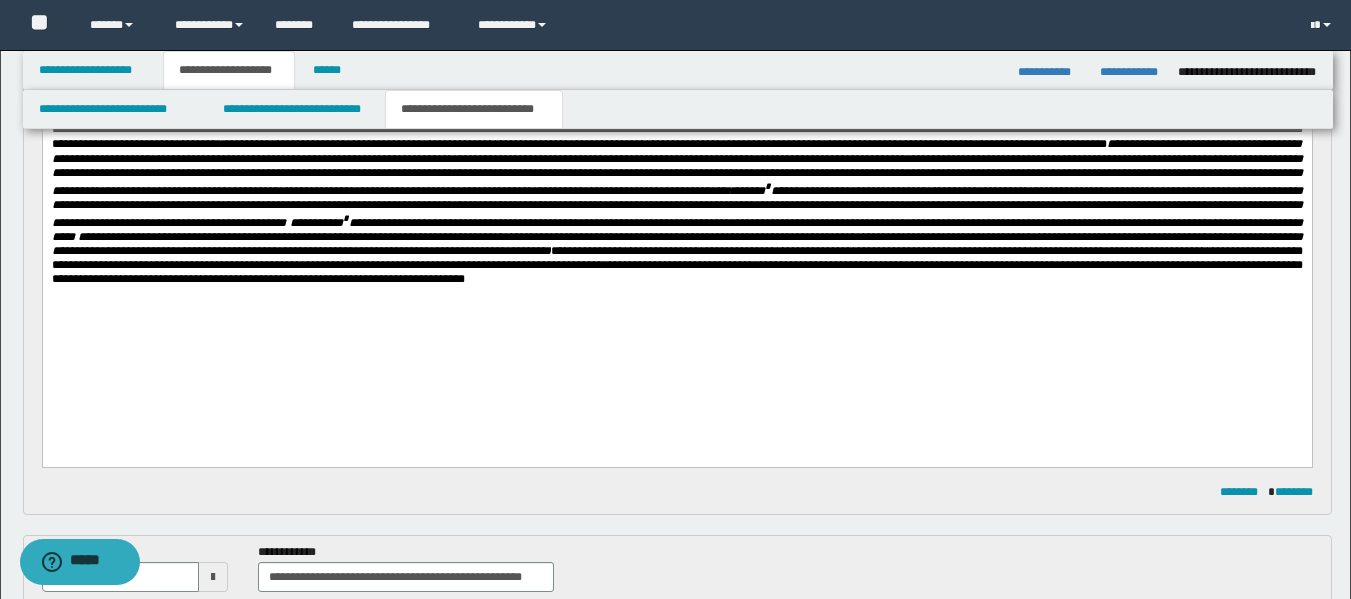 click on "**********" at bounding box center [676, 266] 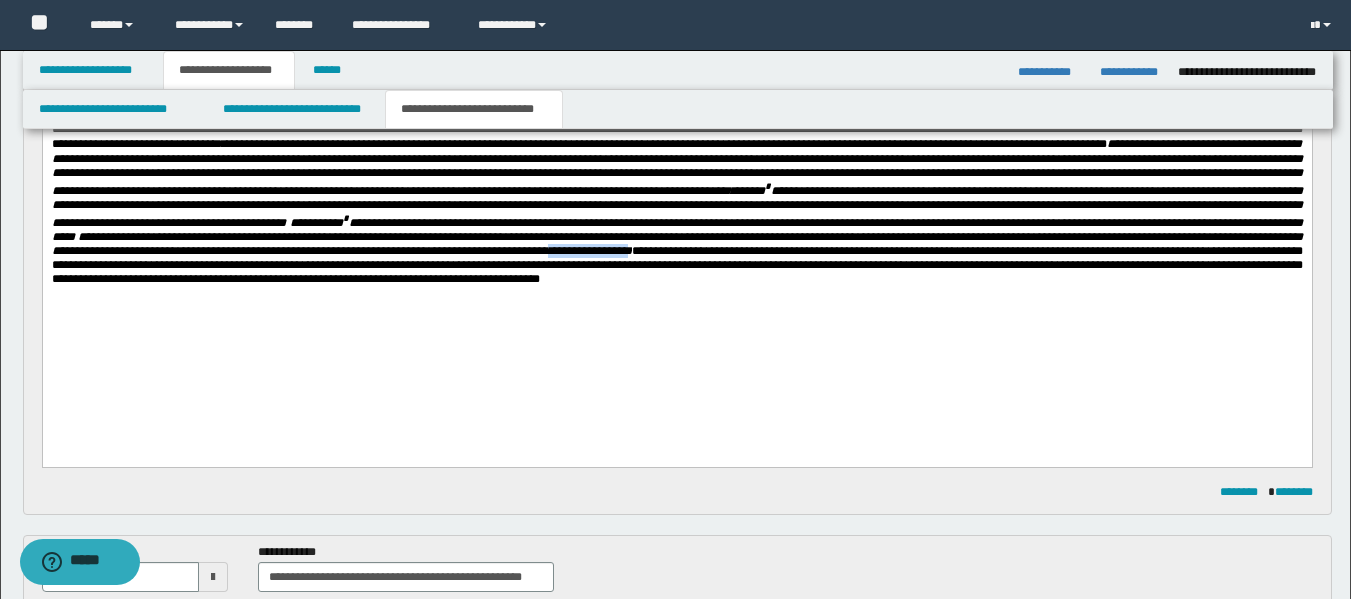 drag, startPoint x: 811, startPoint y: 290, endPoint x: 717, endPoint y: 291, distance: 94.00532 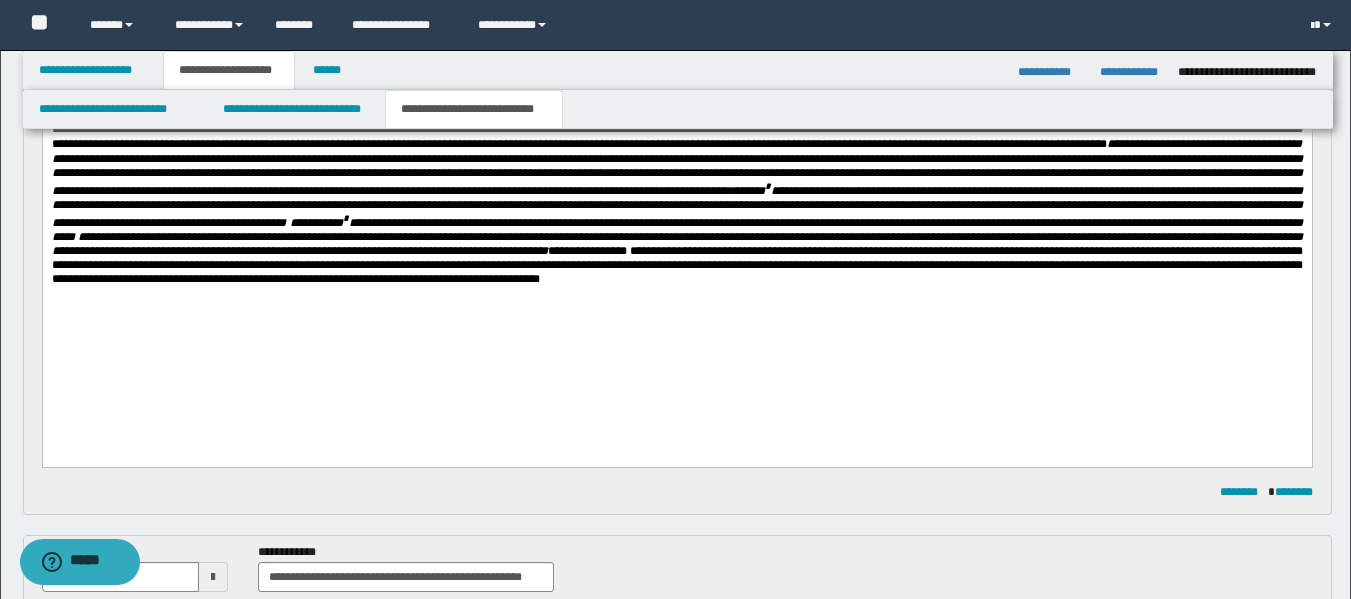 click on "**********" at bounding box center [676, 266] 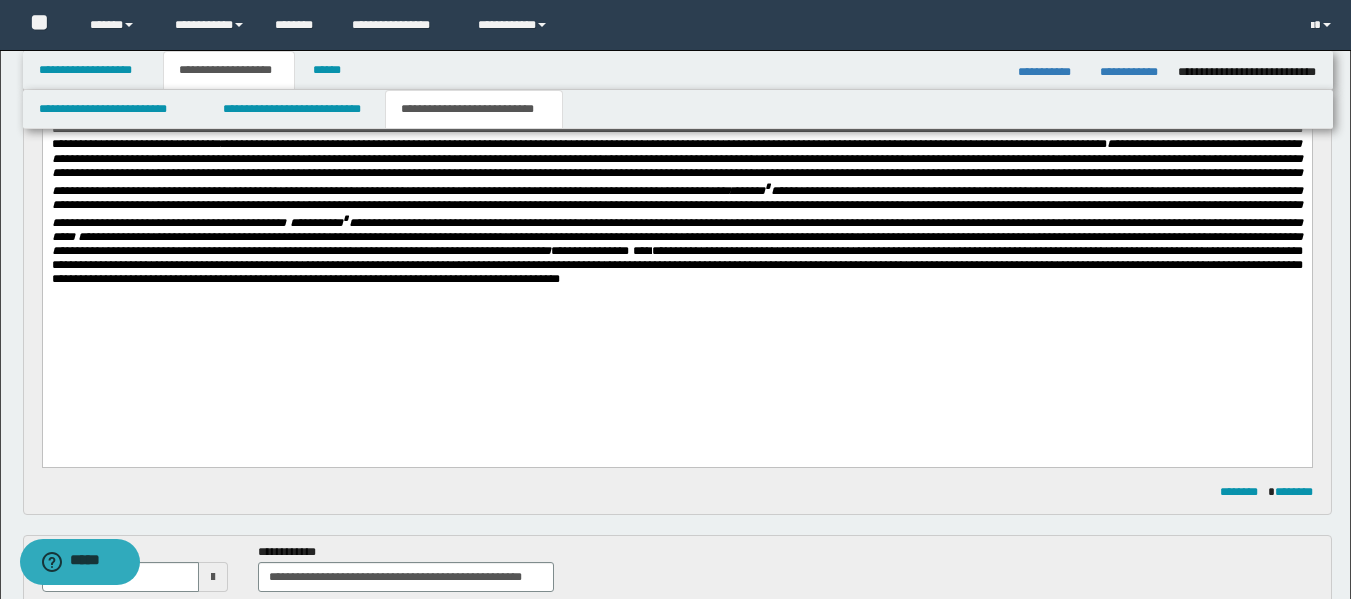 click on "**********" at bounding box center [676, 266] 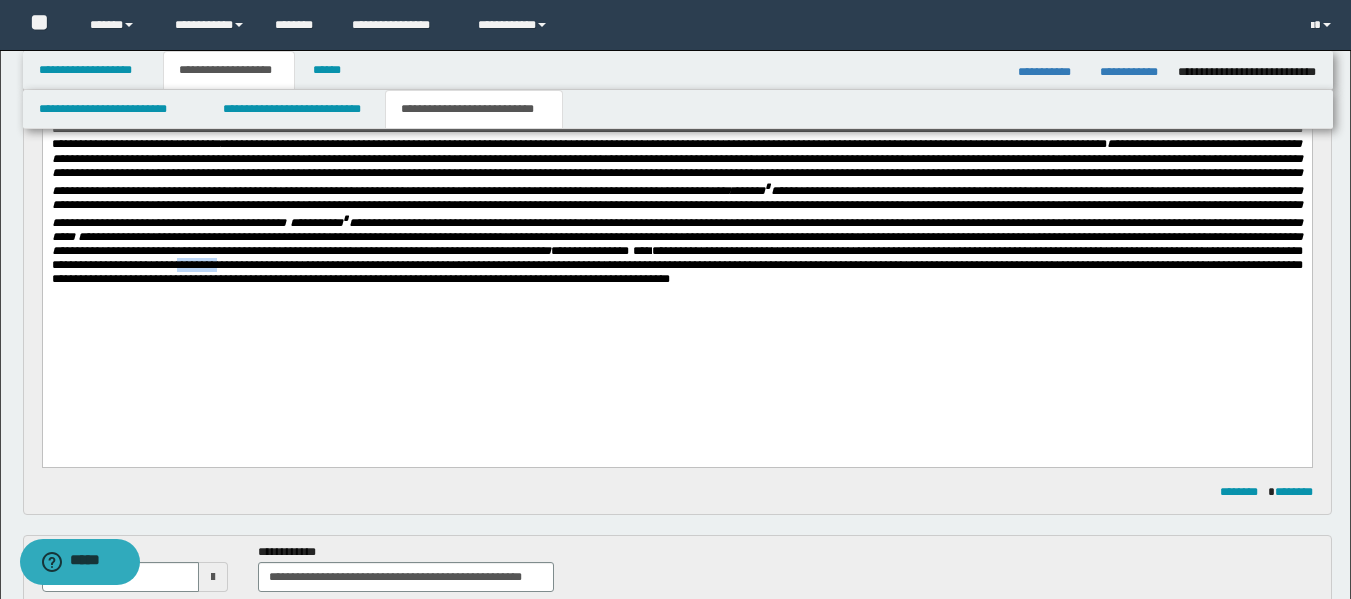 drag, startPoint x: 473, startPoint y: 302, endPoint x: 424, endPoint y: 301, distance: 49.010204 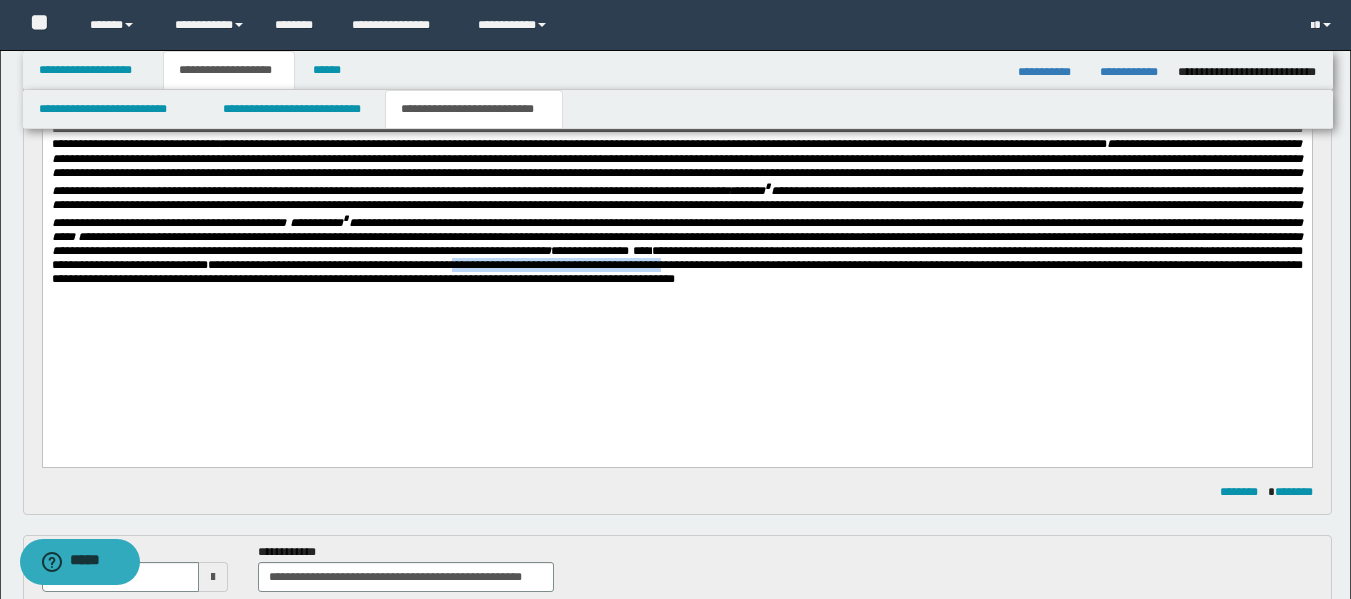 drag, startPoint x: 960, startPoint y: 305, endPoint x: 730, endPoint y: 301, distance: 230.03477 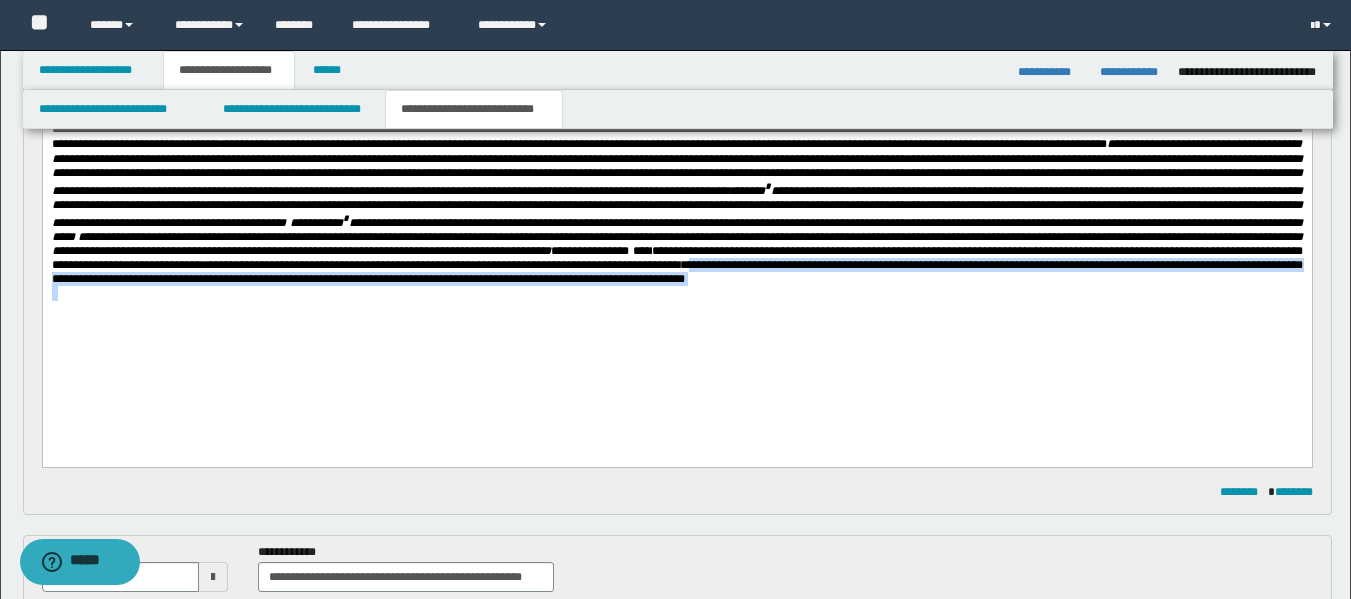 drag, startPoint x: 984, startPoint y: 305, endPoint x: 1082, endPoint y: 329, distance: 100.89599 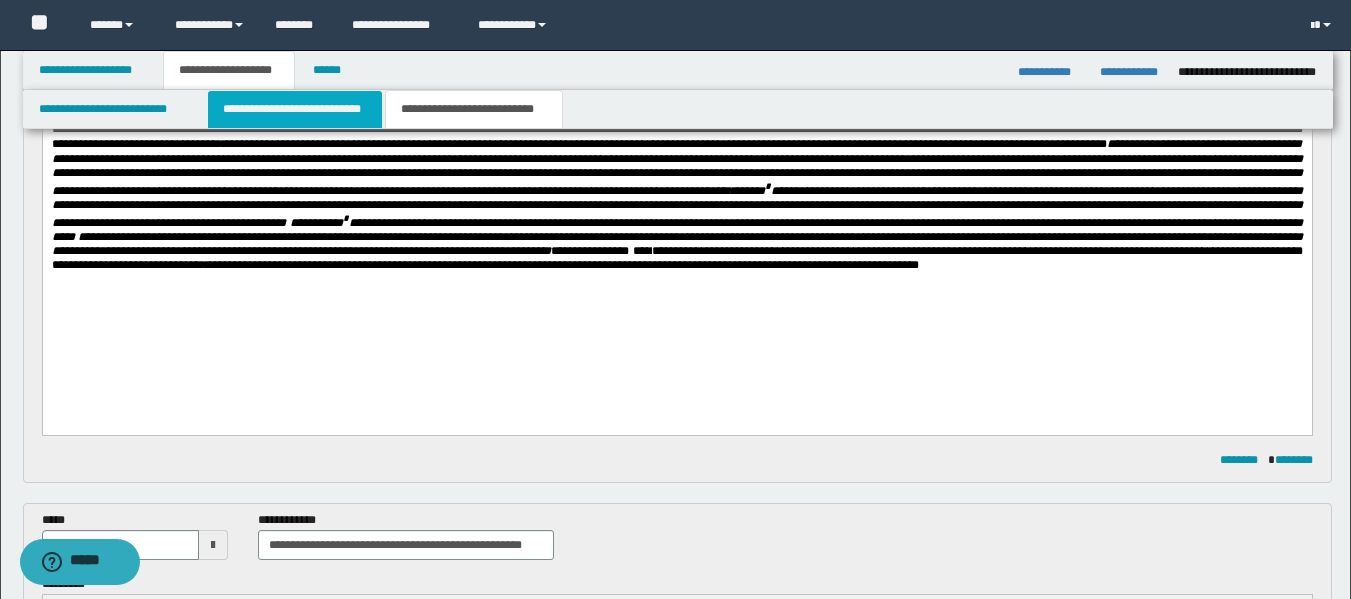 click on "**********" at bounding box center (295, 109) 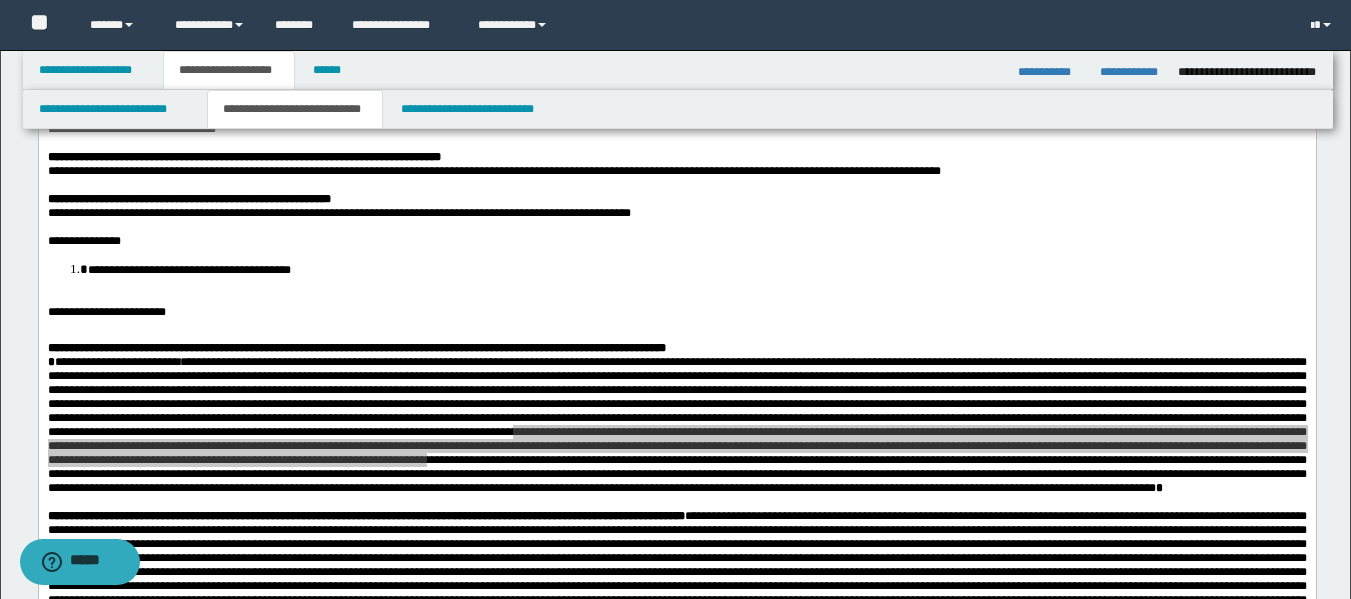 scroll, scrollTop: 164, scrollLeft: 0, axis: vertical 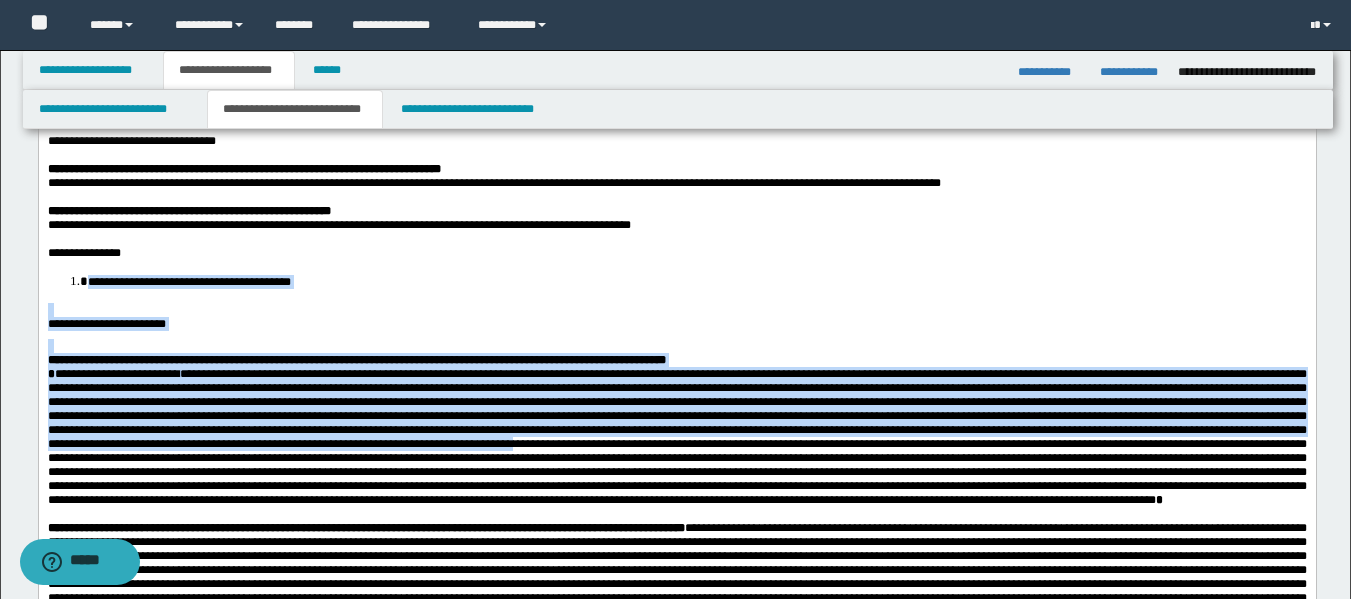 drag, startPoint x: 196, startPoint y: 356, endPoint x: 56, endPoint y: 287, distance: 156.08011 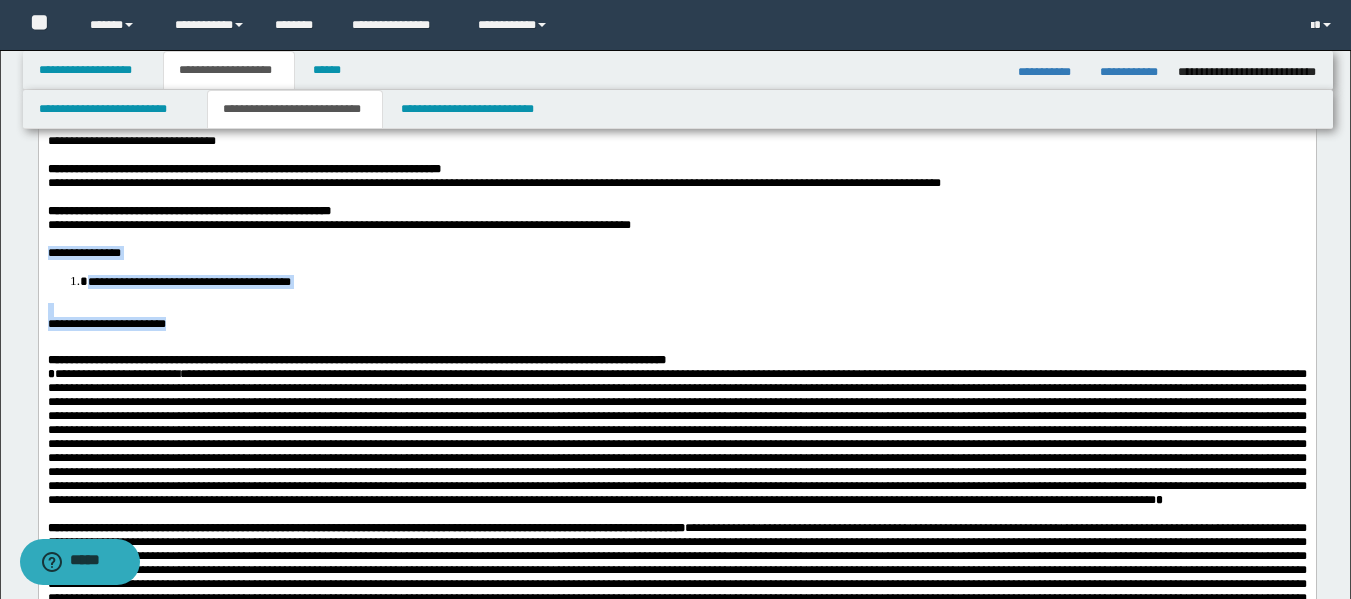 drag, startPoint x: 197, startPoint y: 354, endPoint x: 40, endPoint y: 279, distance: 173.99425 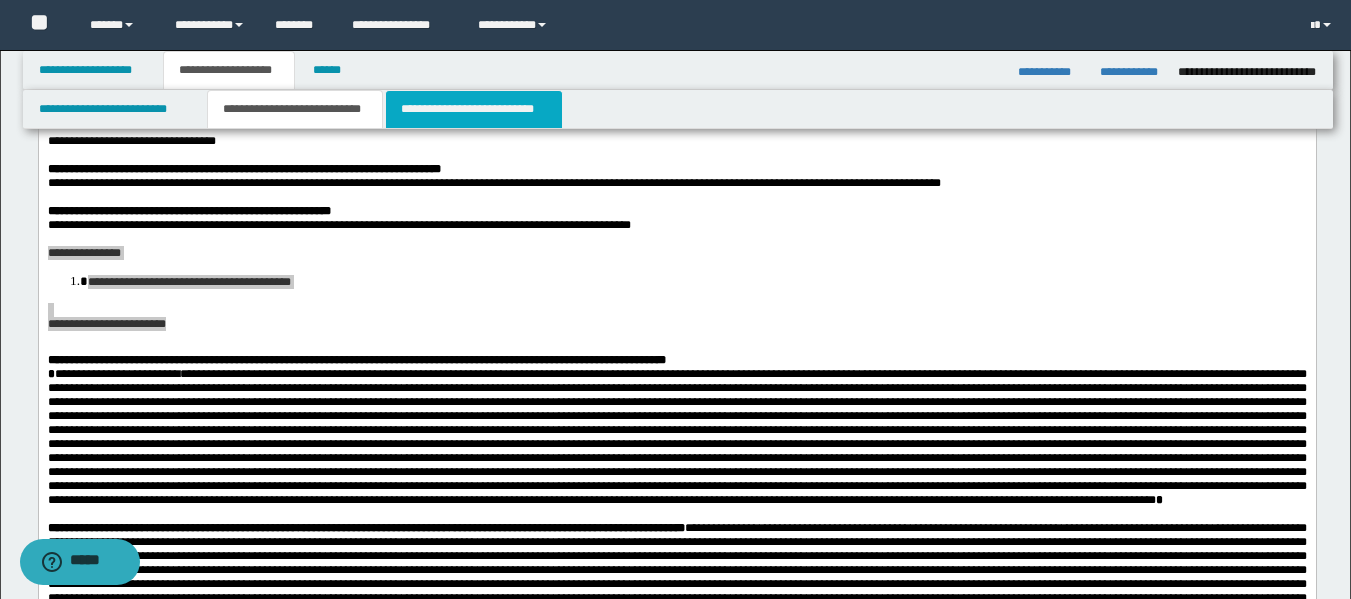 click on "**********" at bounding box center [474, 109] 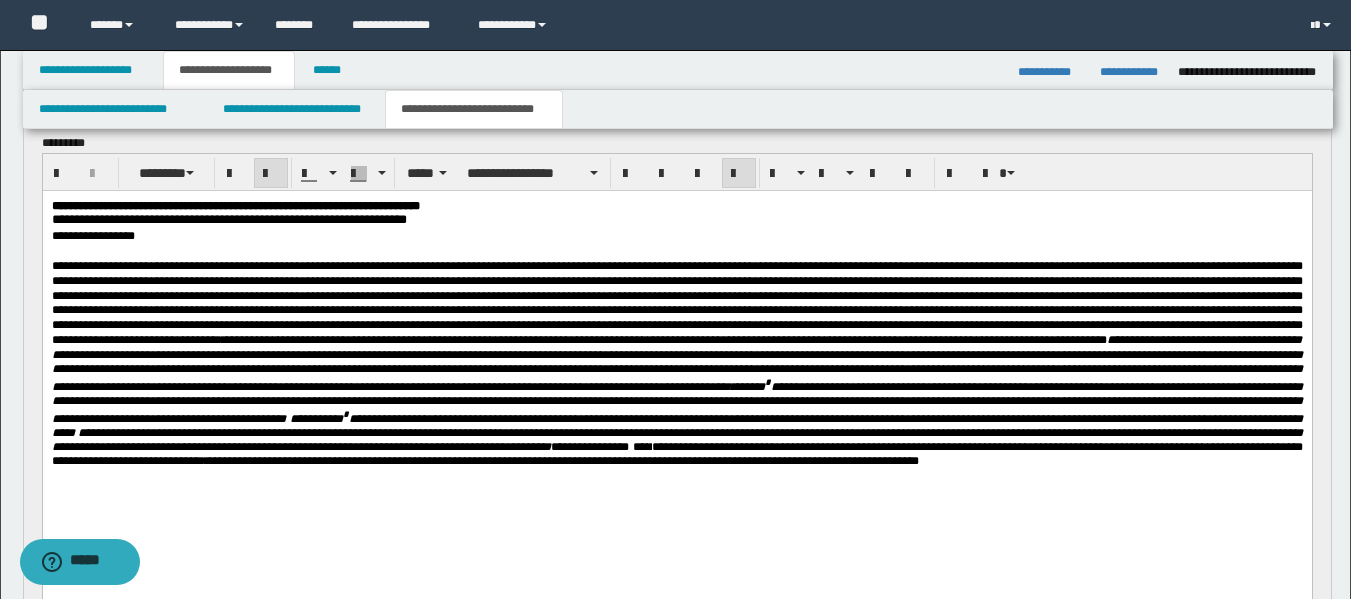 click on "**********" at bounding box center [676, 363] 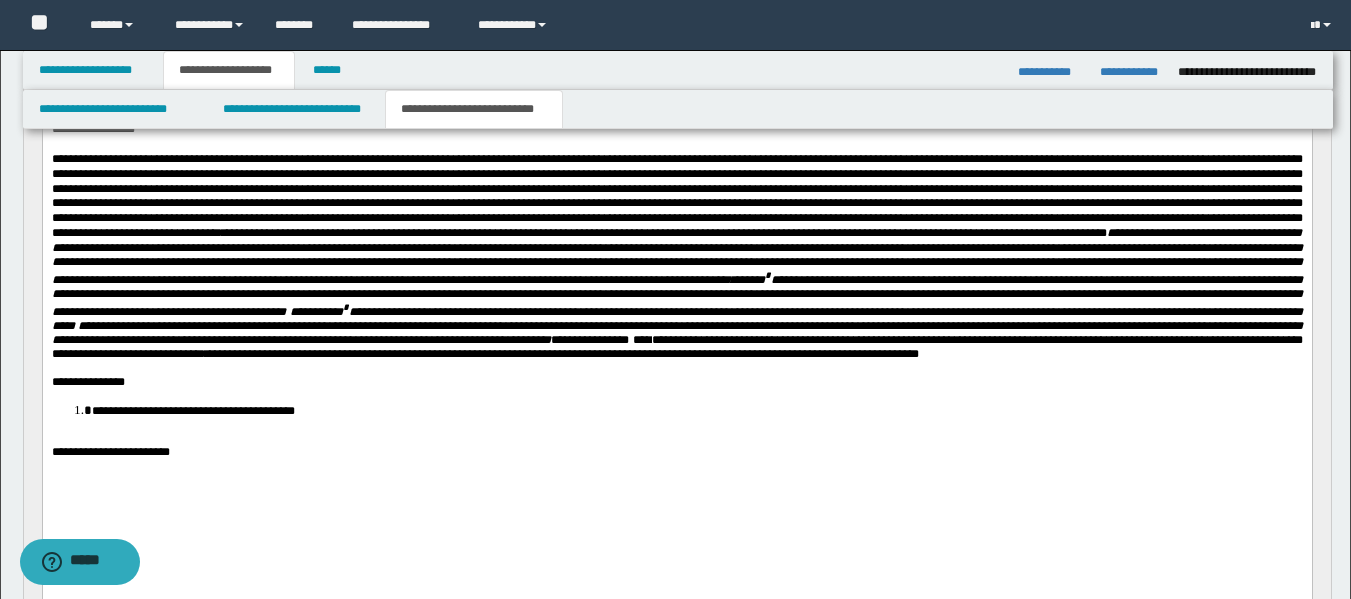 scroll, scrollTop: 292, scrollLeft: 0, axis: vertical 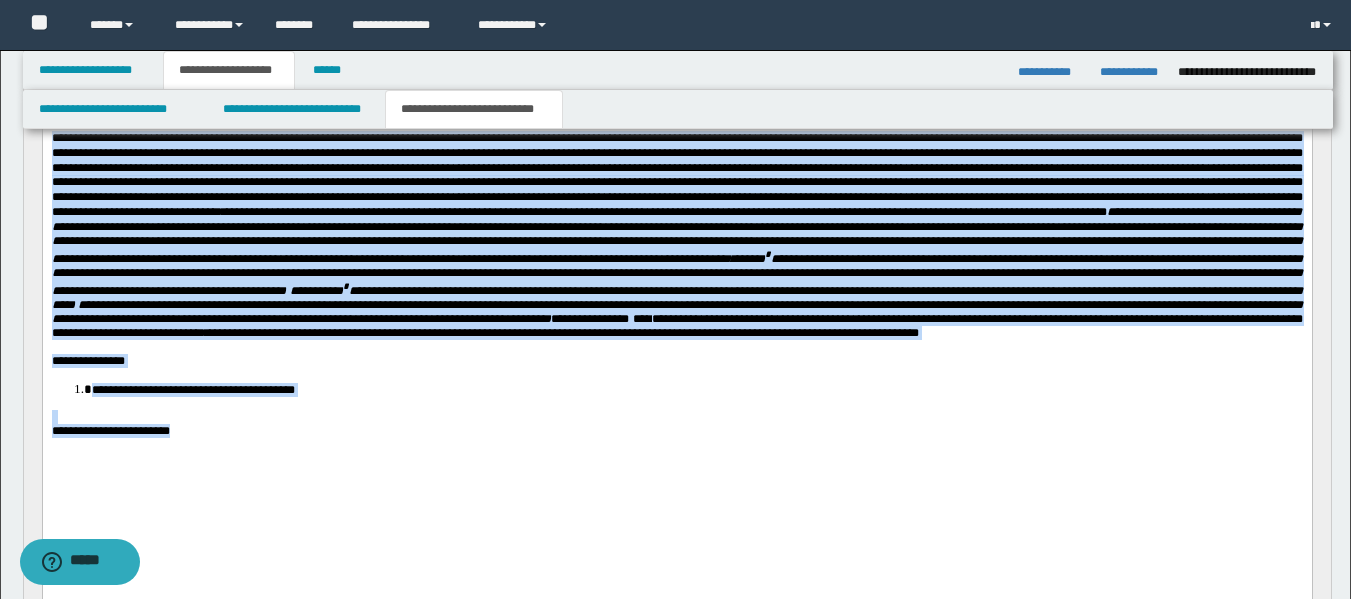 drag, startPoint x: 210, startPoint y: 479, endPoint x: 80, endPoint y: 211, distance: 297.86575 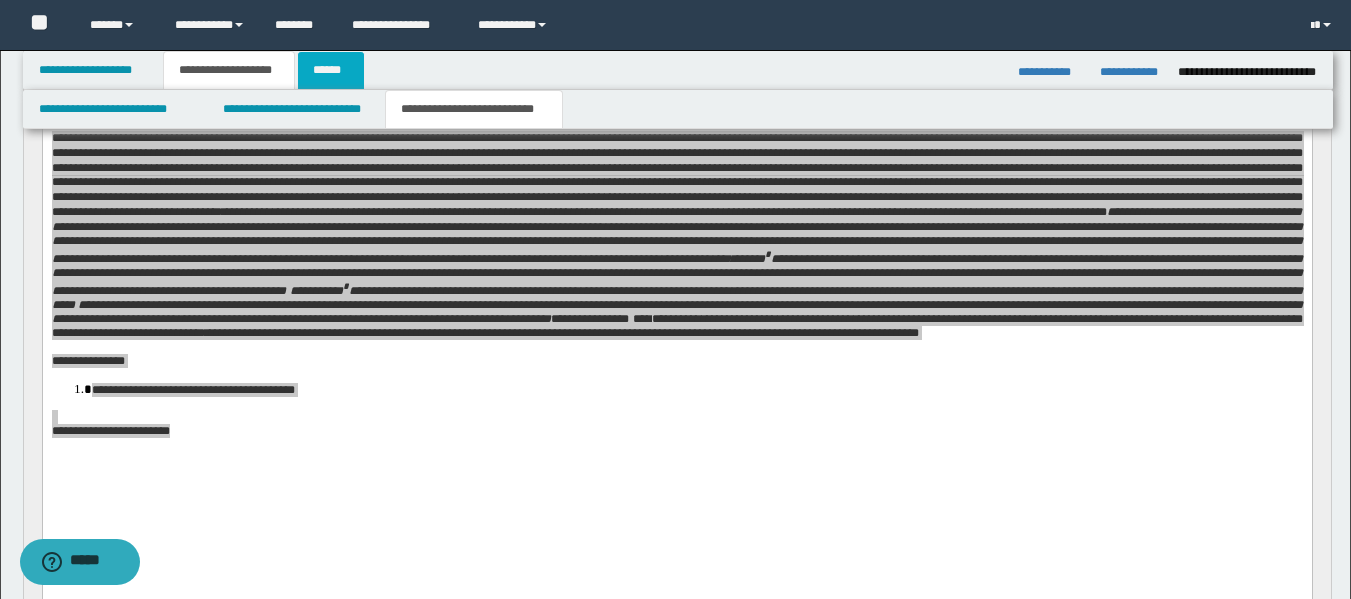 click on "******" at bounding box center (331, 70) 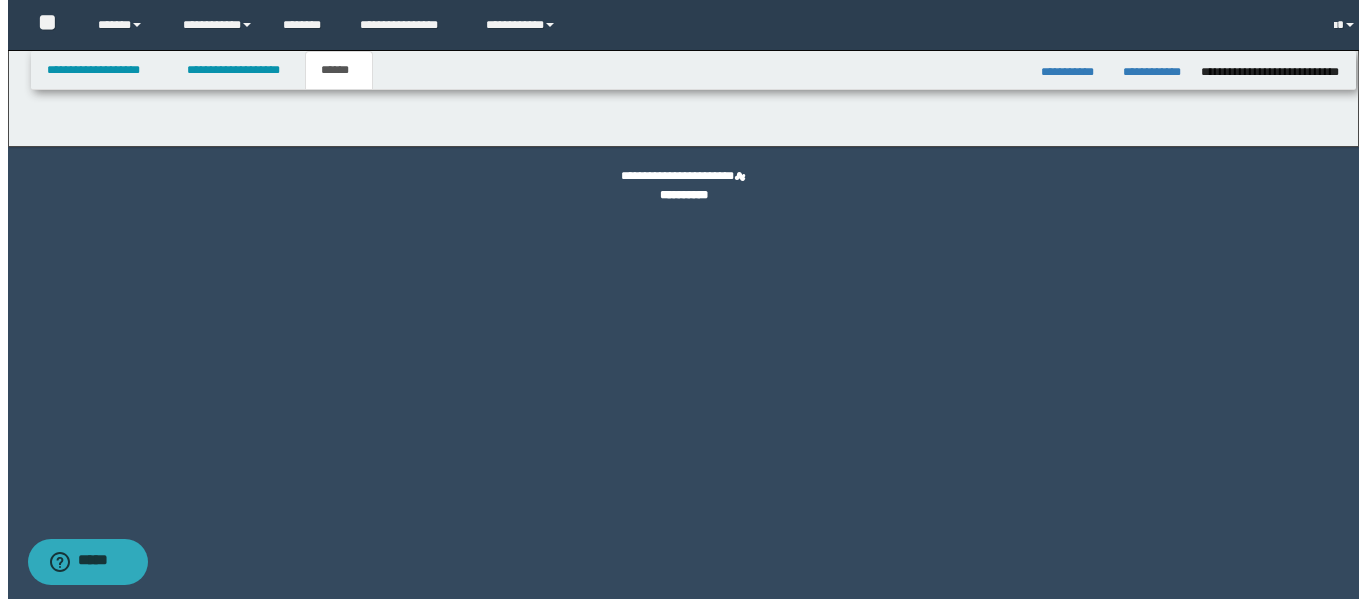 scroll, scrollTop: 0, scrollLeft: 0, axis: both 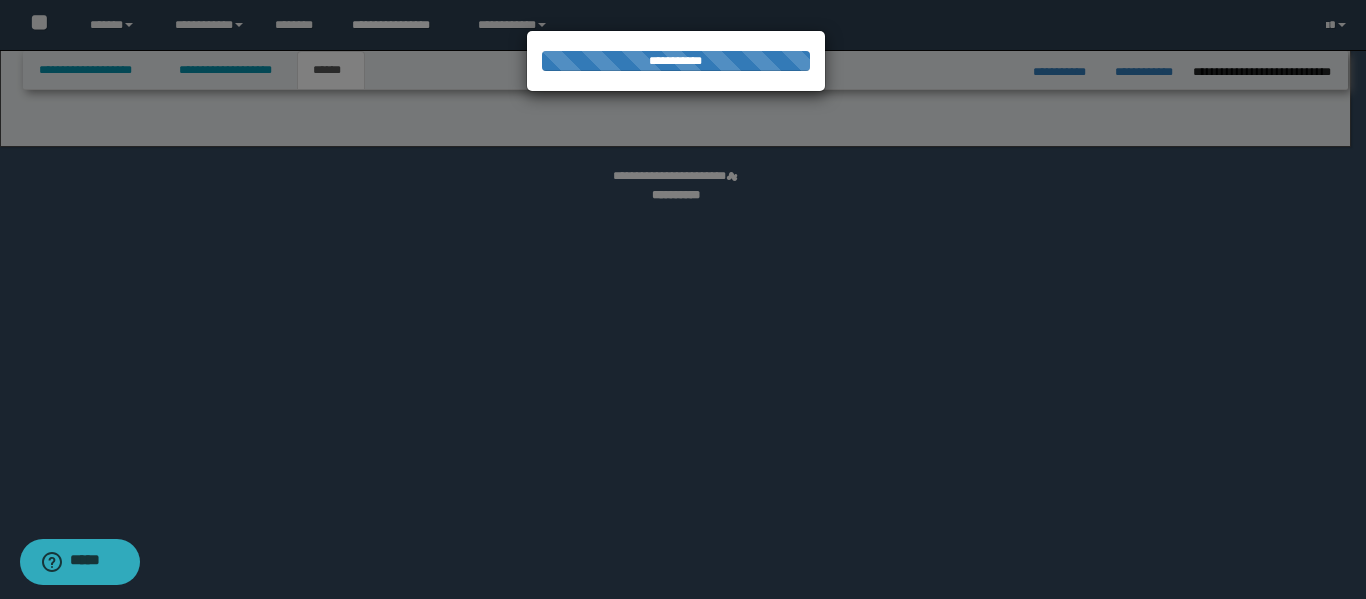 select on "*" 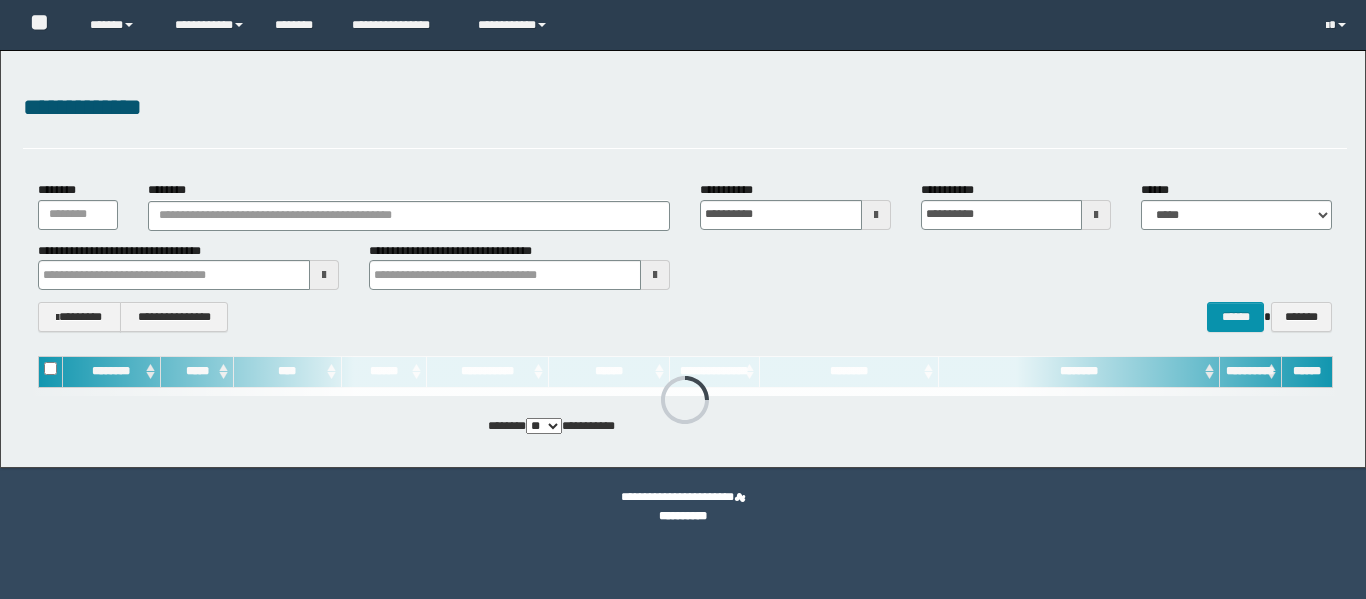 scroll, scrollTop: 0, scrollLeft: 0, axis: both 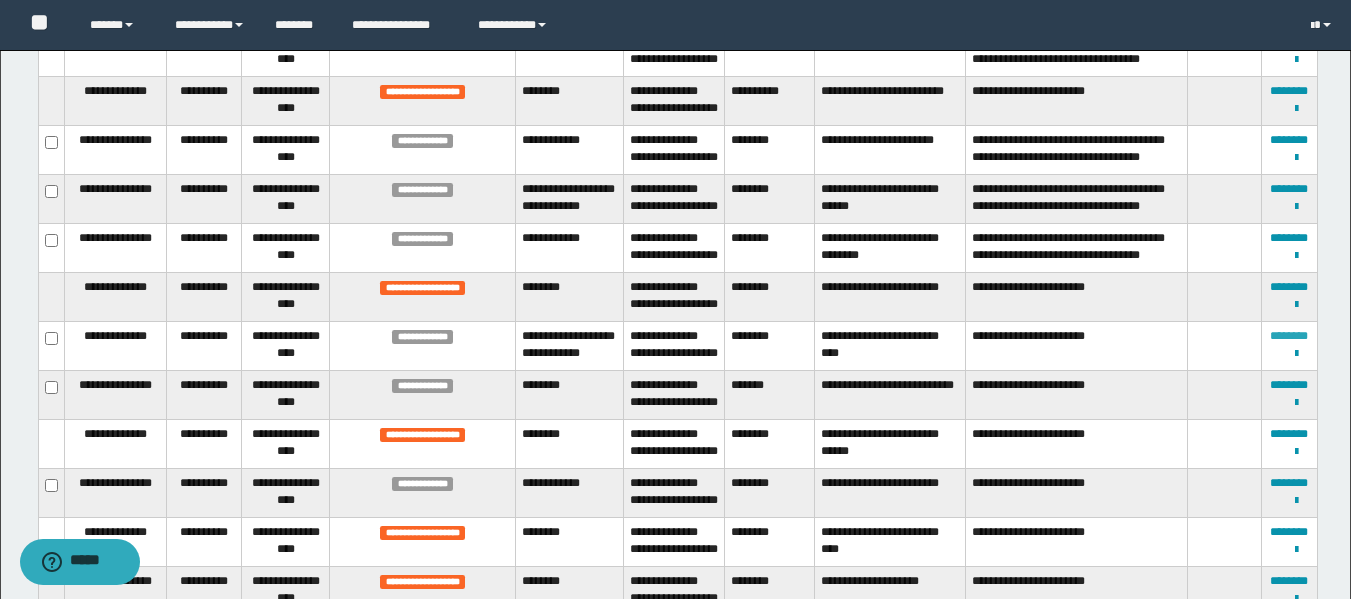 click on "********" at bounding box center [1289, 336] 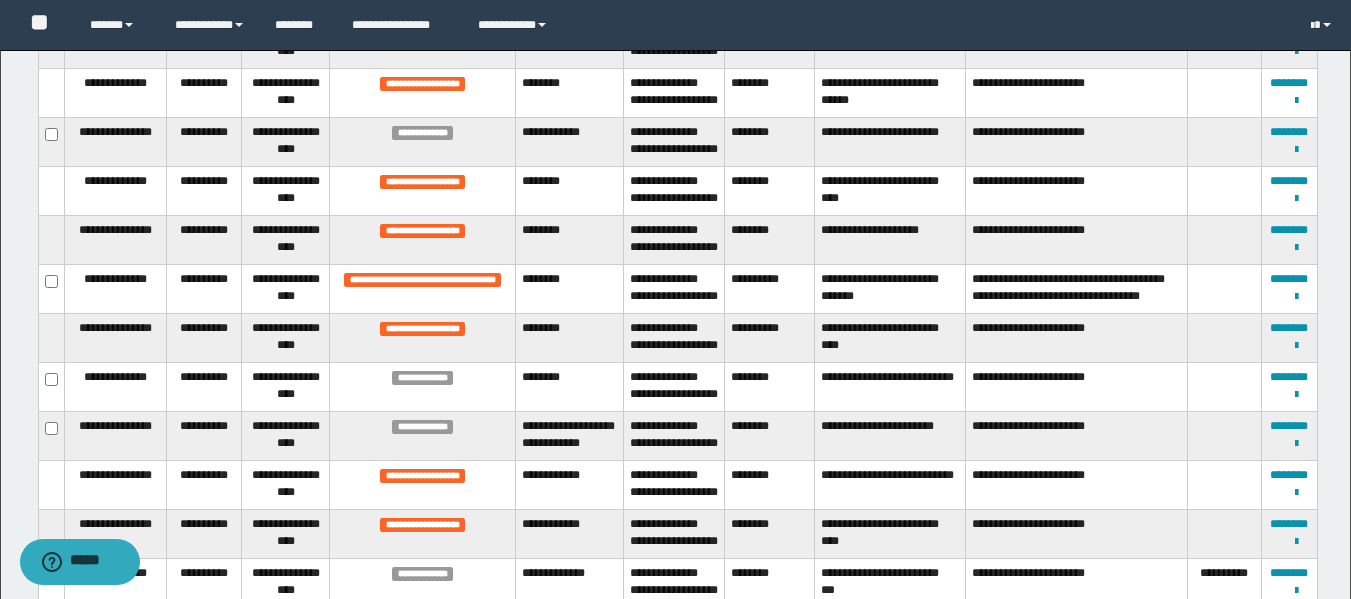 scroll, scrollTop: 2028, scrollLeft: 0, axis: vertical 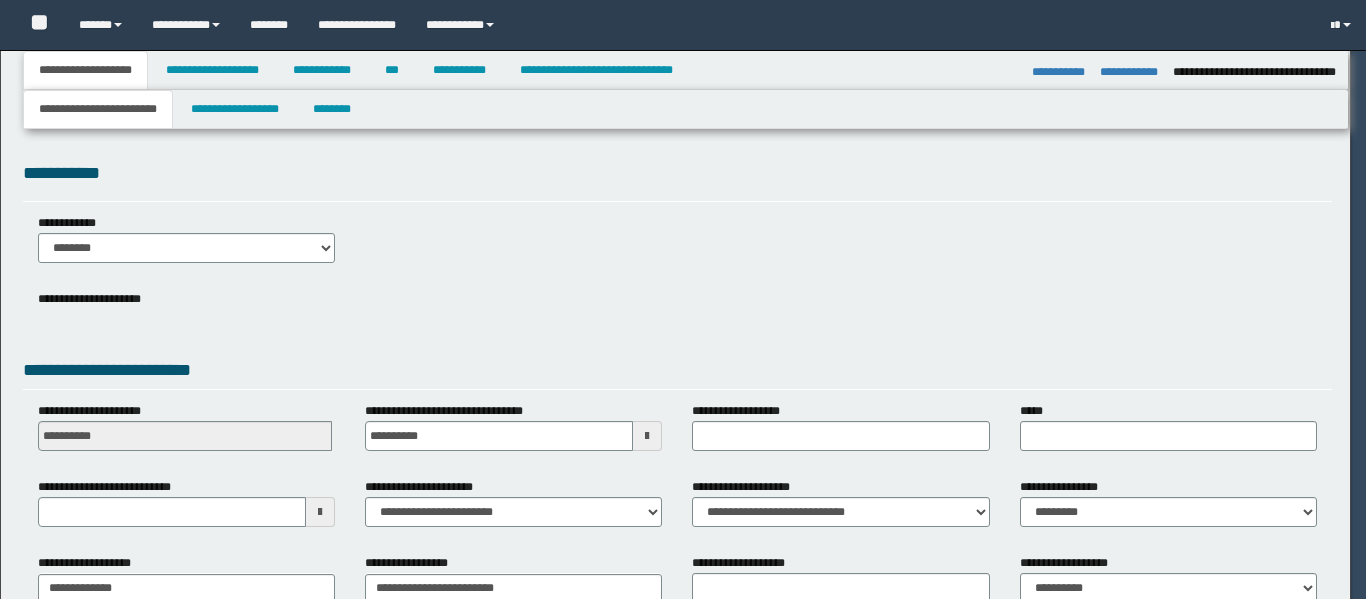 select on "*" 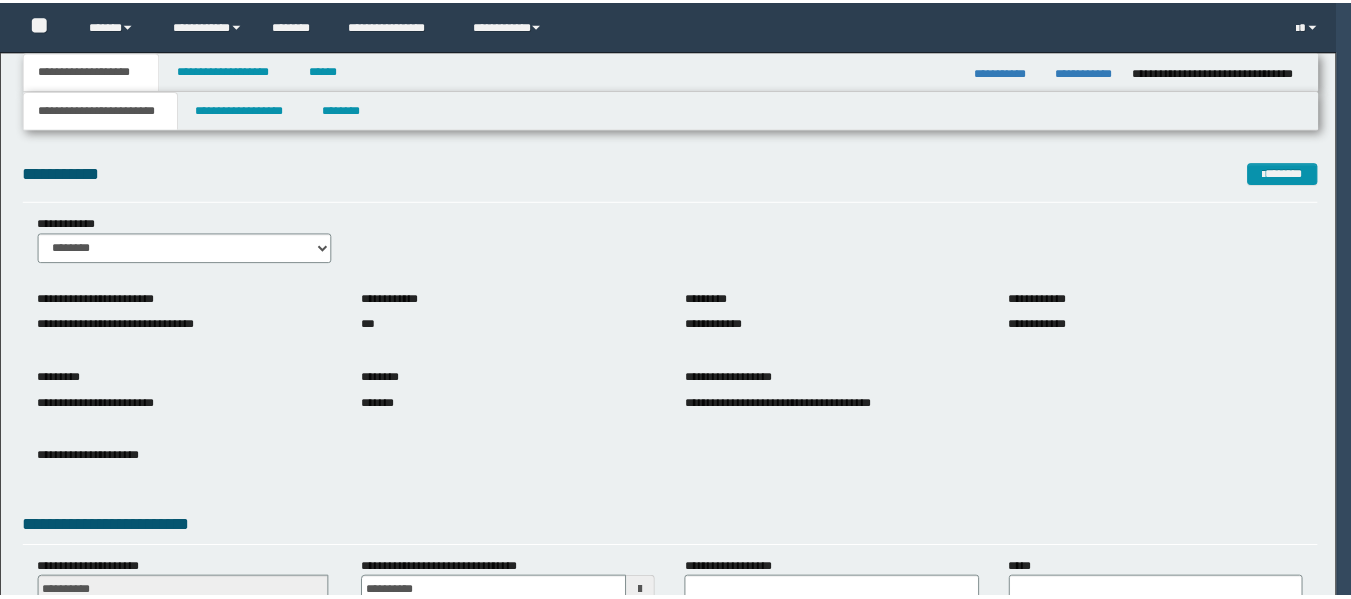 scroll, scrollTop: 0, scrollLeft: 0, axis: both 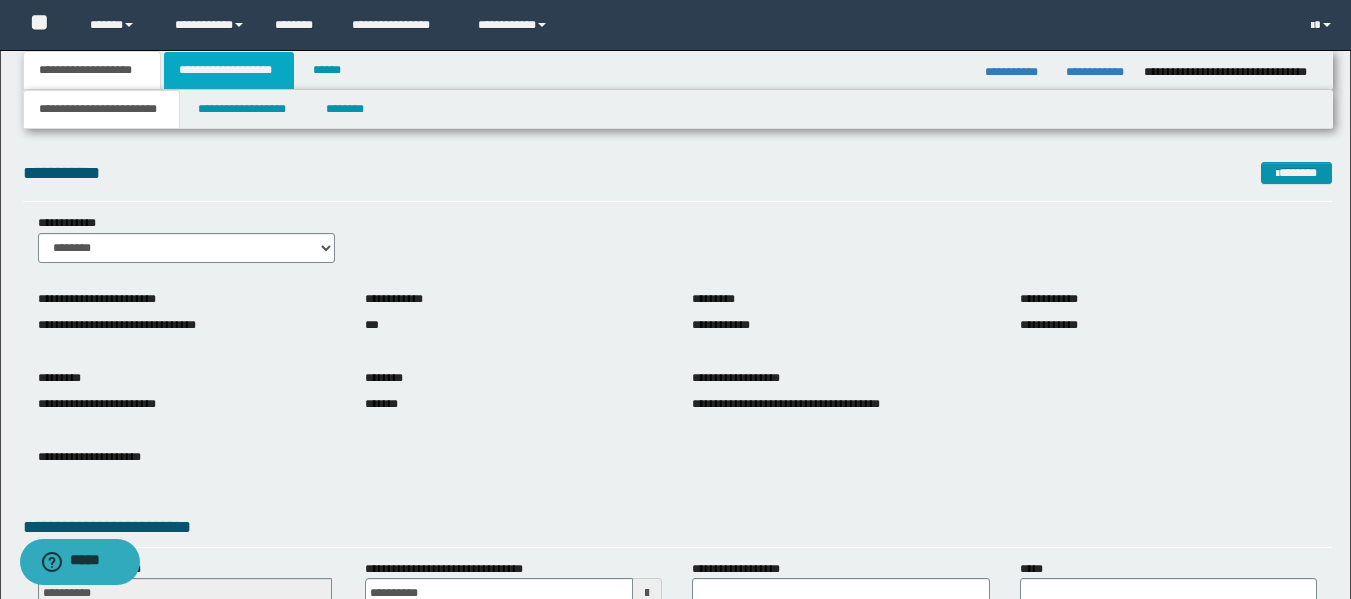 click on "**********" at bounding box center (229, 70) 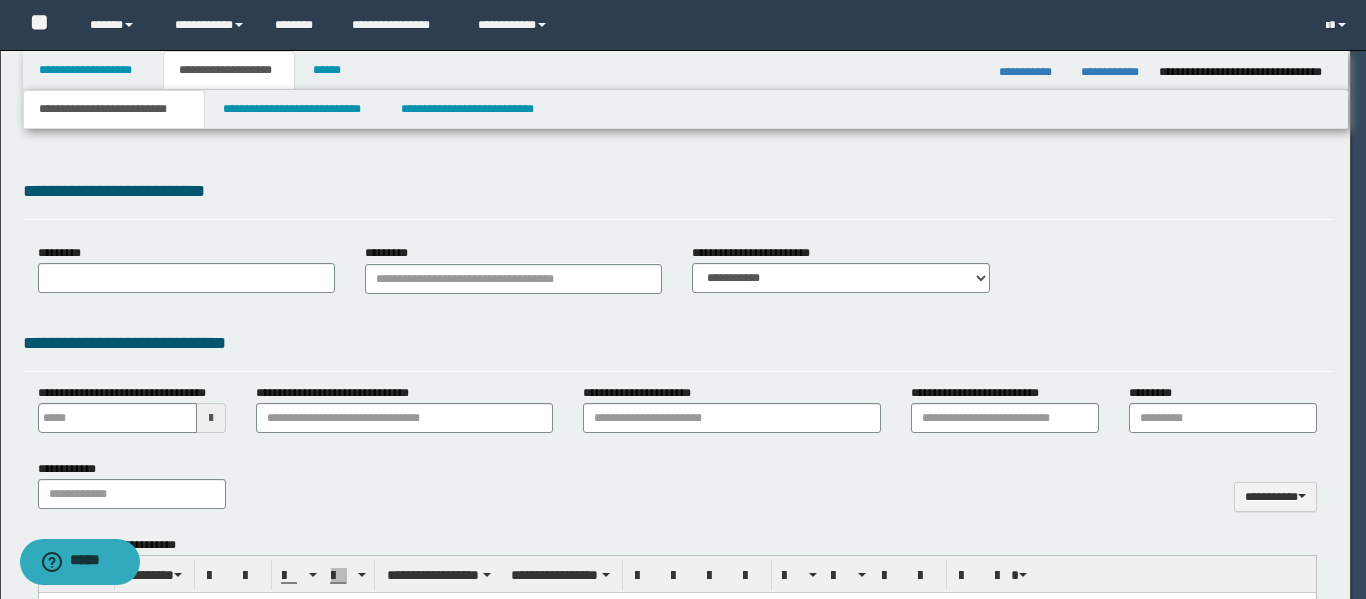 type 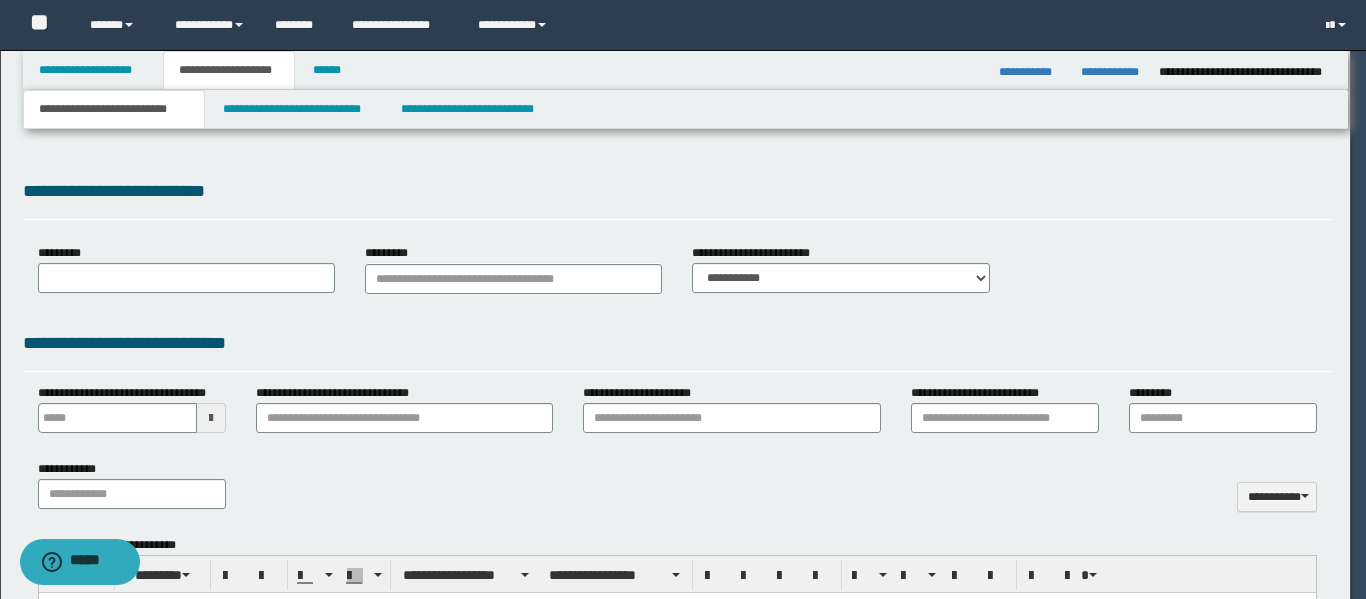 type on "**********" 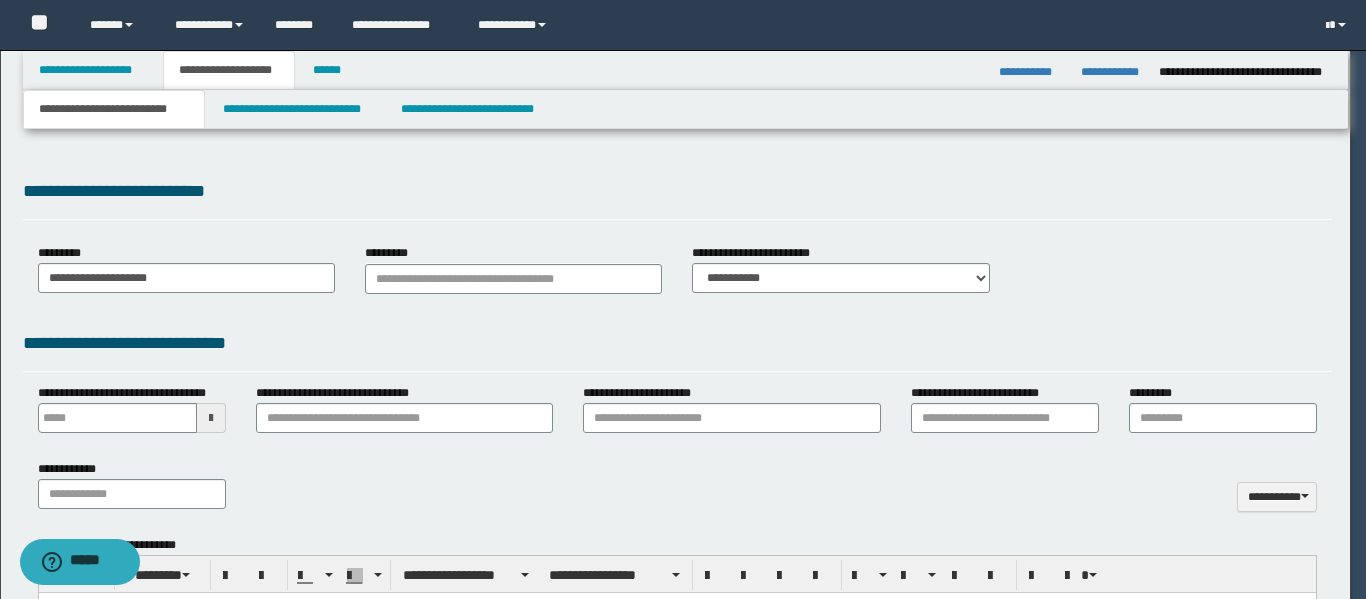 scroll, scrollTop: 0, scrollLeft: 0, axis: both 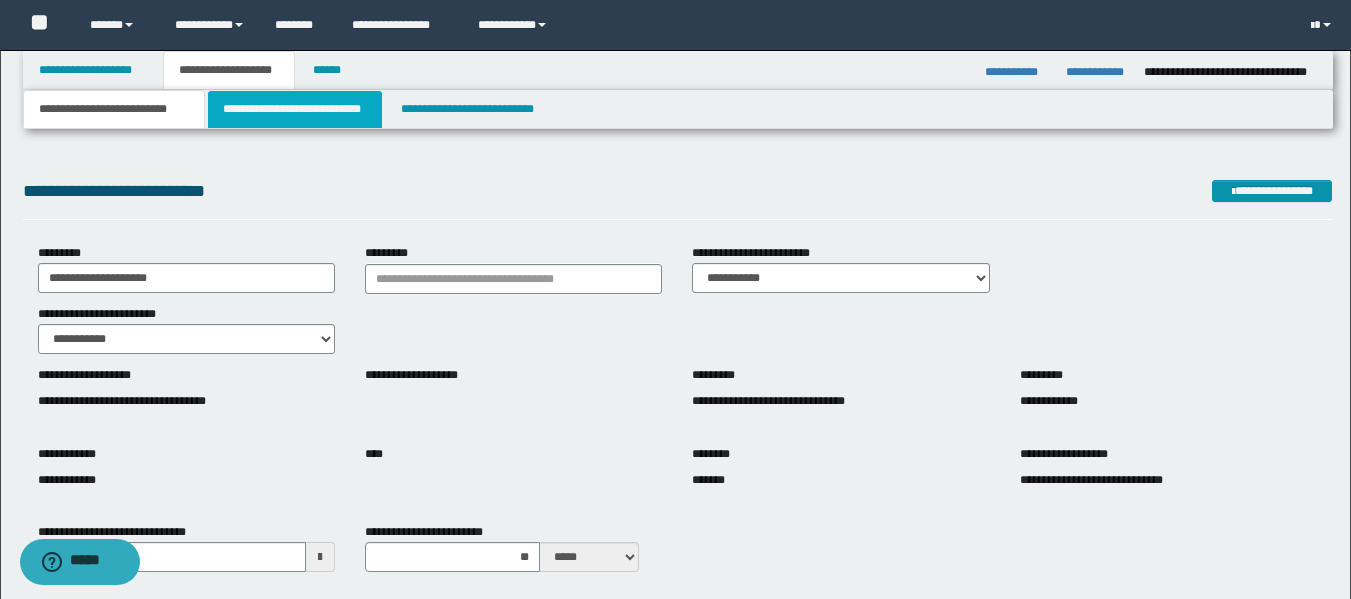 click on "**********" at bounding box center [295, 109] 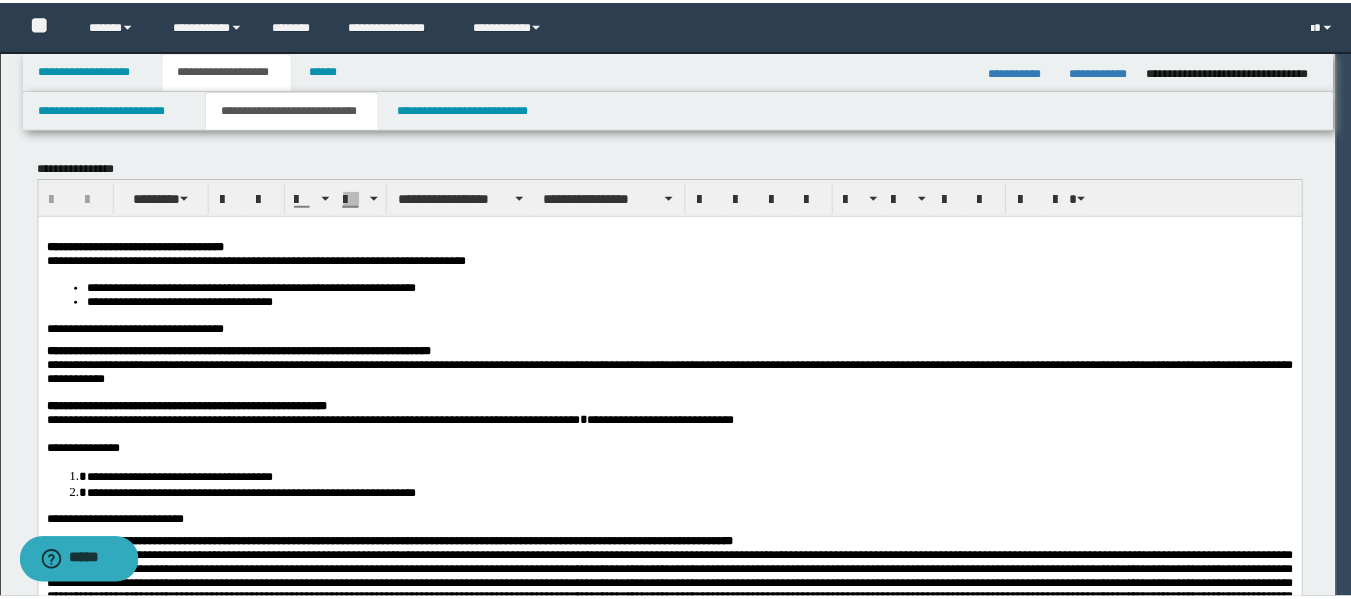 scroll, scrollTop: 0, scrollLeft: 0, axis: both 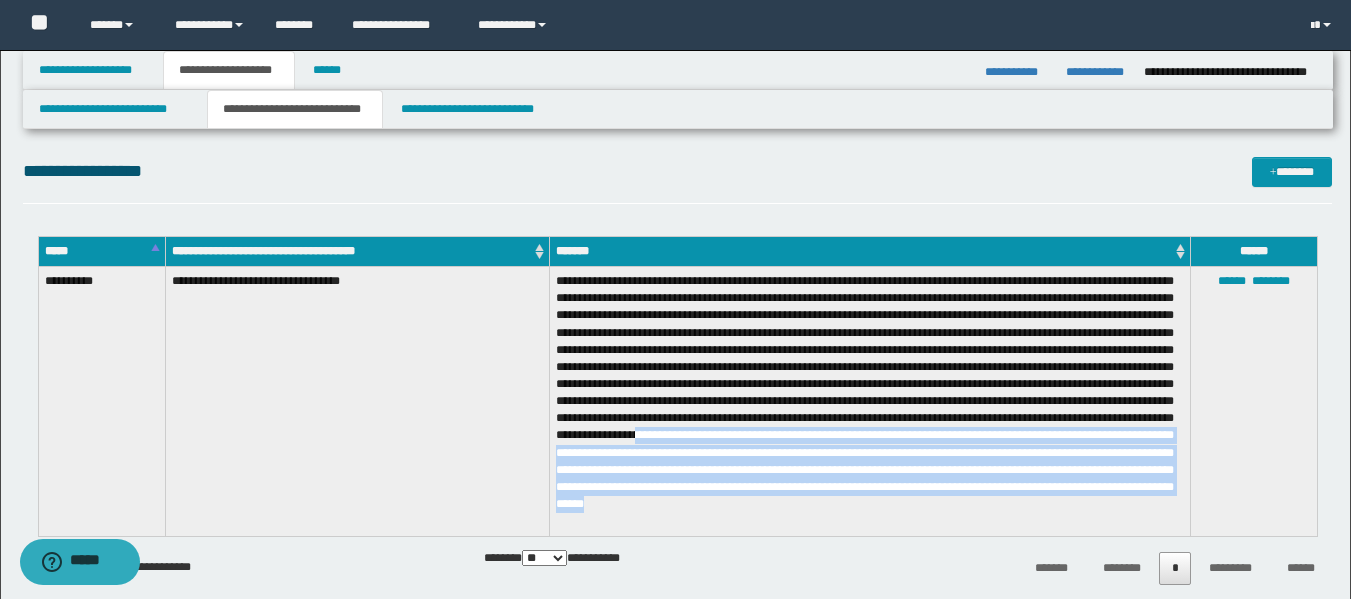 drag, startPoint x: 1098, startPoint y: 433, endPoint x: 768, endPoint y: 520, distance: 341.27554 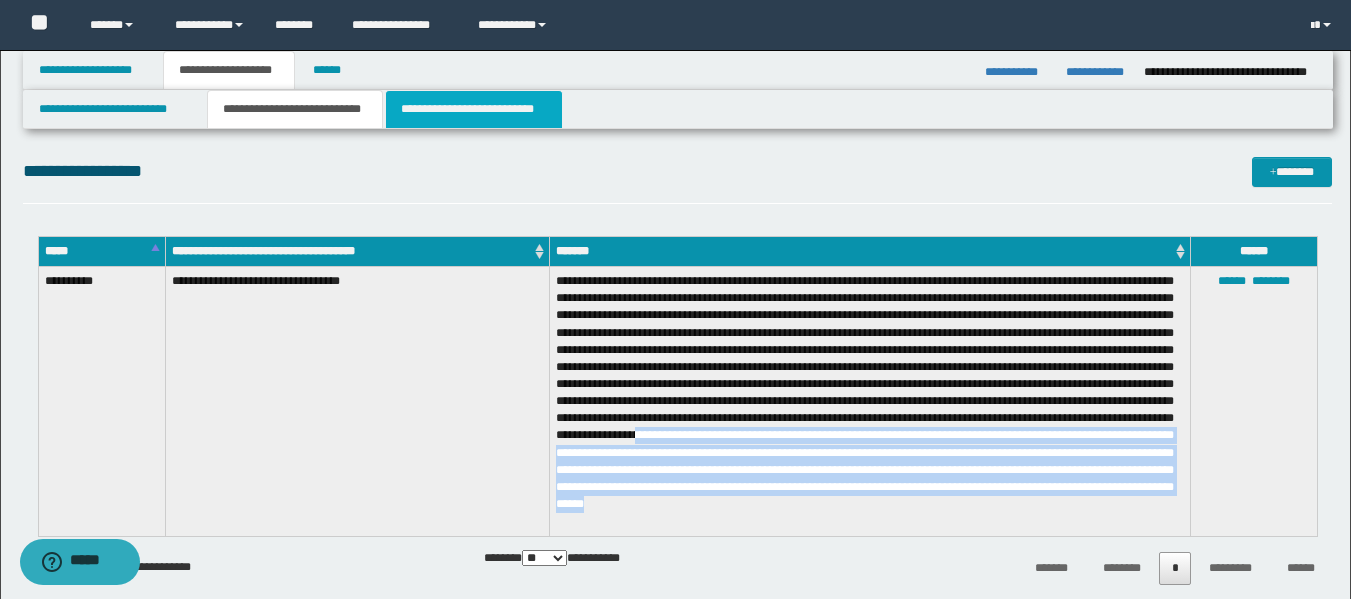 click on "**********" at bounding box center (474, 109) 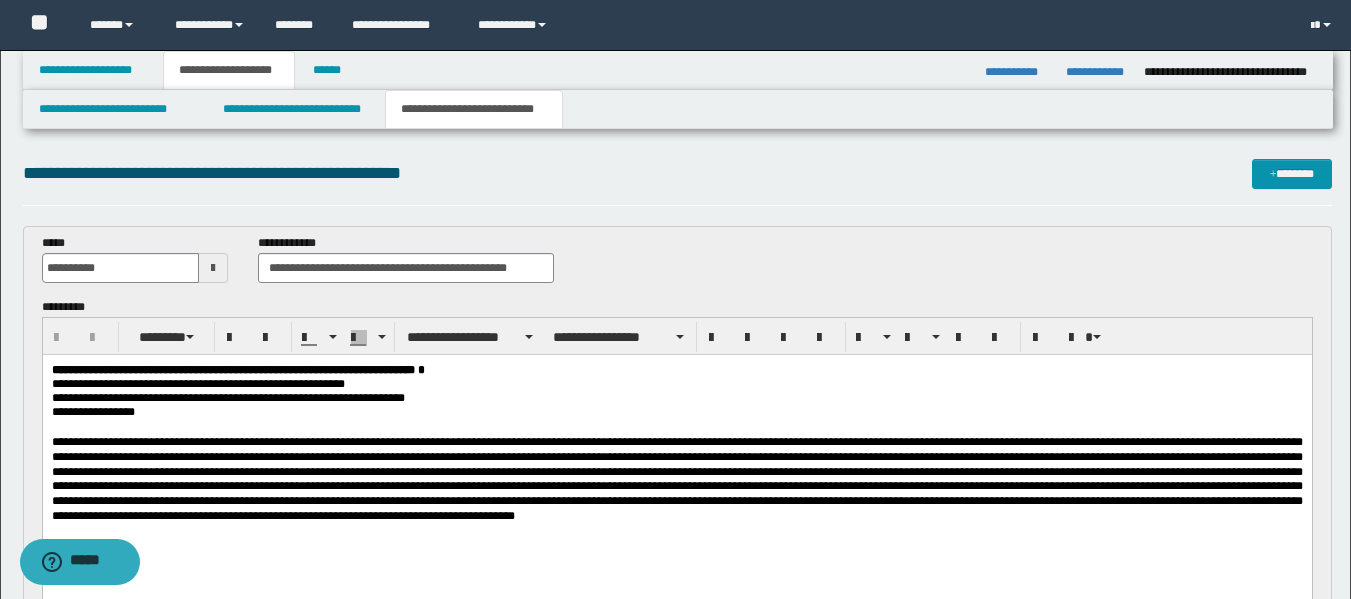 scroll, scrollTop: 0, scrollLeft: 0, axis: both 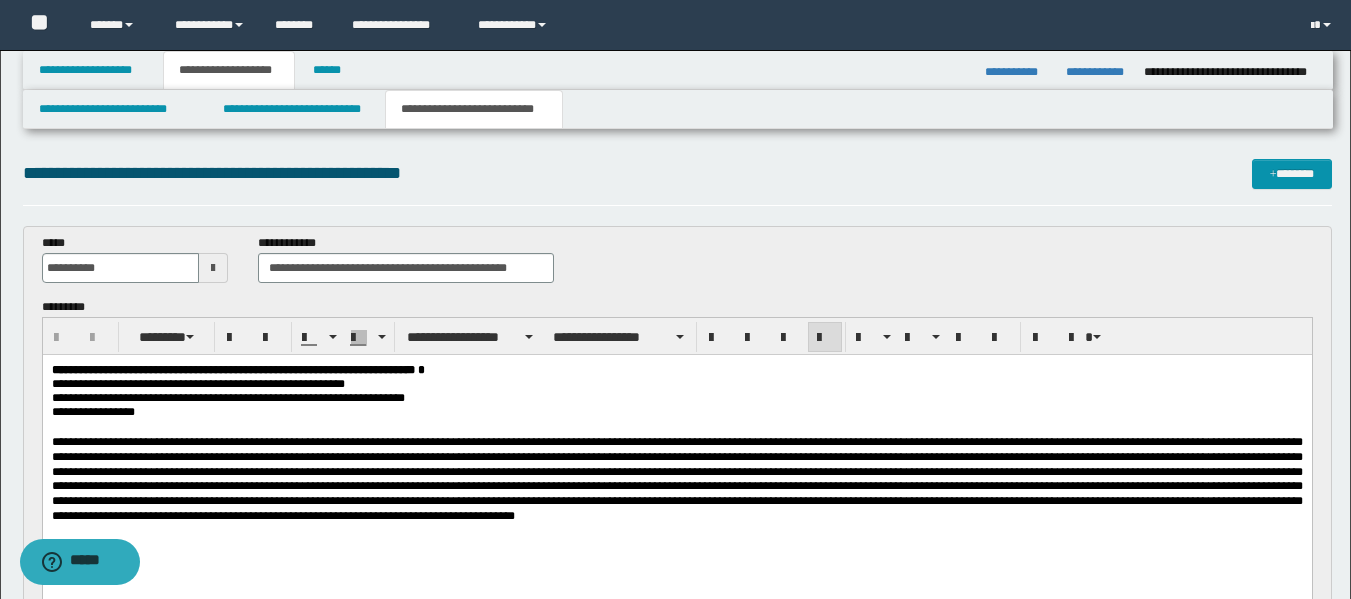 click at bounding box center [676, 479] 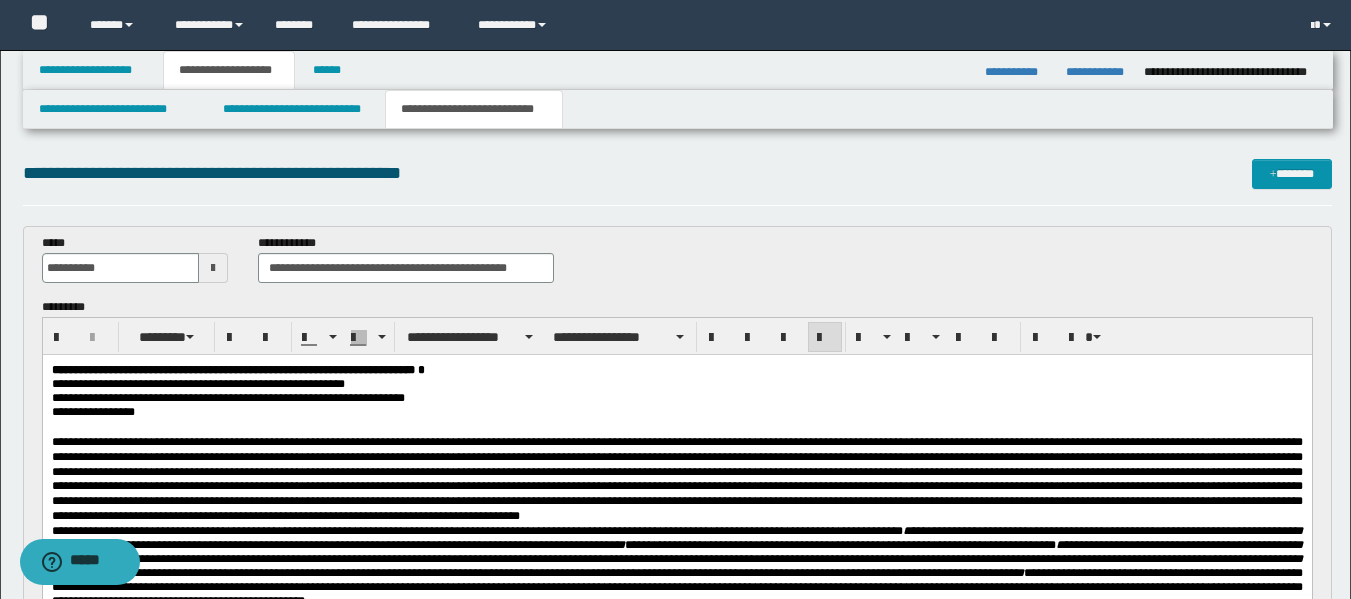 click at bounding box center (676, 479) 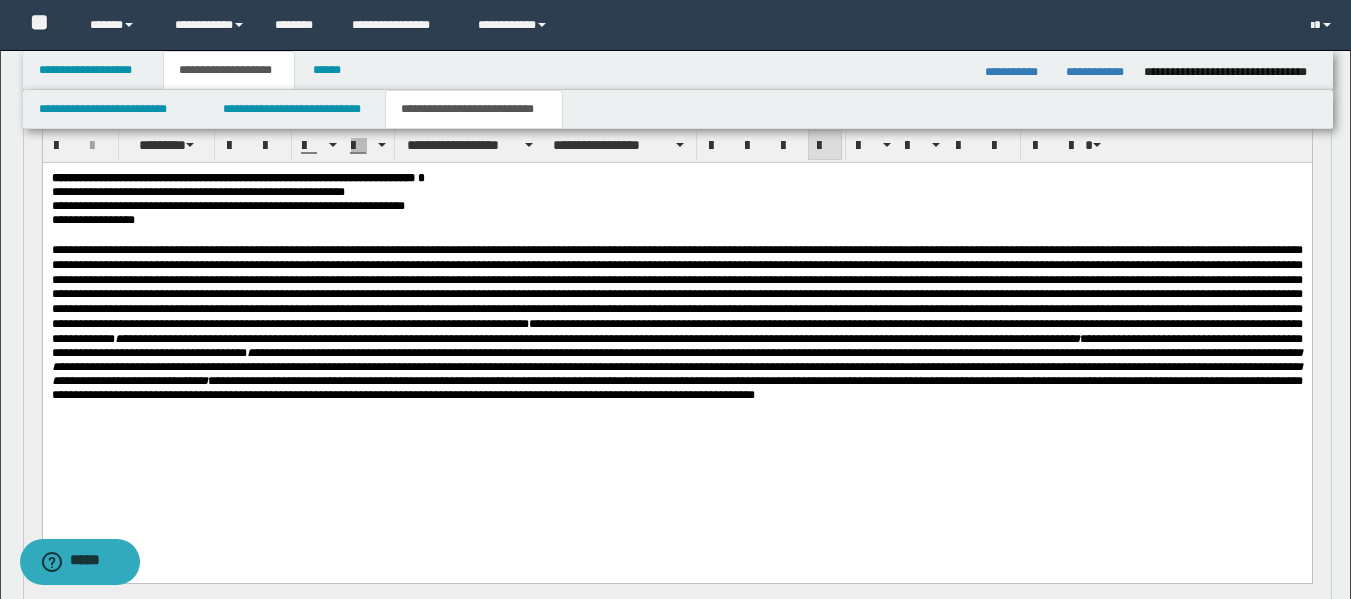 scroll, scrollTop: 211, scrollLeft: 0, axis: vertical 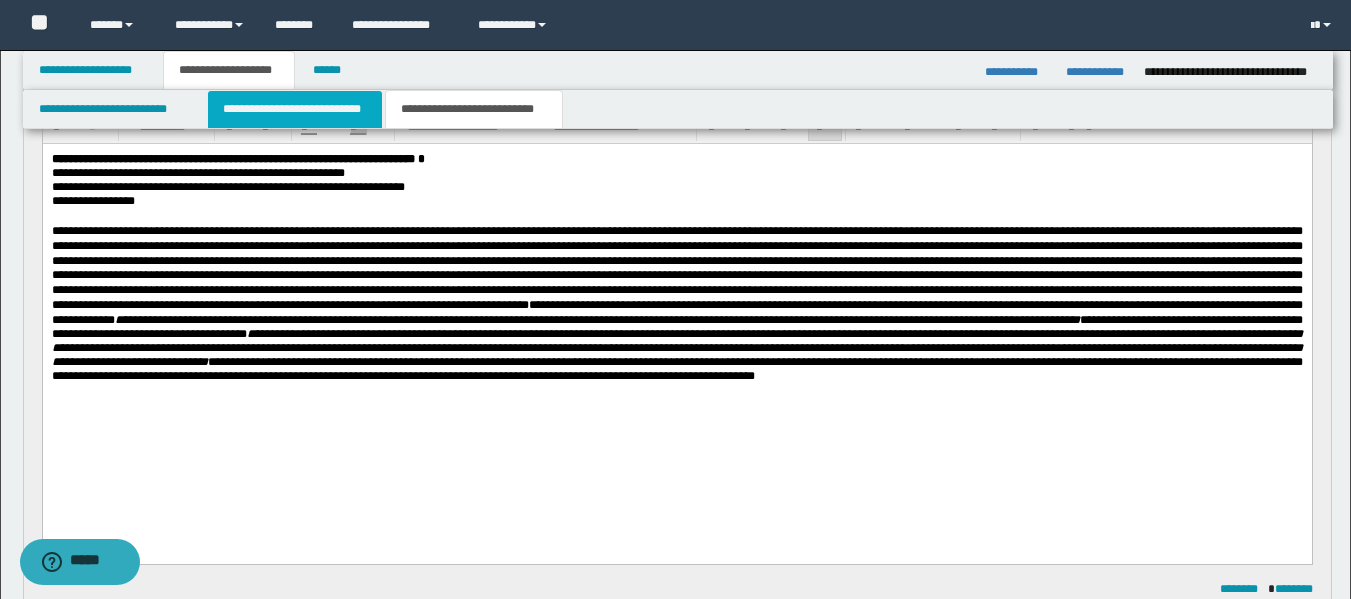 click on "**********" at bounding box center (295, 109) 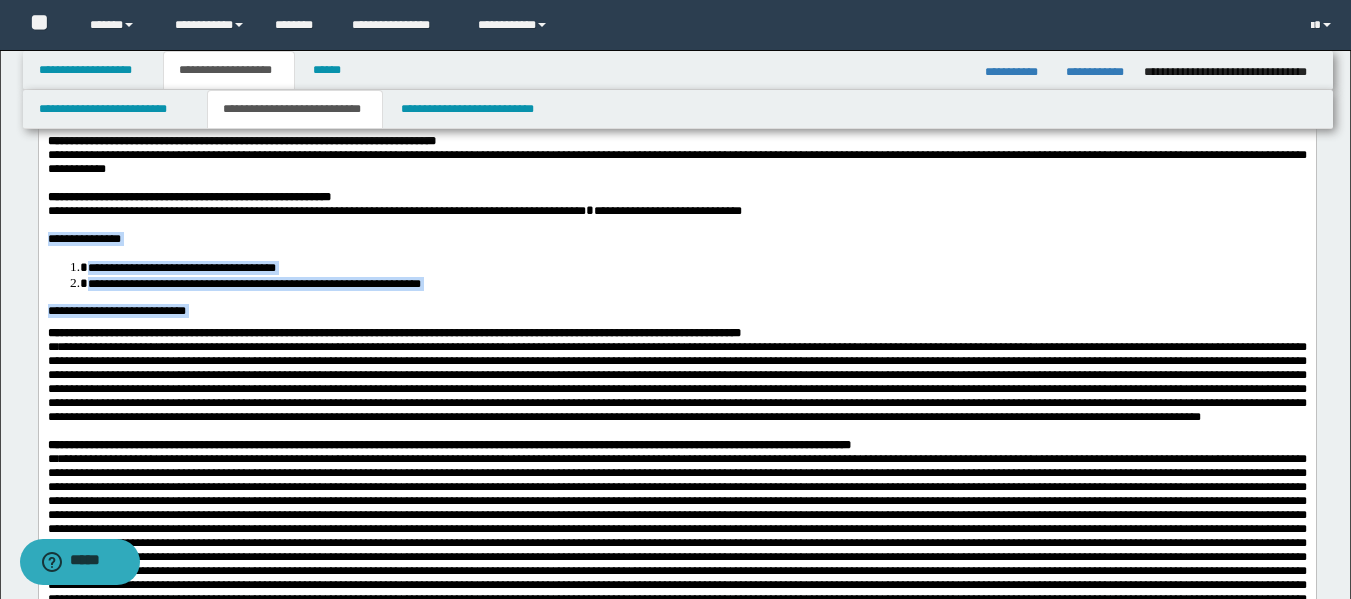drag, startPoint x: 218, startPoint y: 344, endPoint x: 37, endPoint y: 266, distance: 197.09135 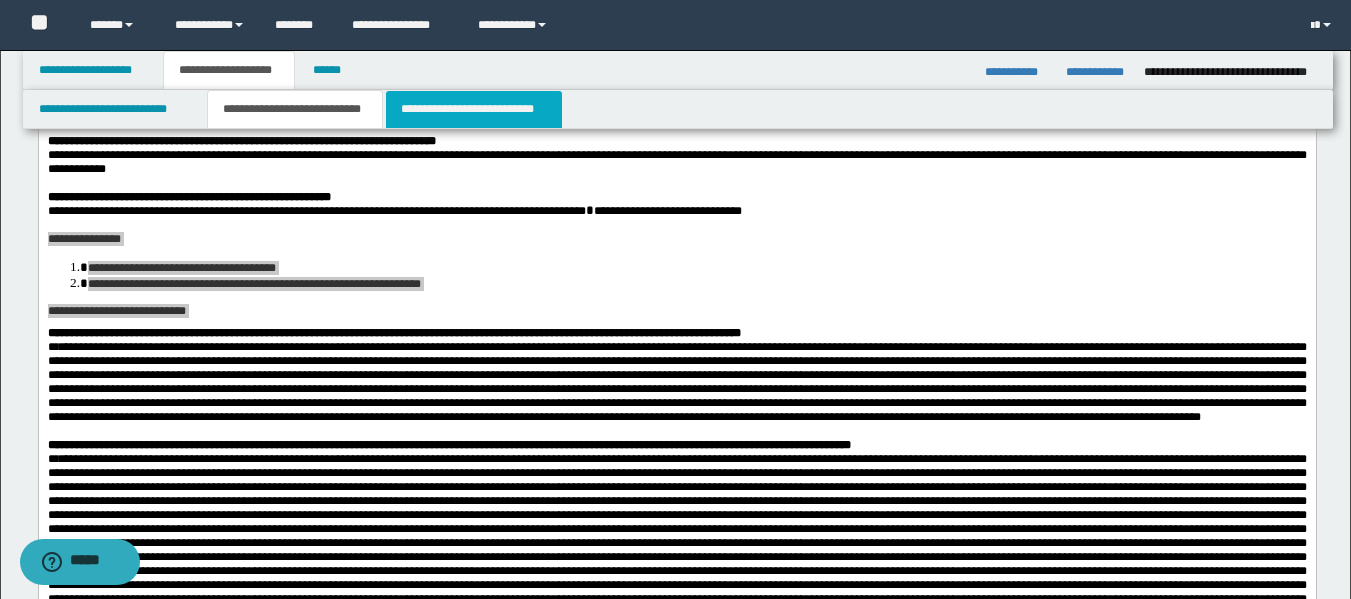 click on "**********" at bounding box center [474, 109] 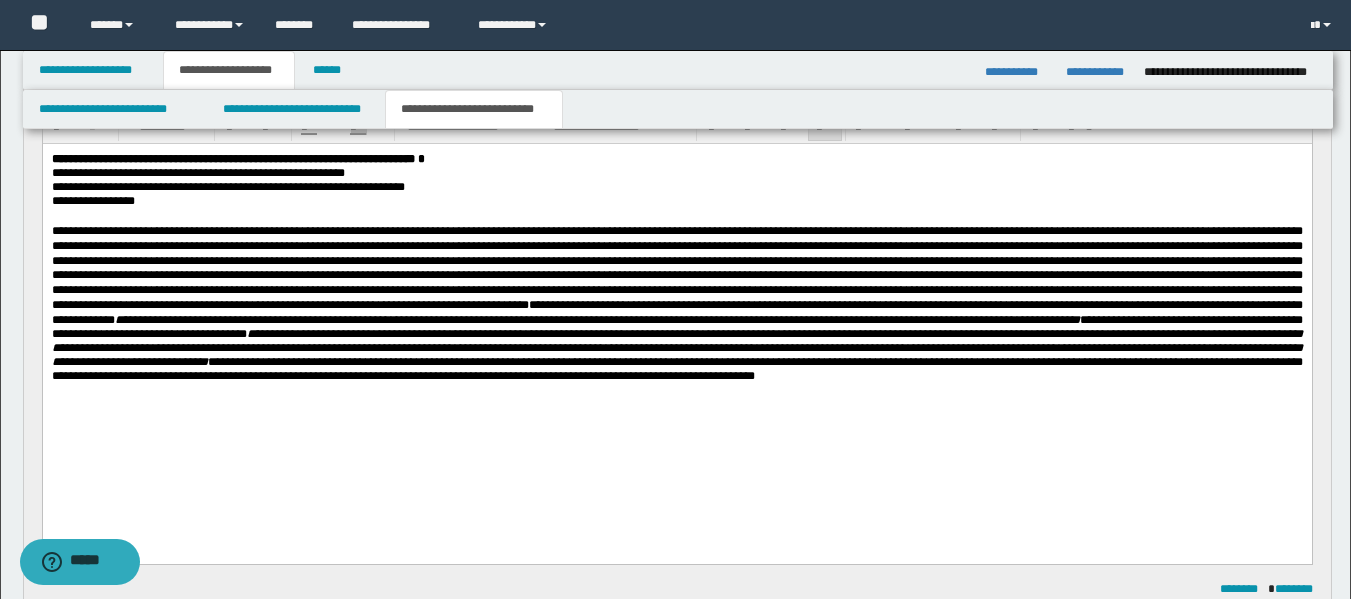 click at bounding box center [676, 390] 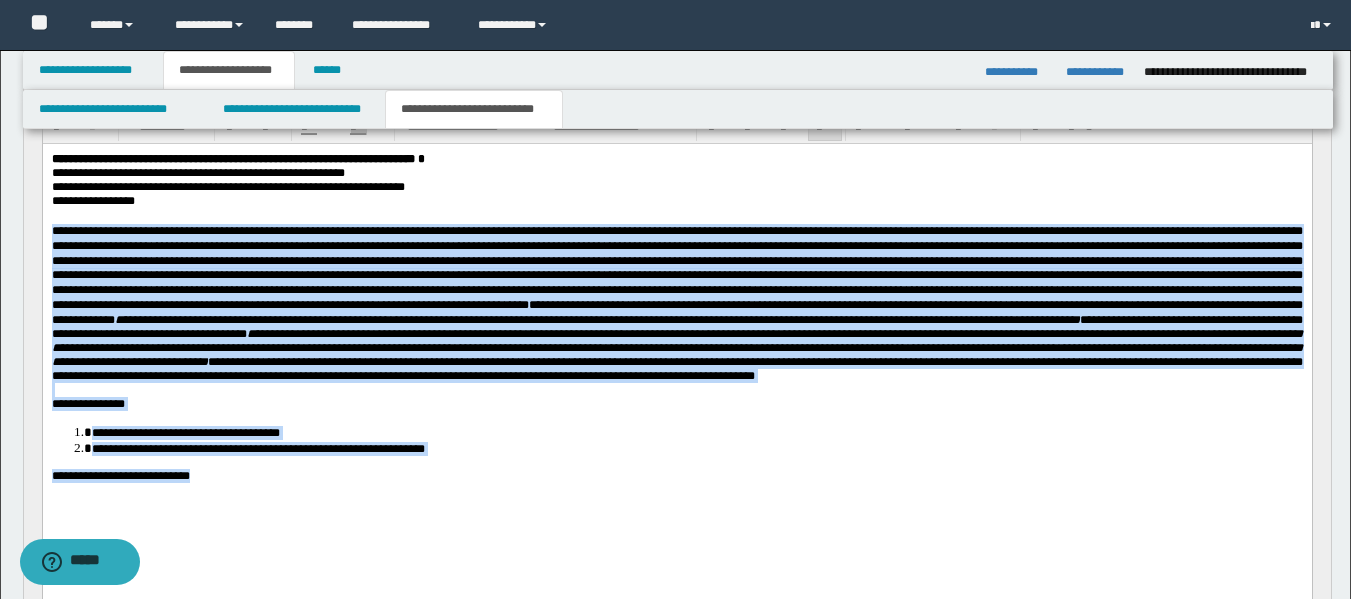 drag, startPoint x: 206, startPoint y: 528, endPoint x: 70, endPoint y: 382, distance: 199.52945 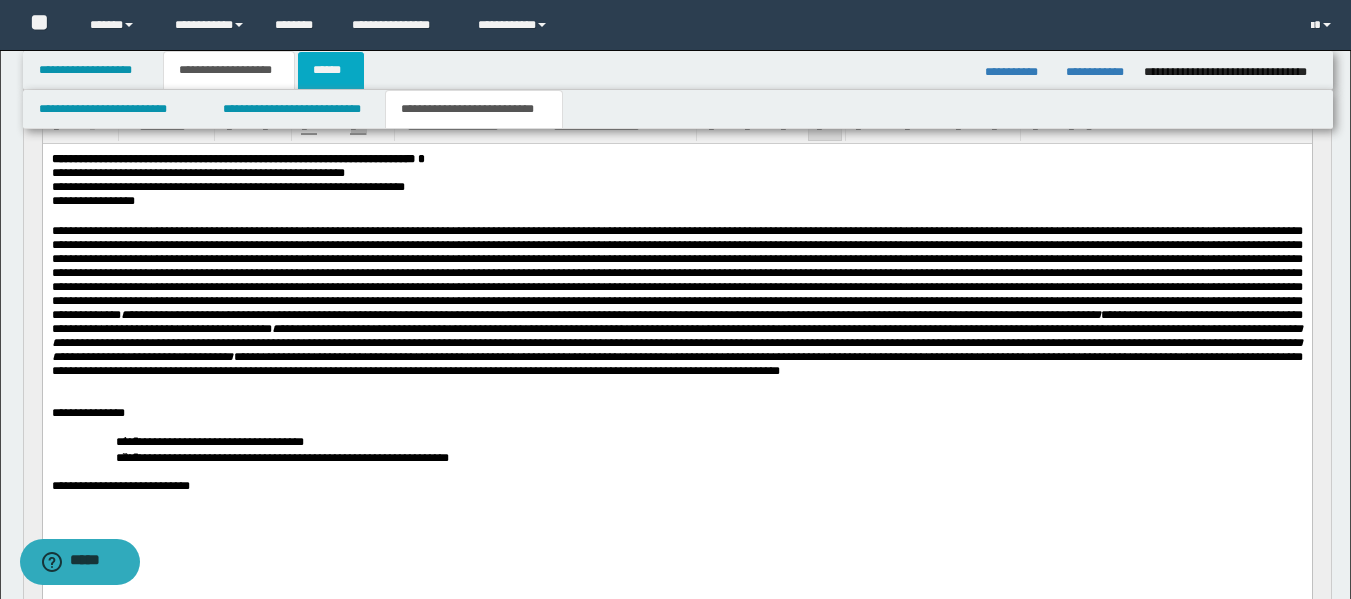 click on "******" at bounding box center [331, 70] 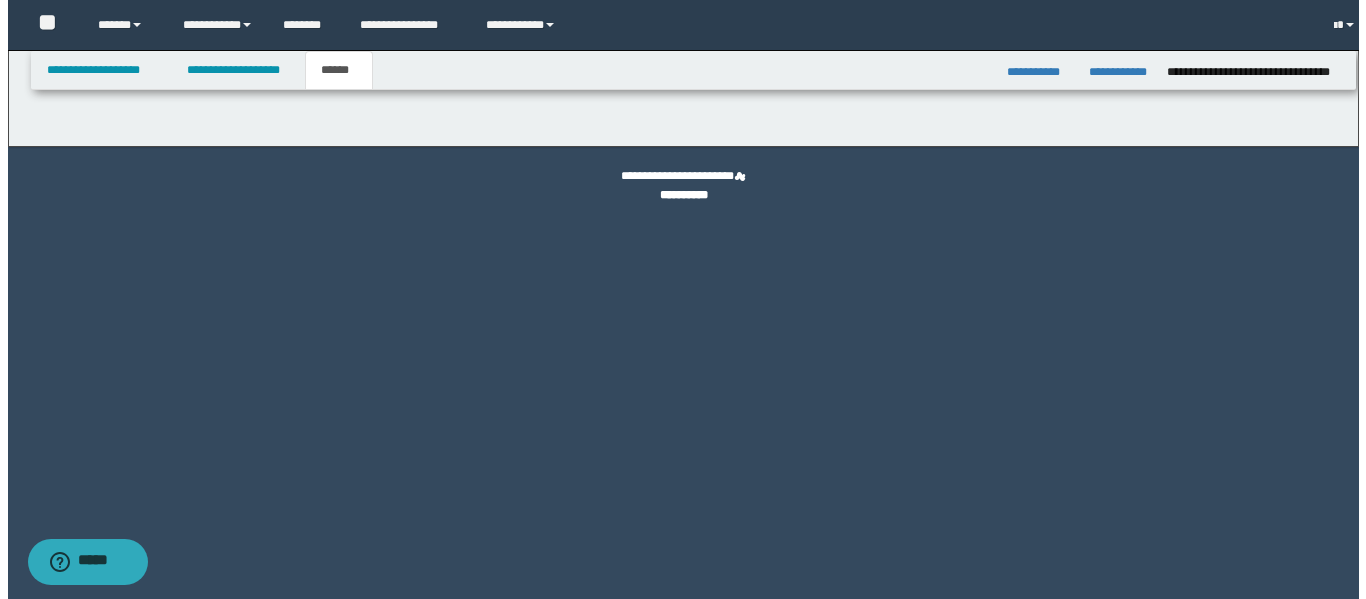 scroll, scrollTop: 0, scrollLeft: 0, axis: both 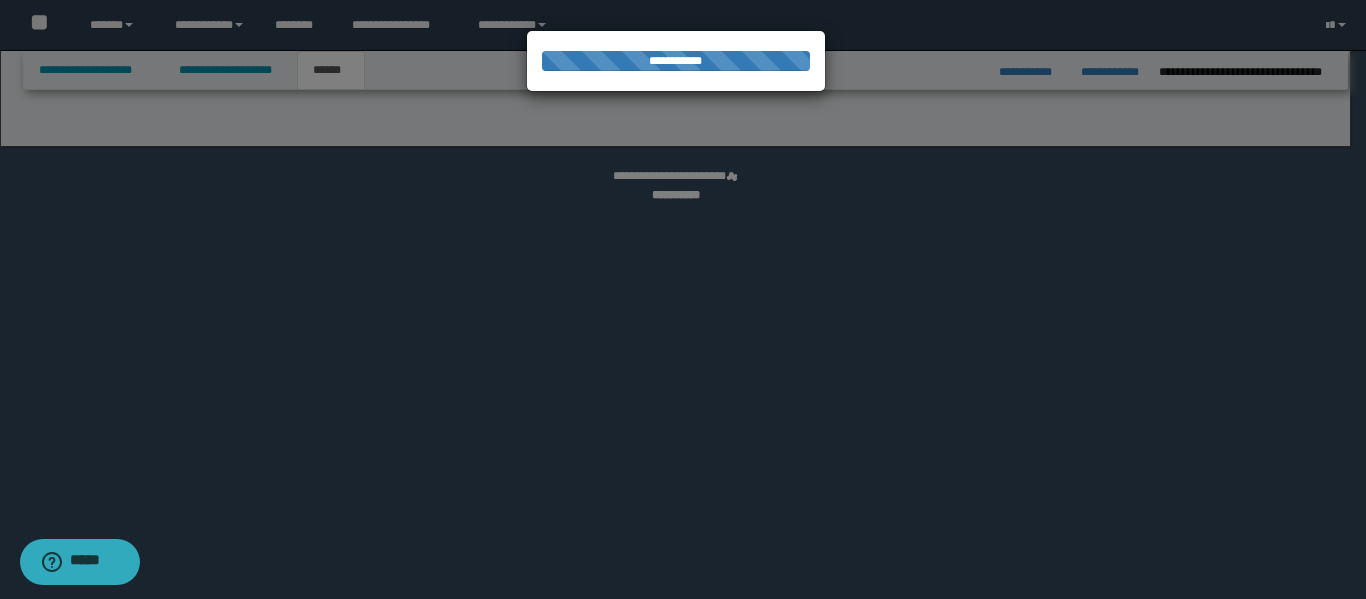 select on "*" 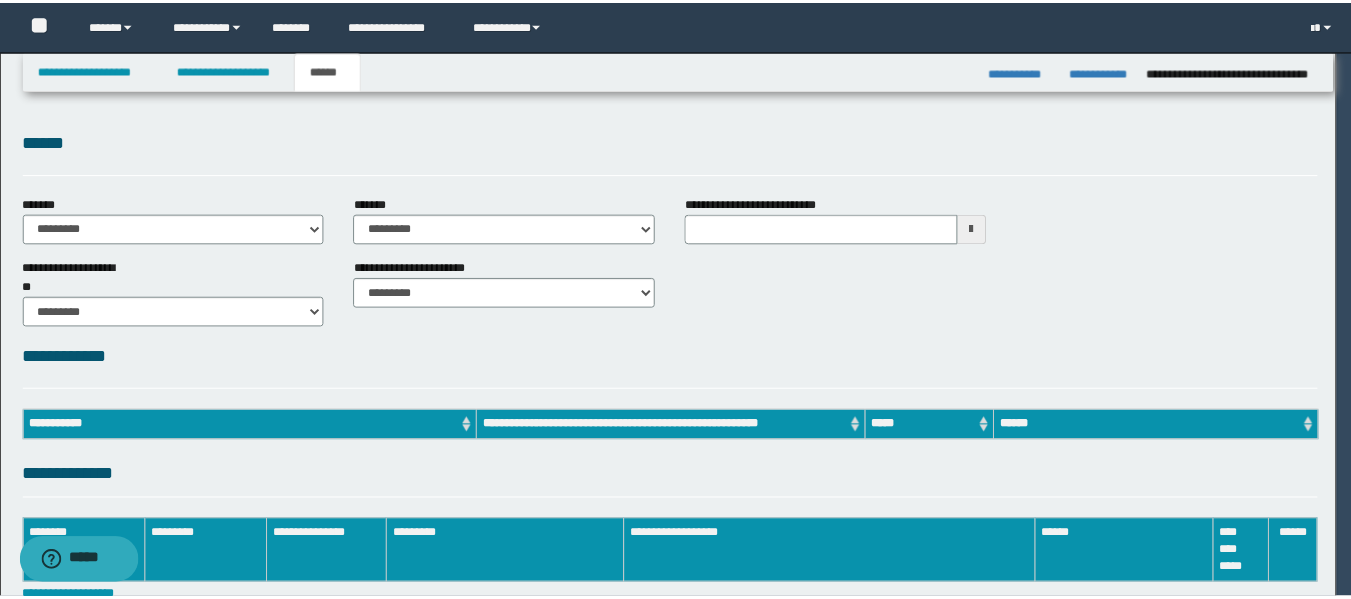 scroll, scrollTop: 0, scrollLeft: 0, axis: both 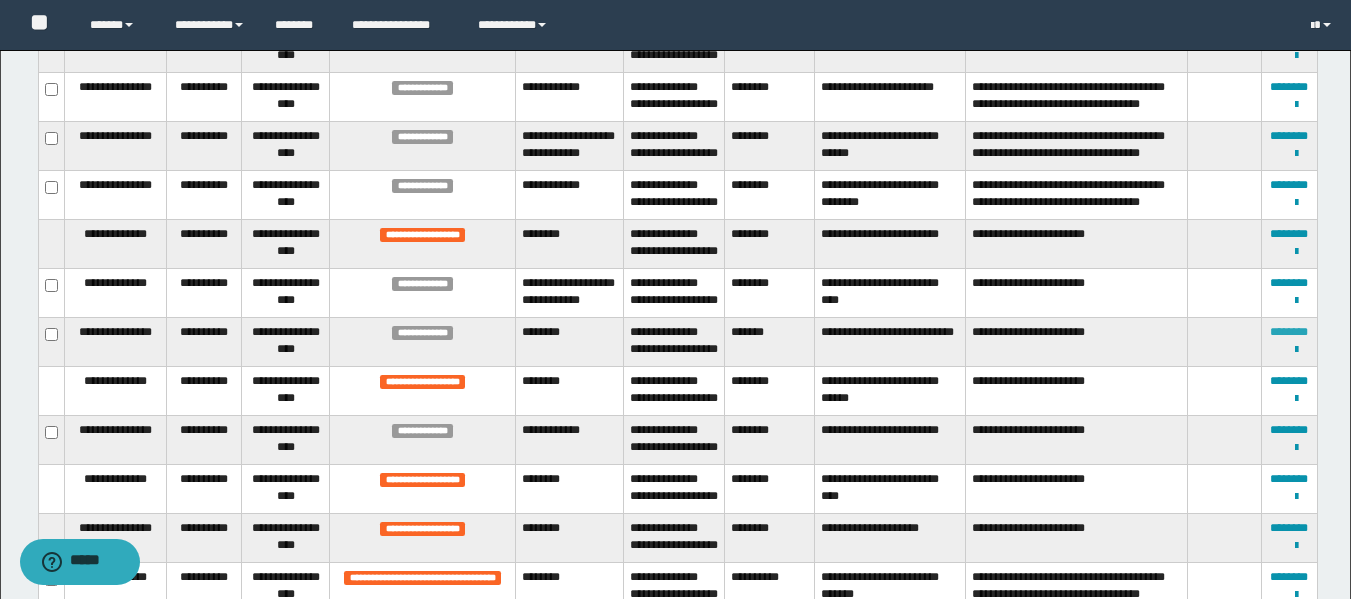 click on "********" at bounding box center (1289, 332) 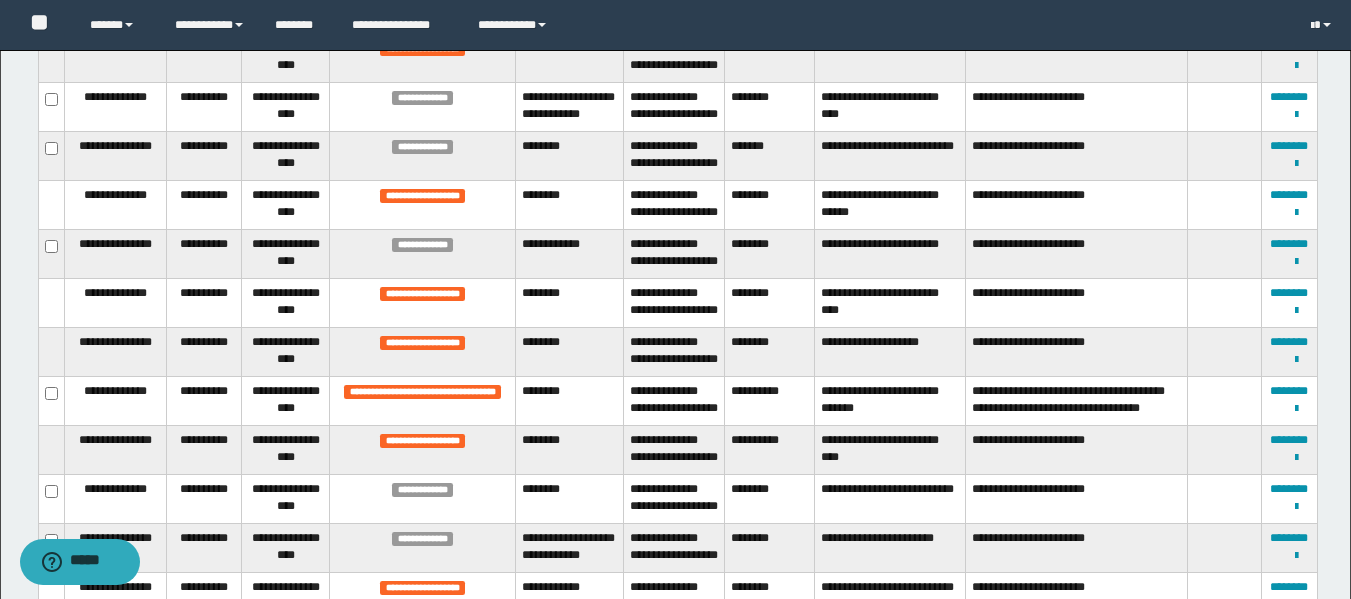 scroll, scrollTop: 1911, scrollLeft: 0, axis: vertical 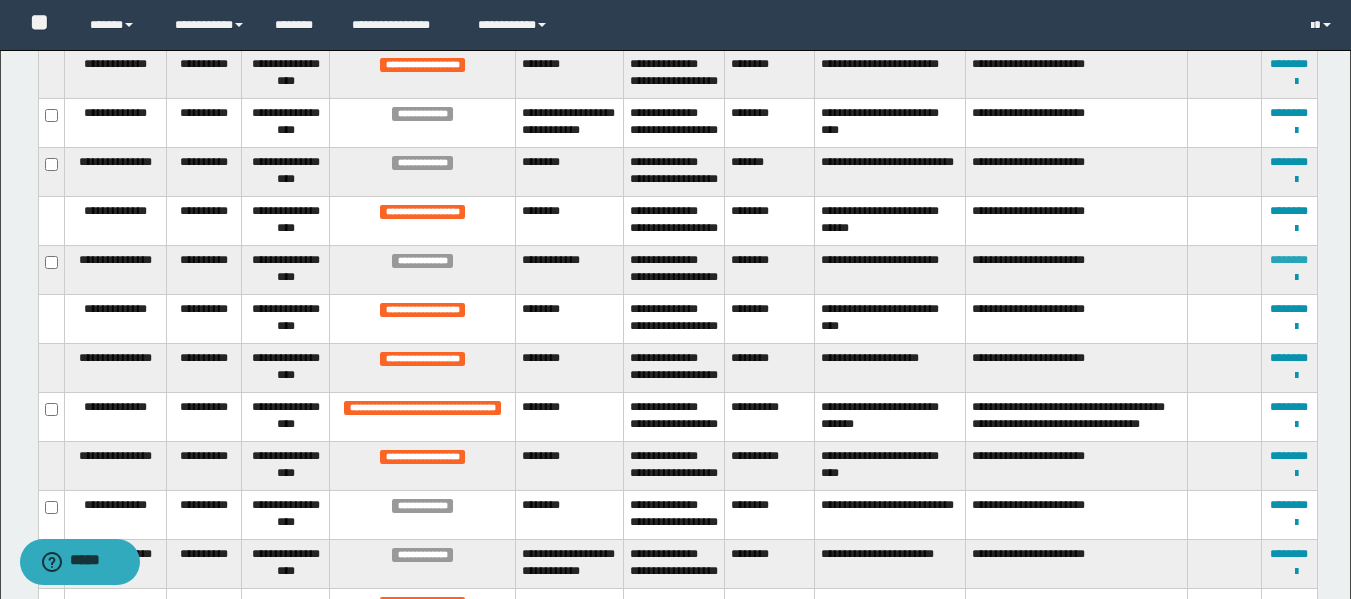 click on "********" at bounding box center (1289, 260) 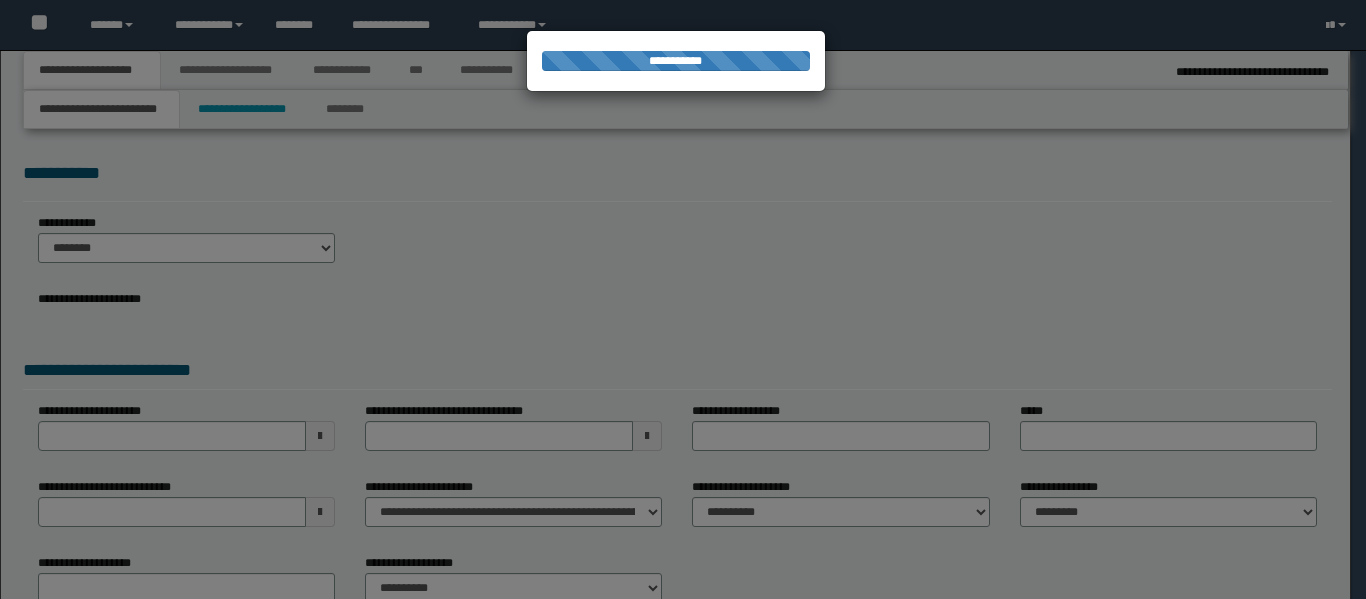 scroll, scrollTop: 0, scrollLeft: 0, axis: both 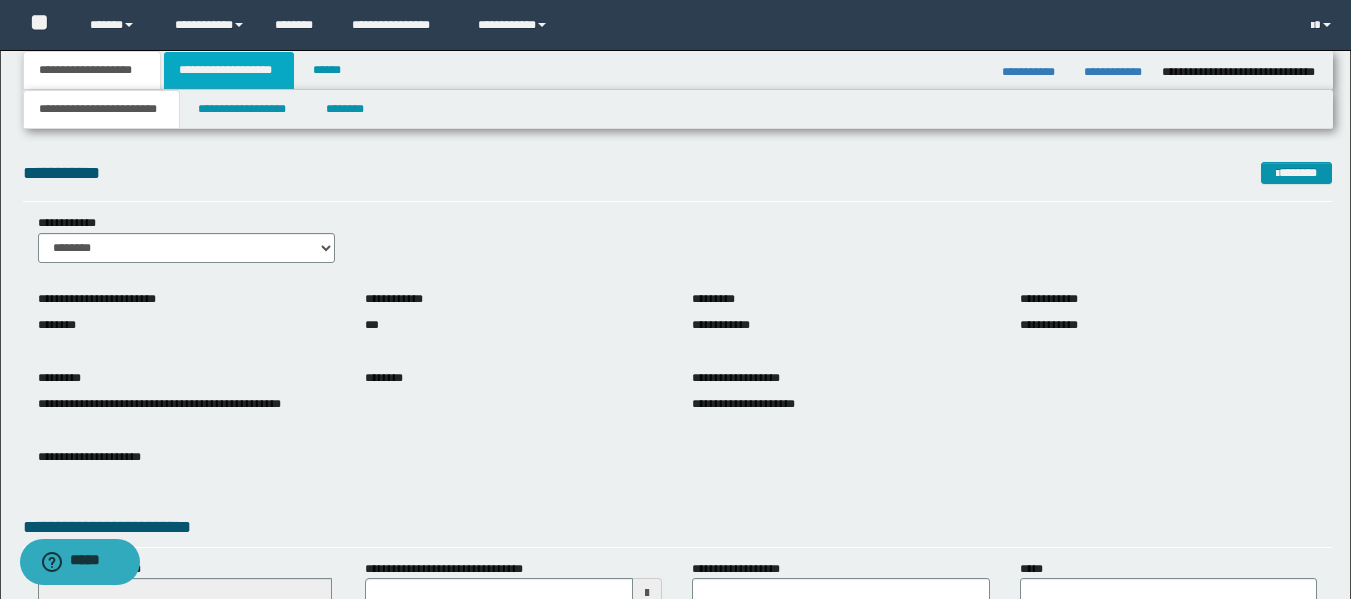 click on "**********" at bounding box center [229, 70] 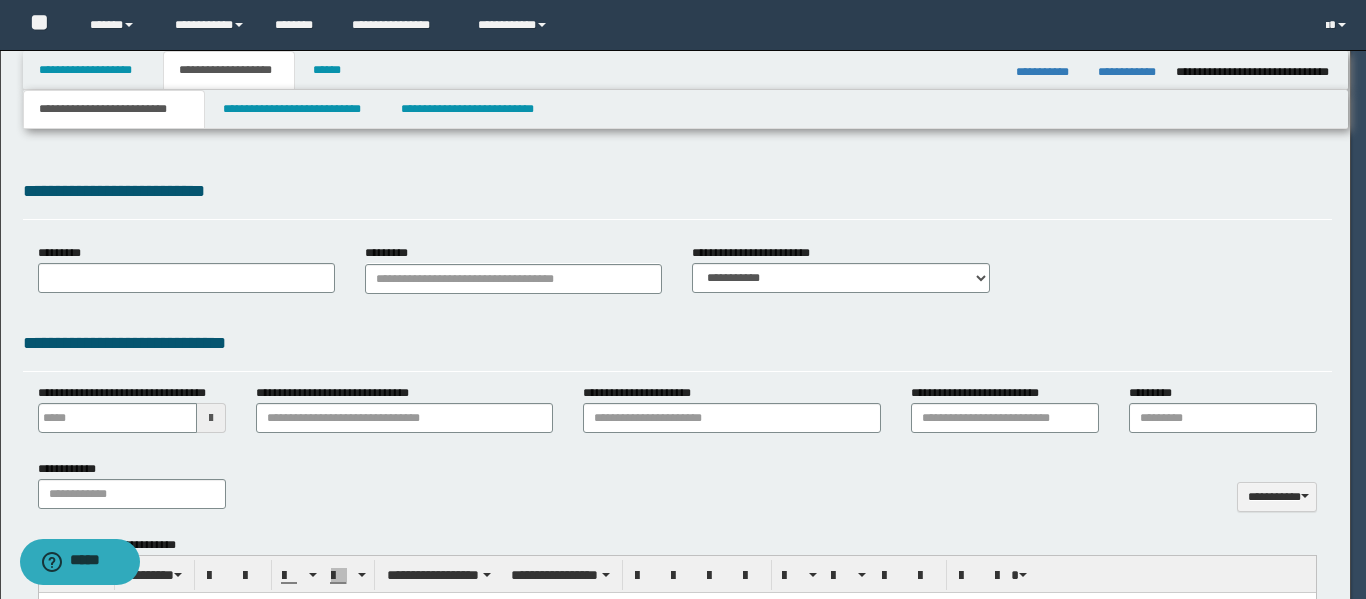 type 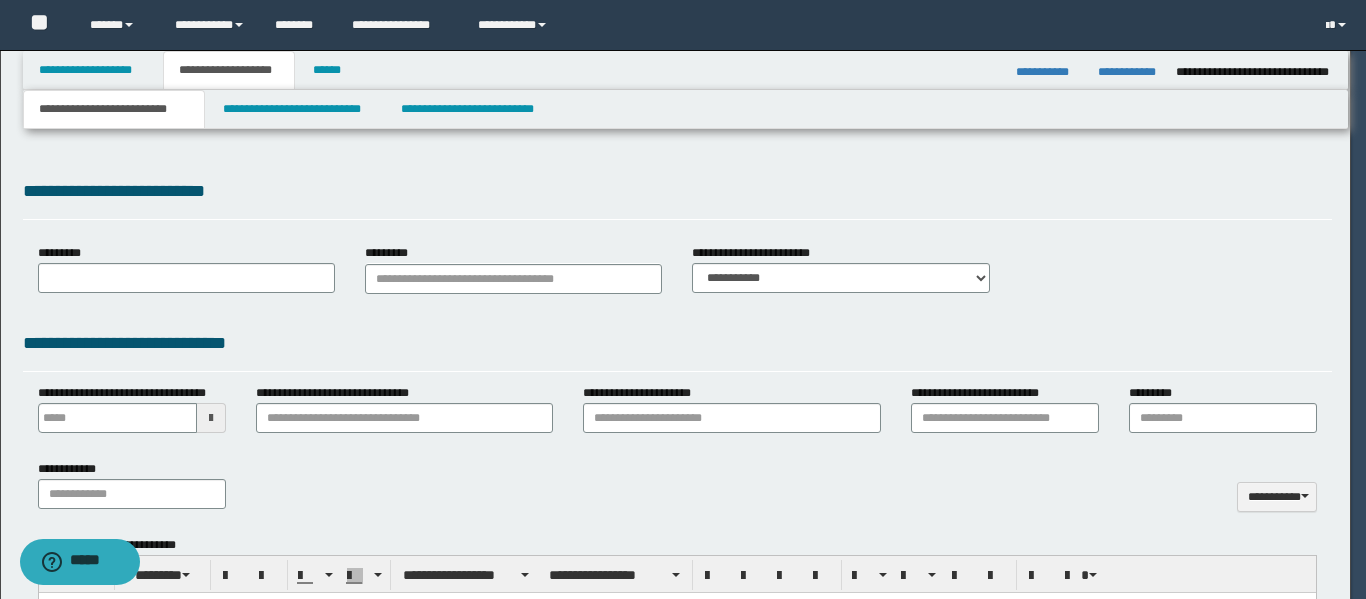type on "**********" 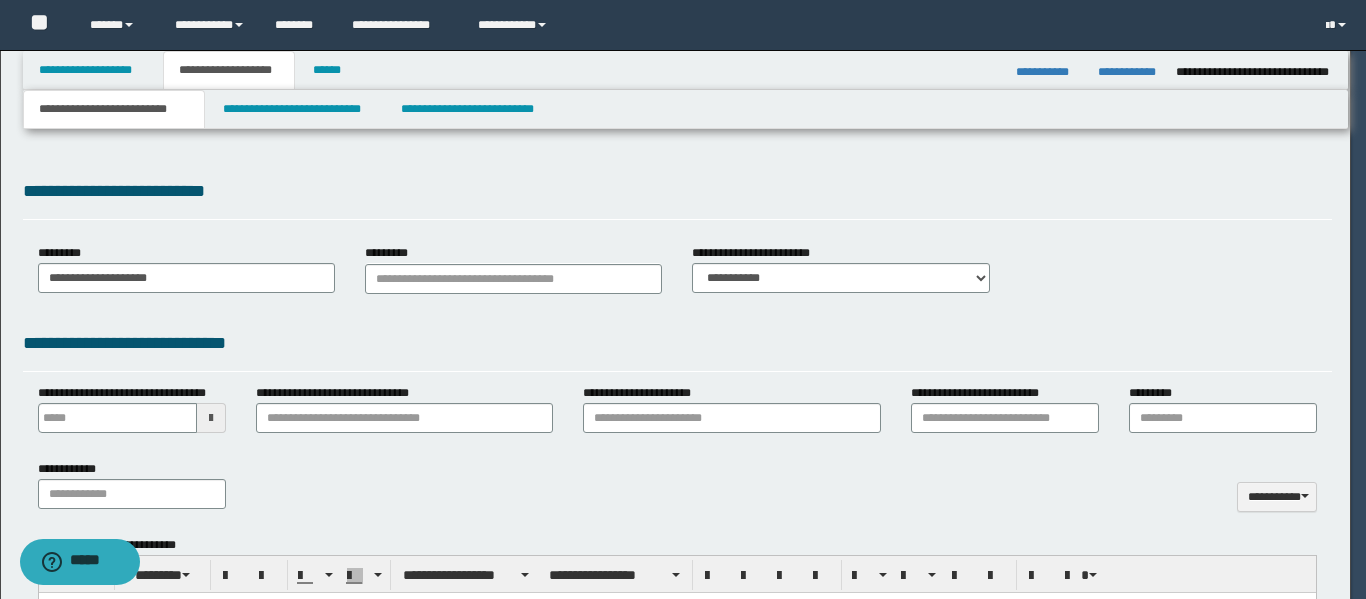 type on "**********" 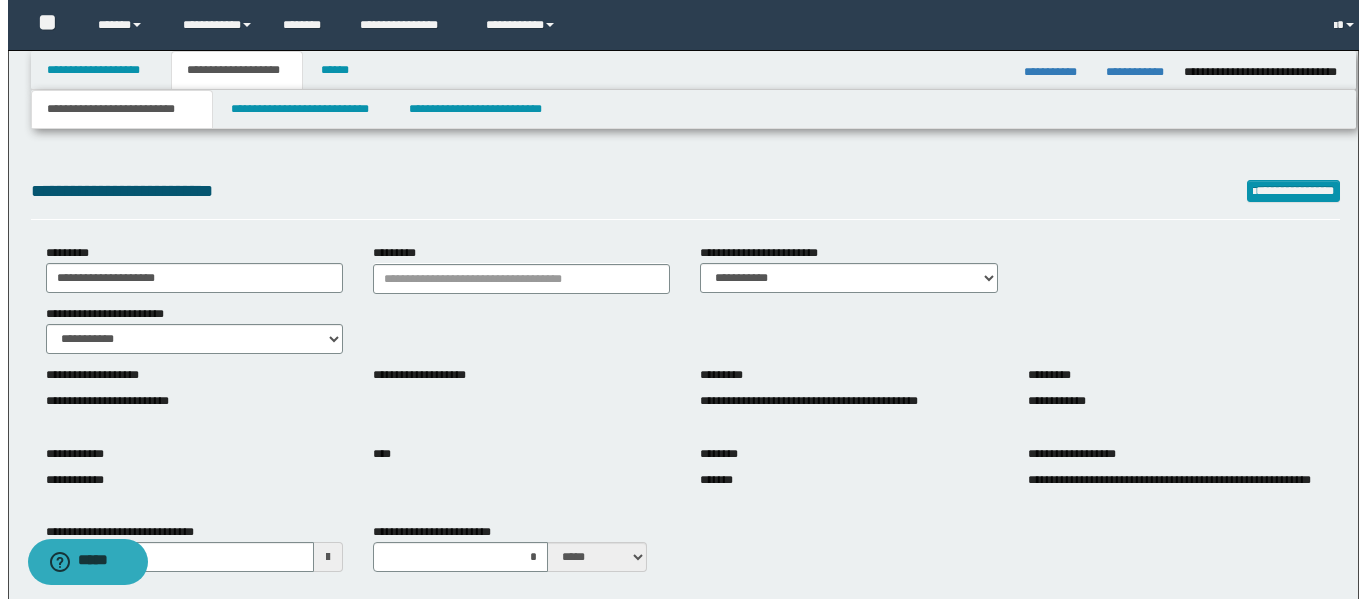 scroll, scrollTop: 0, scrollLeft: 0, axis: both 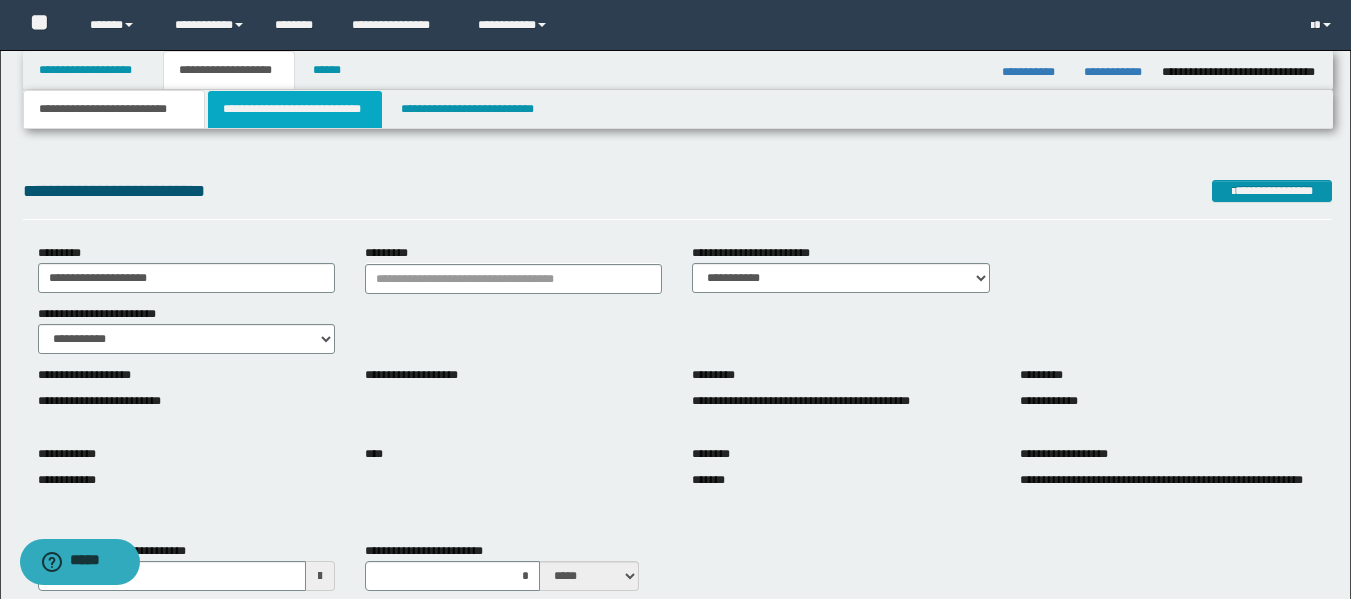 click on "**********" at bounding box center [295, 109] 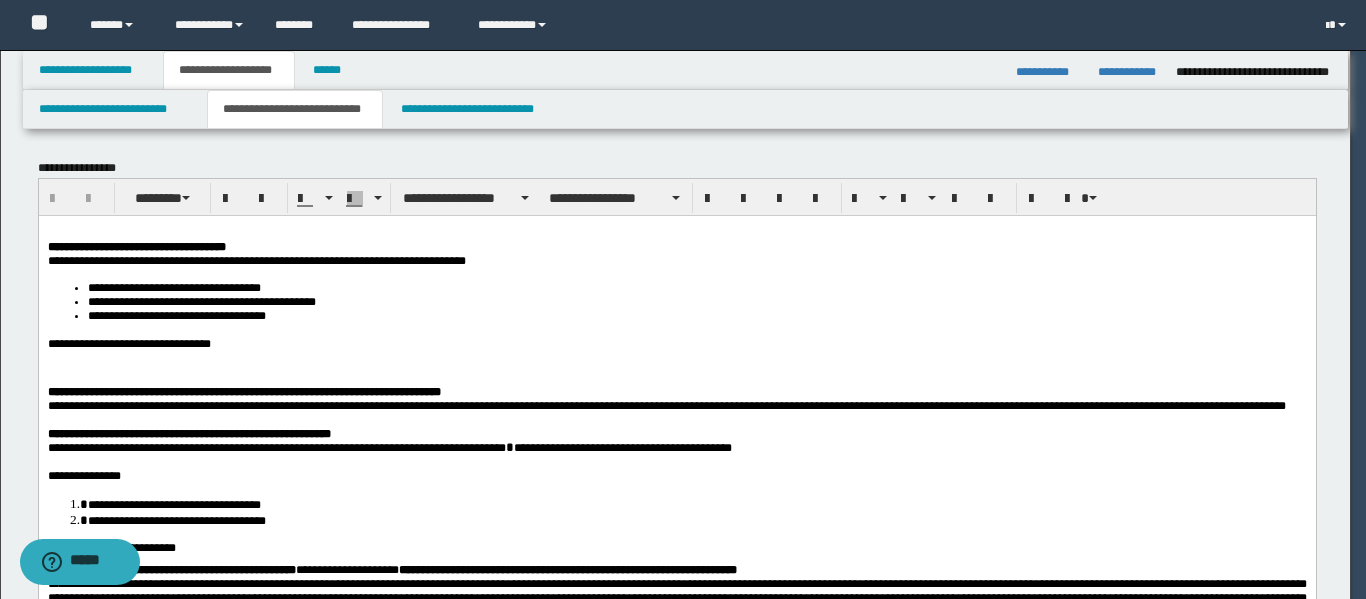 scroll, scrollTop: 0, scrollLeft: 0, axis: both 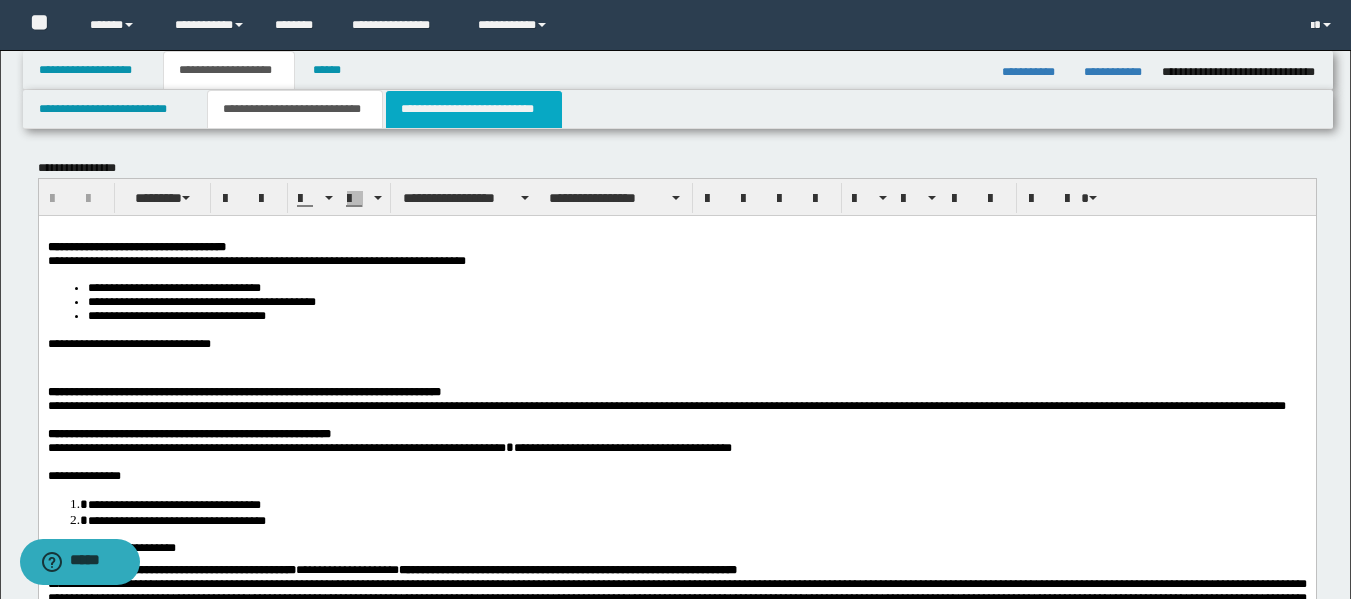 click on "**********" at bounding box center [474, 109] 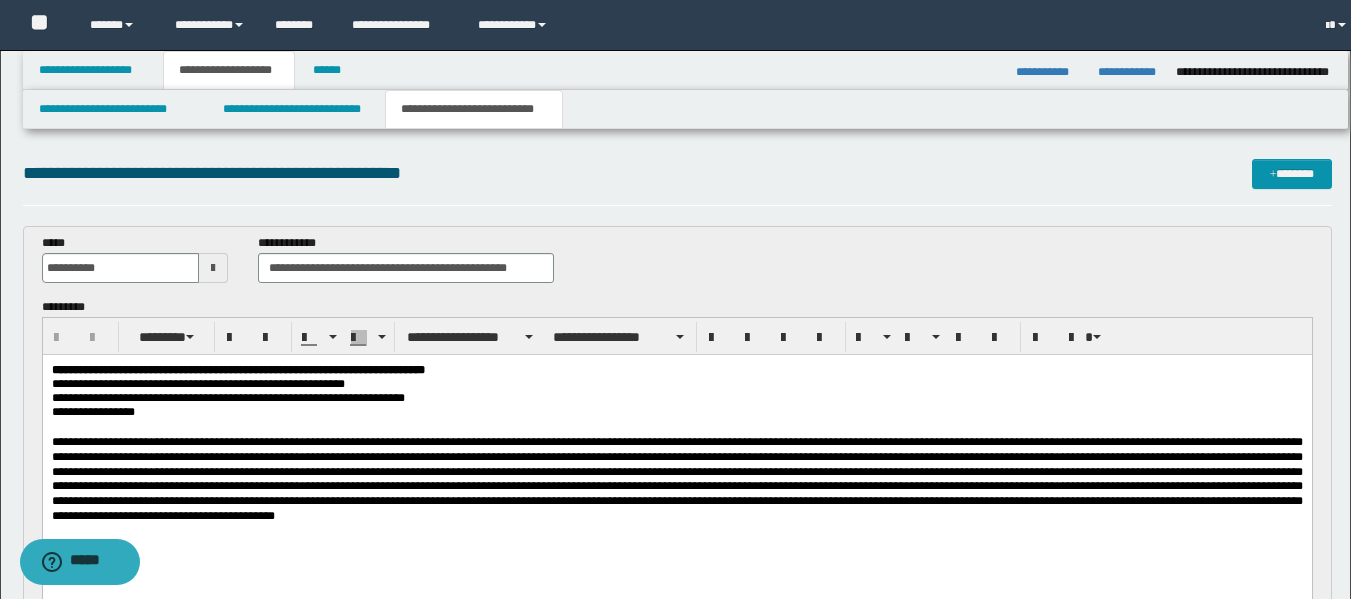 scroll, scrollTop: 0, scrollLeft: 0, axis: both 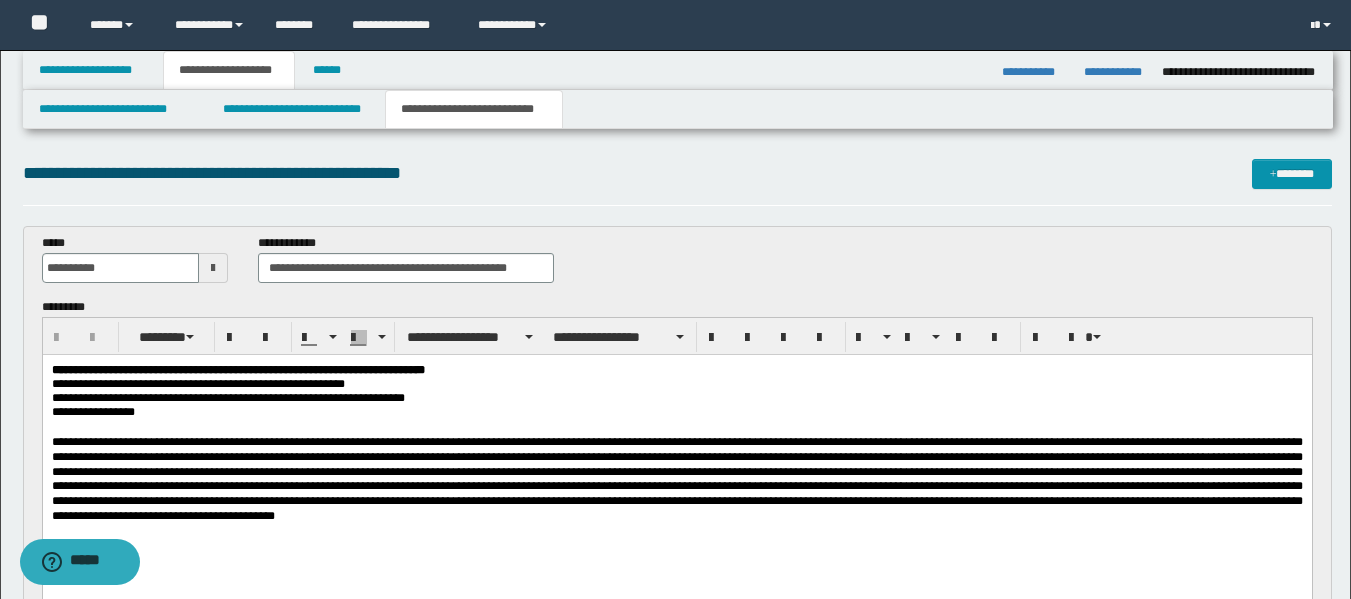 click at bounding box center [676, 479] 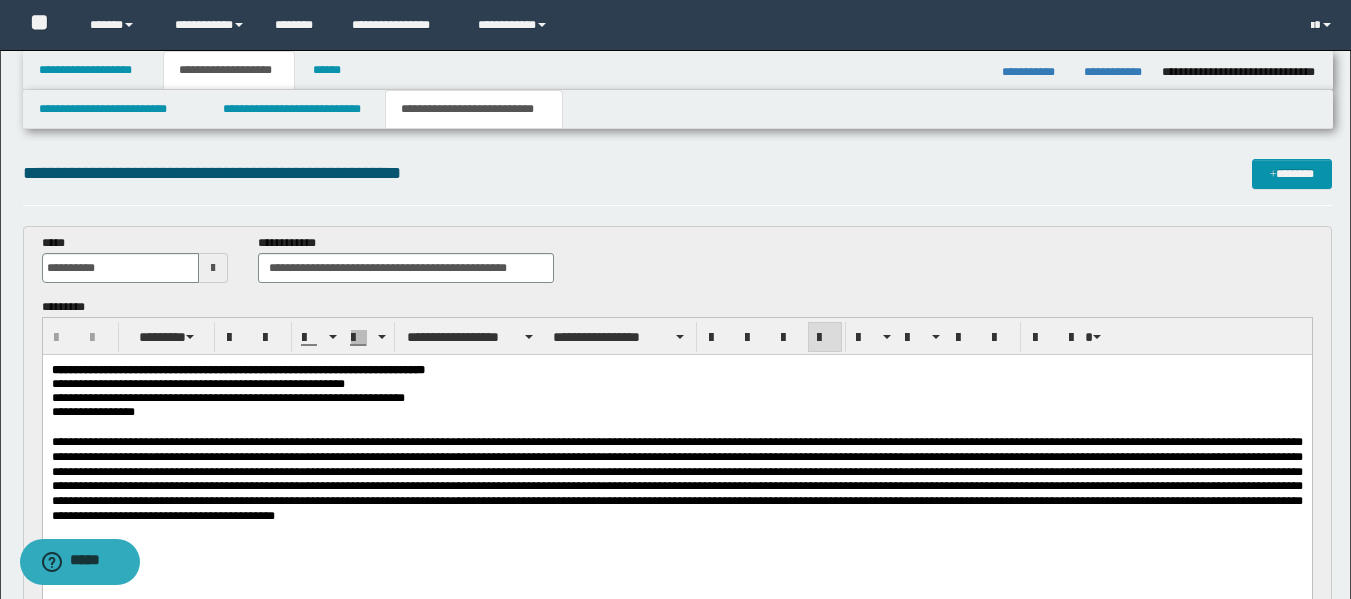 type 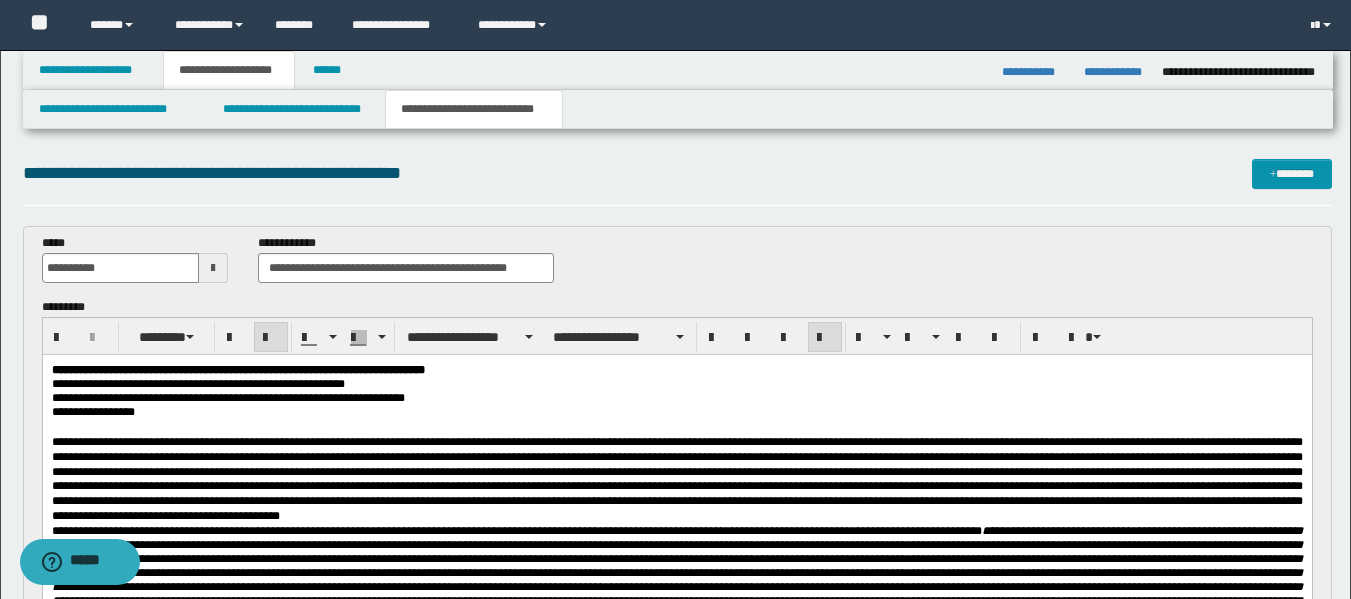 click at bounding box center [676, 479] 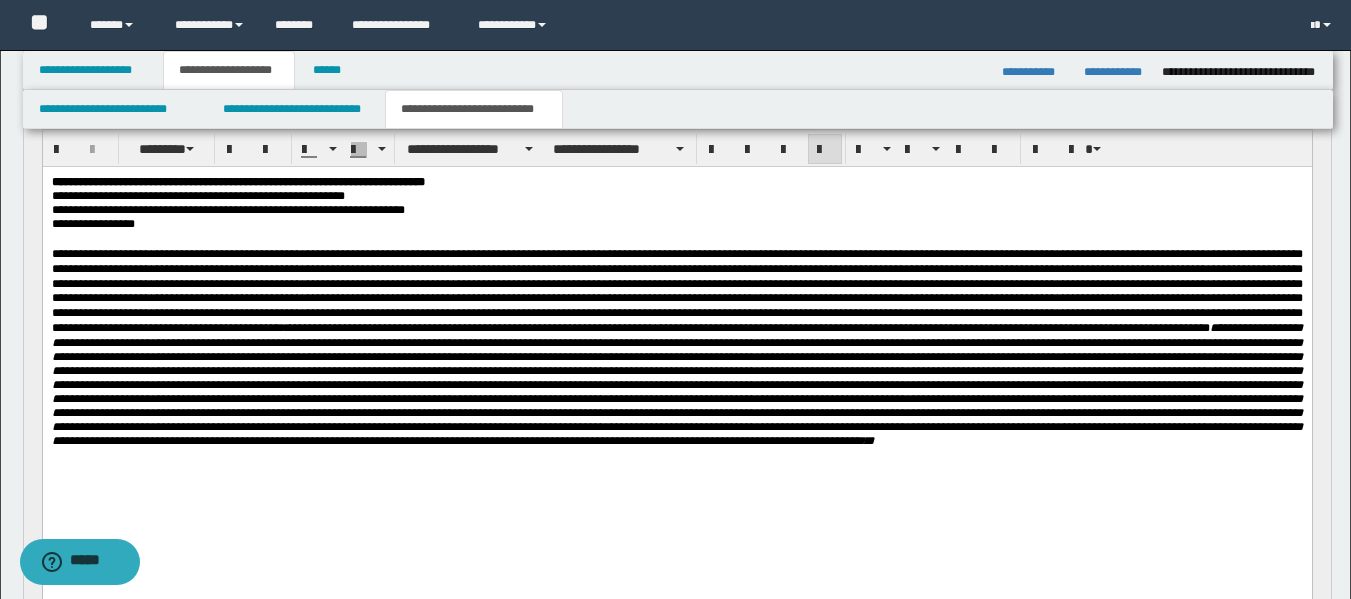 scroll, scrollTop: 194, scrollLeft: 0, axis: vertical 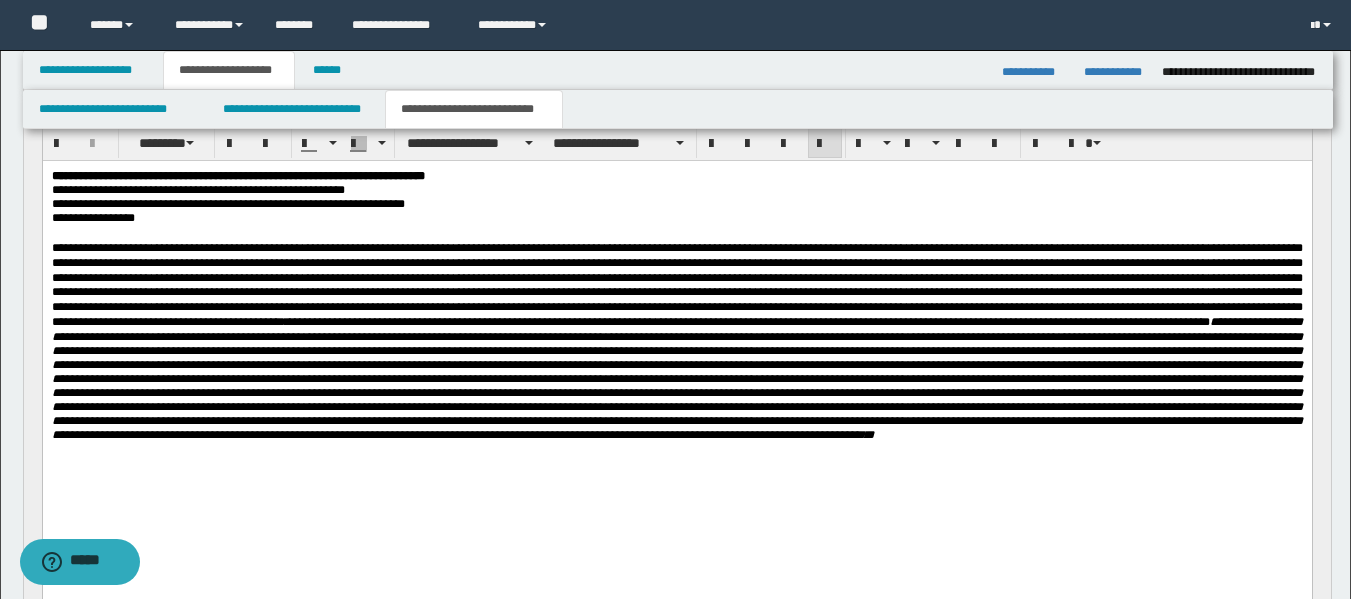 click on "**" at bounding box center [868, 435] 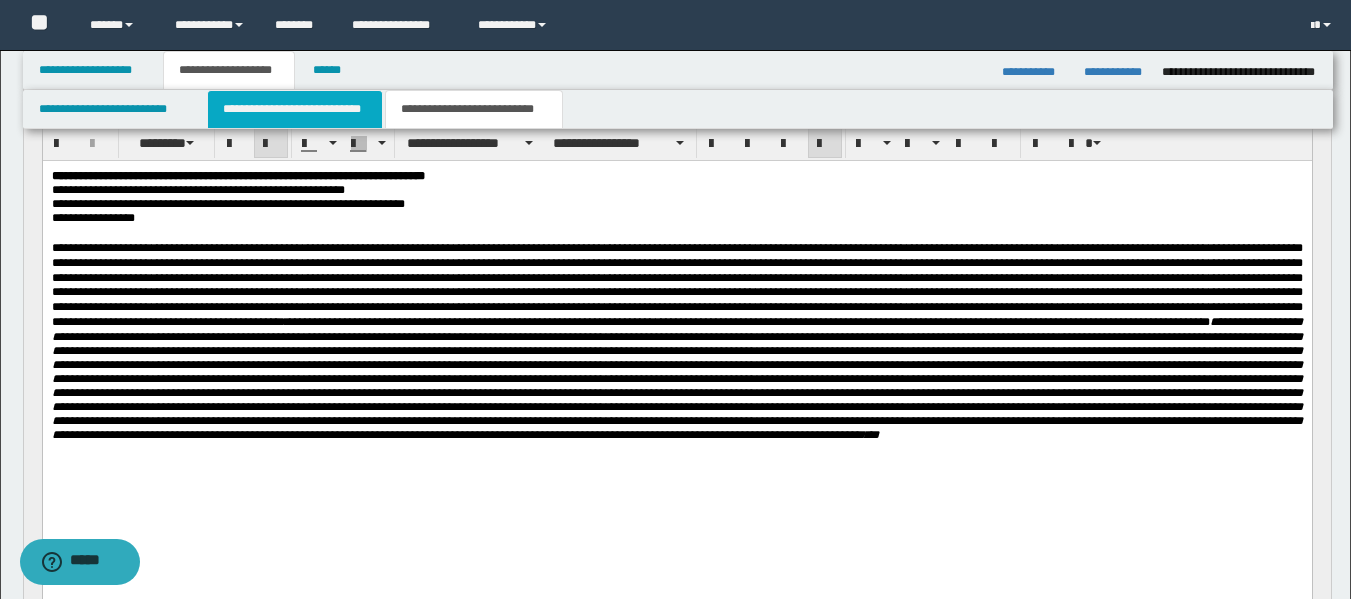 click on "**********" at bounding box center [295, 109] 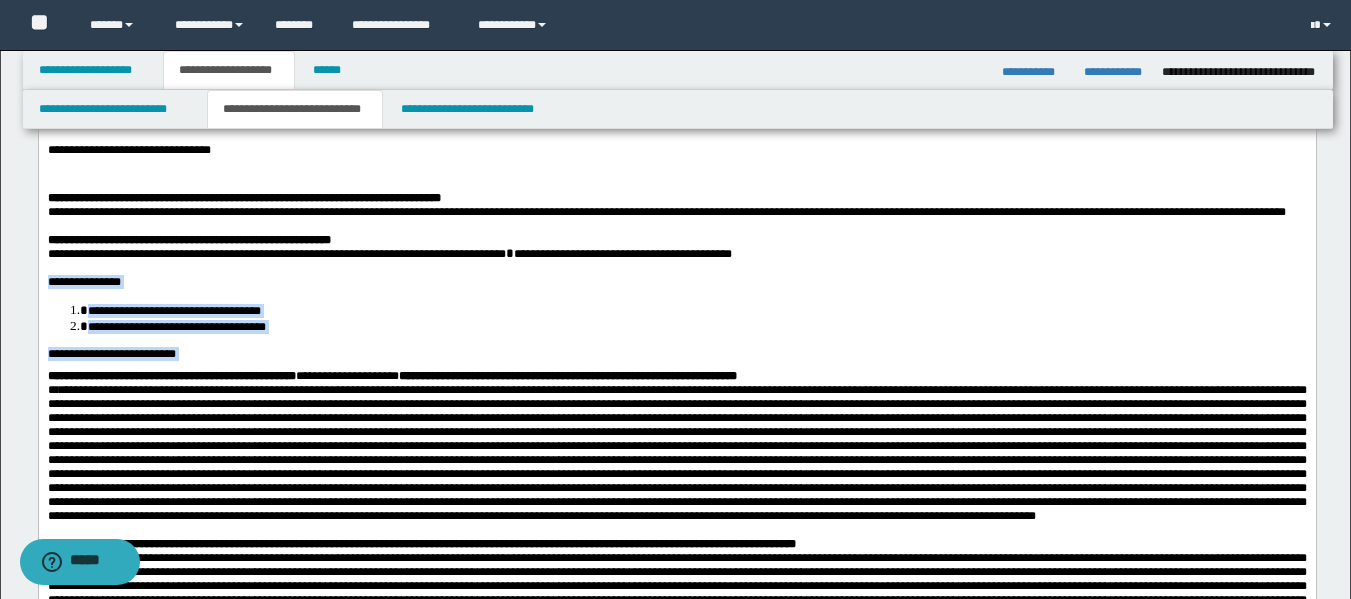 drag, startPoint x: 202, startPoint y: 395, endPoint x: 19, endPoint y: 318, distance: 198.53967 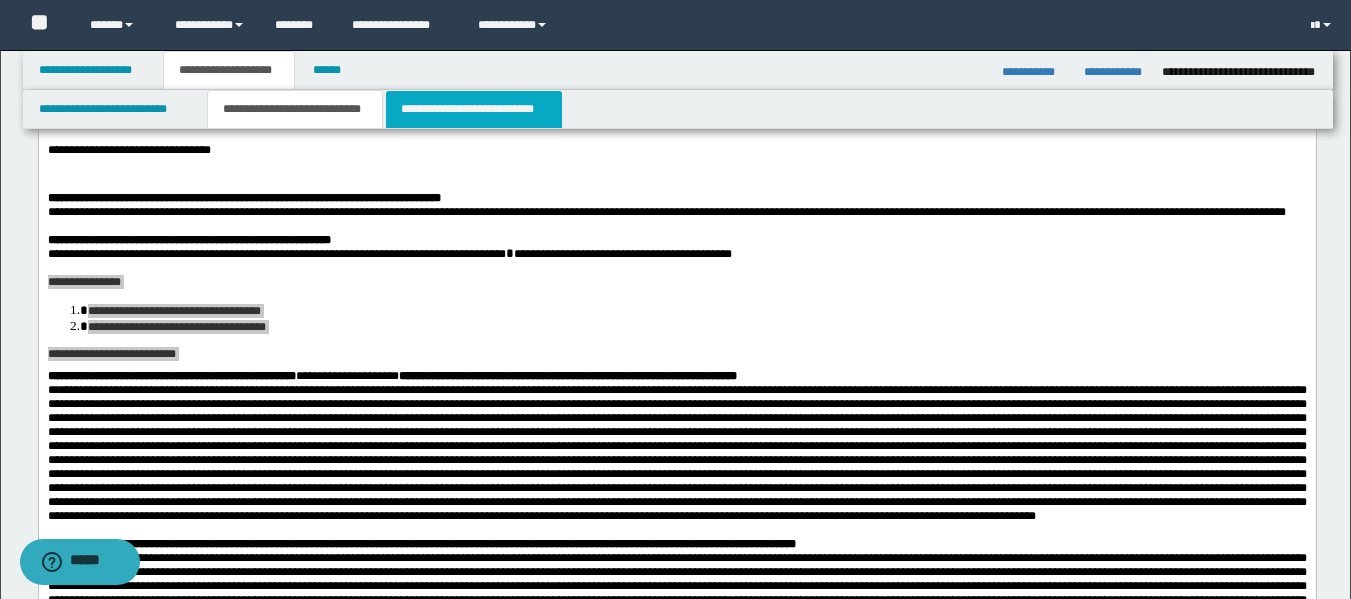 click on "**********" at bounding box center [474, 109] 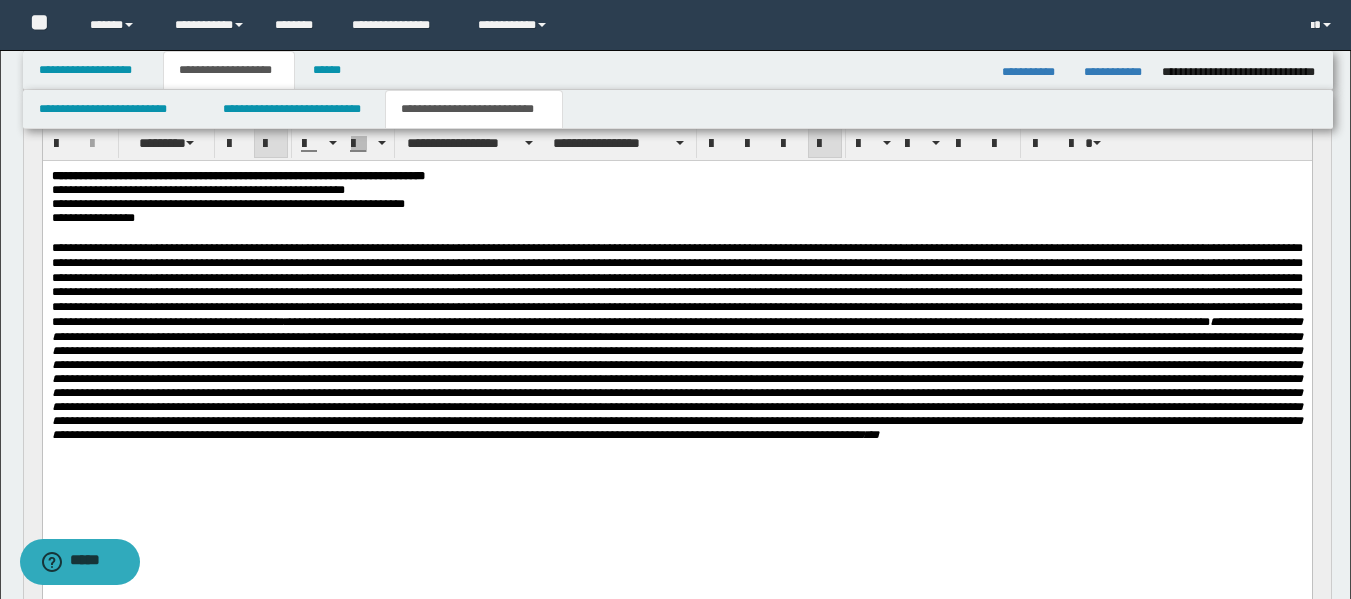 click on "**********" at bounding box center [676, 341] 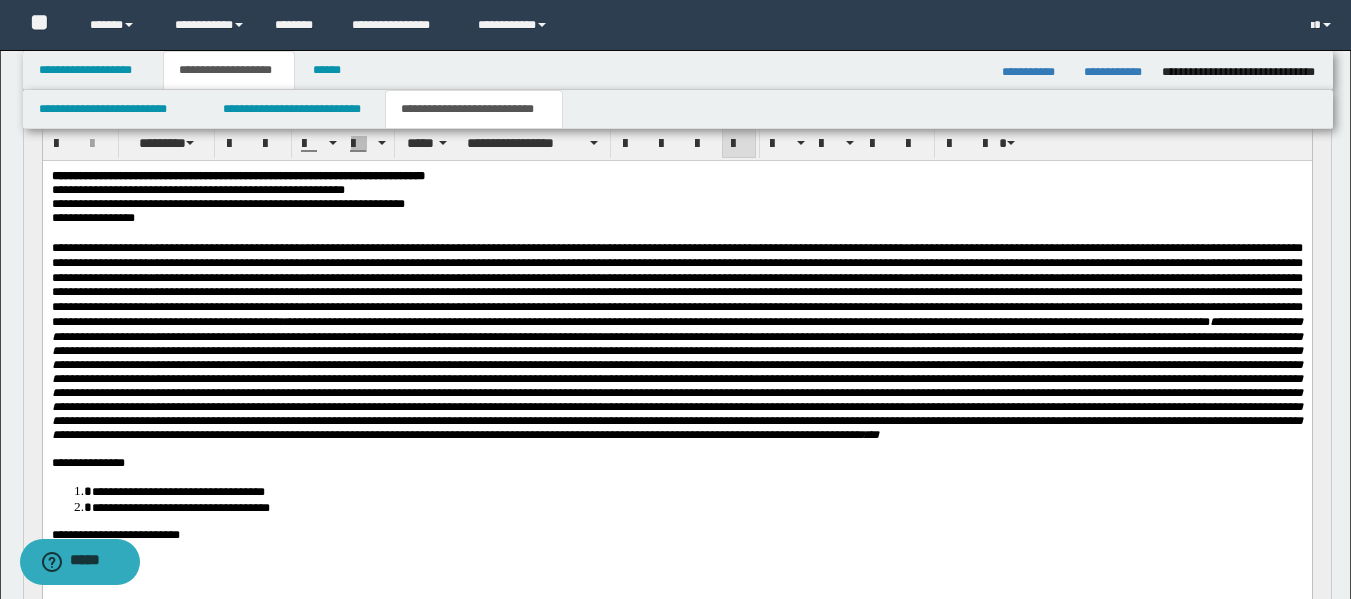 click on "**********" at bounding box center (676, 341) 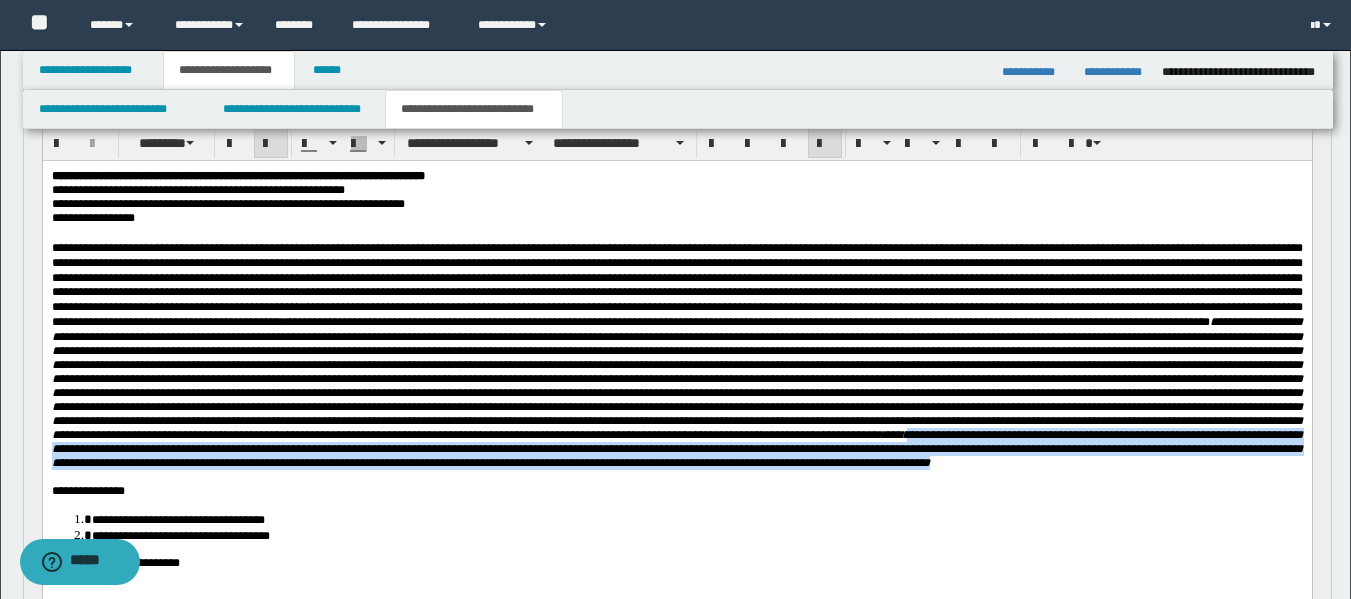 drag, startPoint x: 1187, startPoint y: 481, endPoint x: 1196, endPoint y: 525, distance: 44.911022 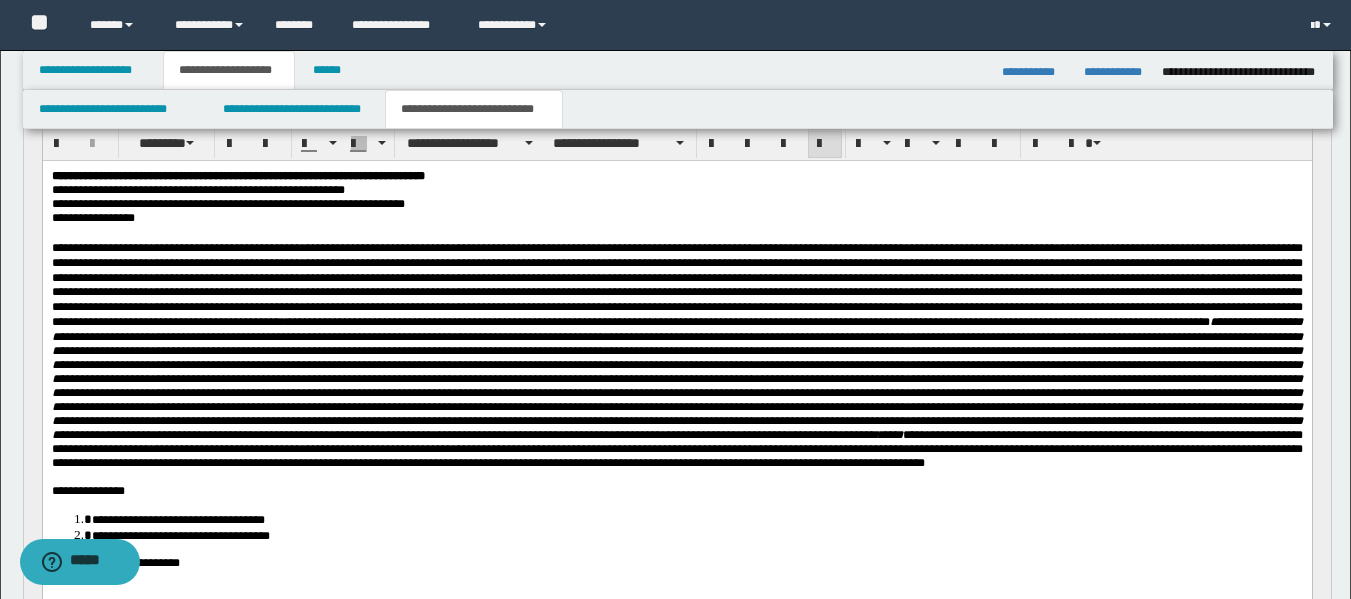 click on "**********" at bounding box center (676, 449) 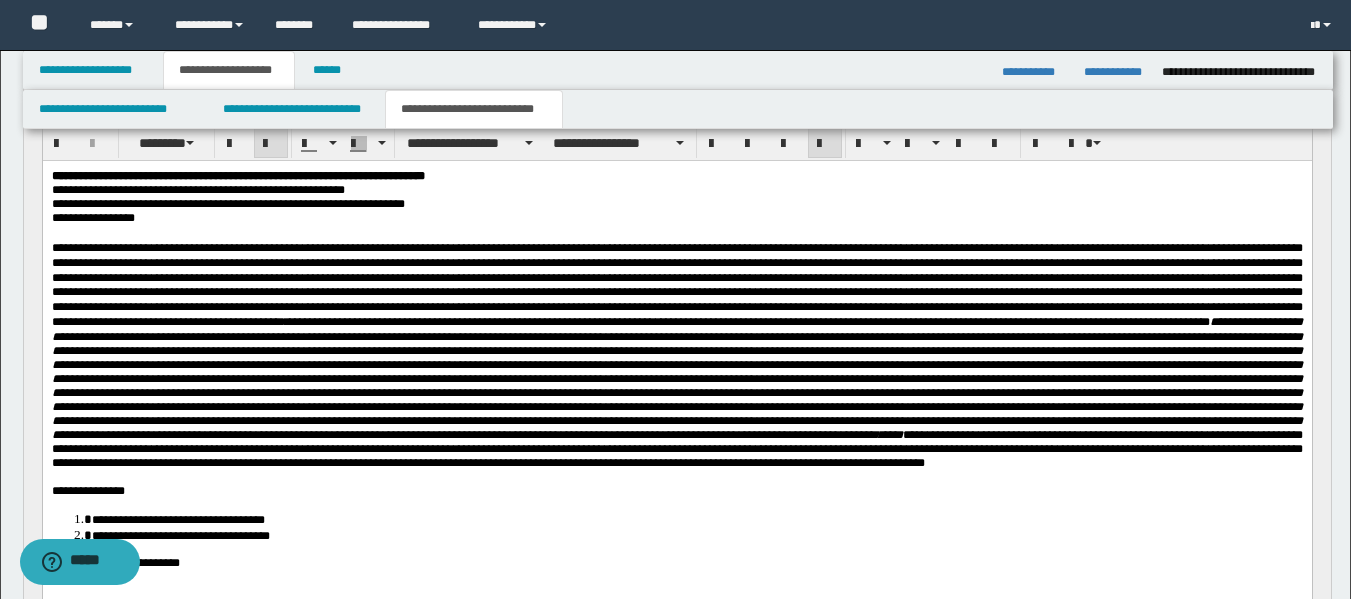 click on "**********" at bounding box center [676, 355] 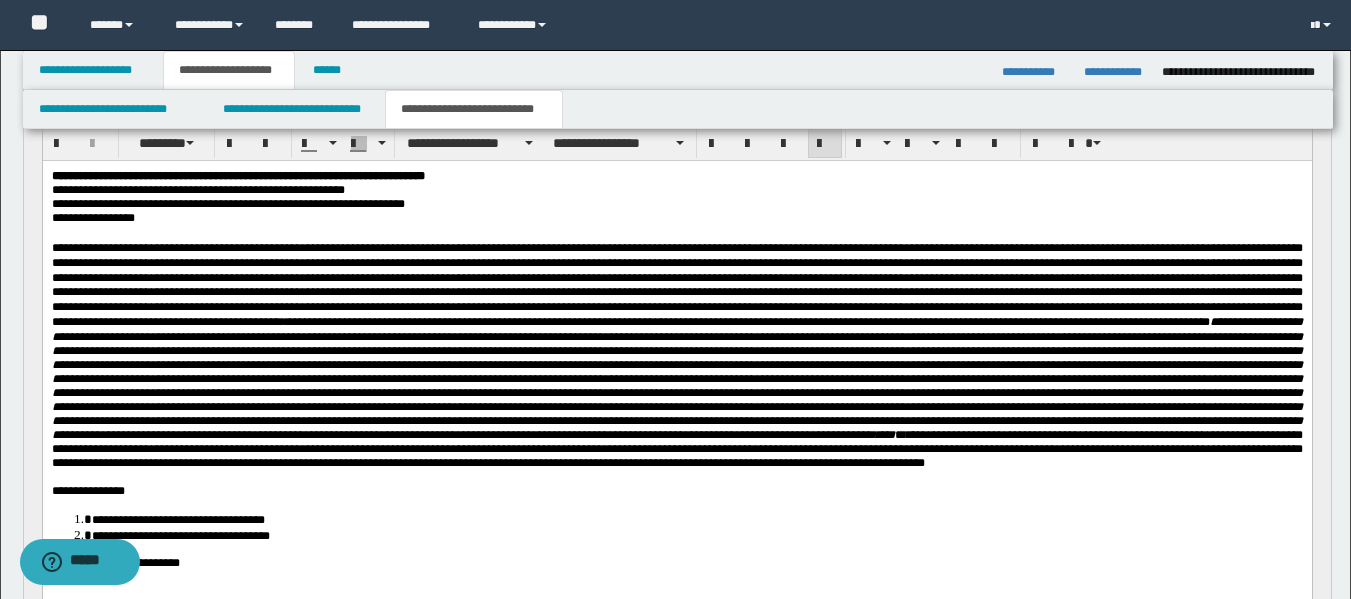 click on "**********" at bounding box center (676, 449) 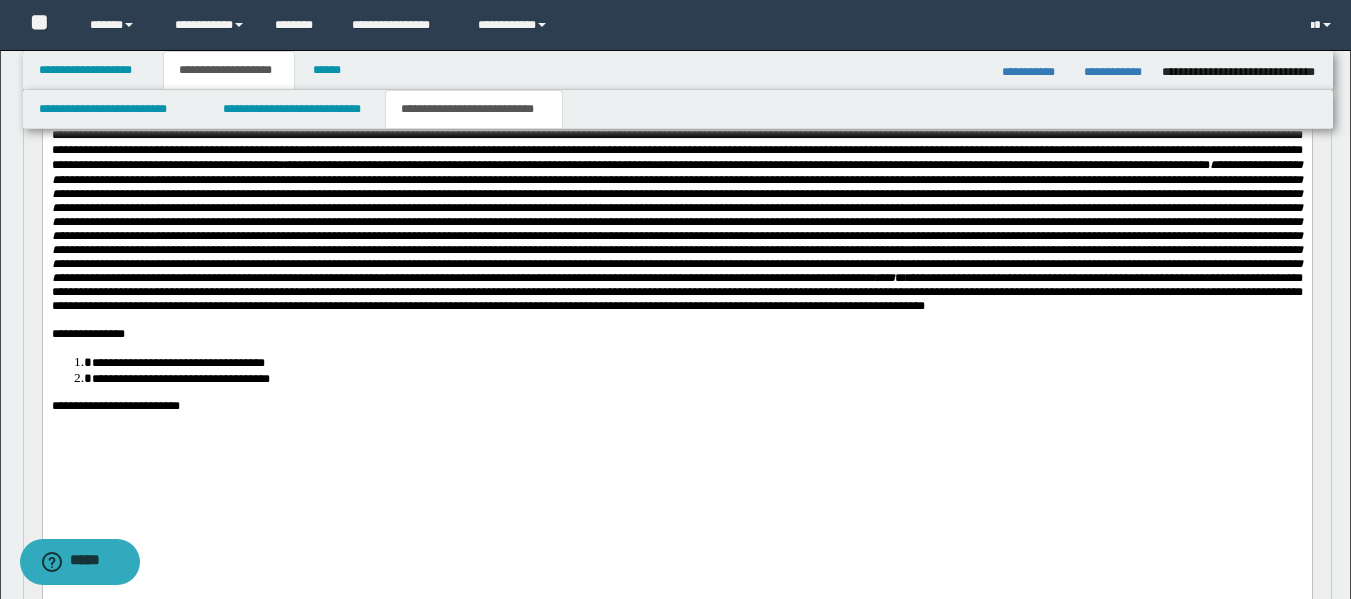 scroll, scrollTop: 365, scrollLeft: 0, axis: vertical 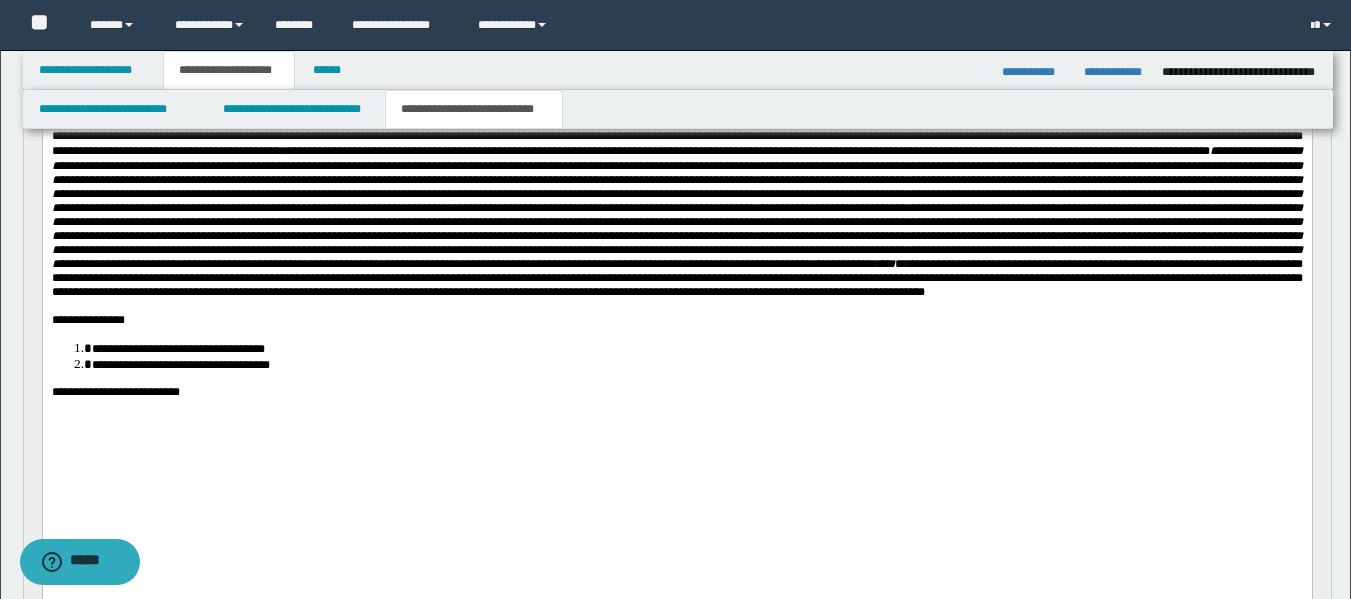 click on "**********" at bounding box center [676, 279] 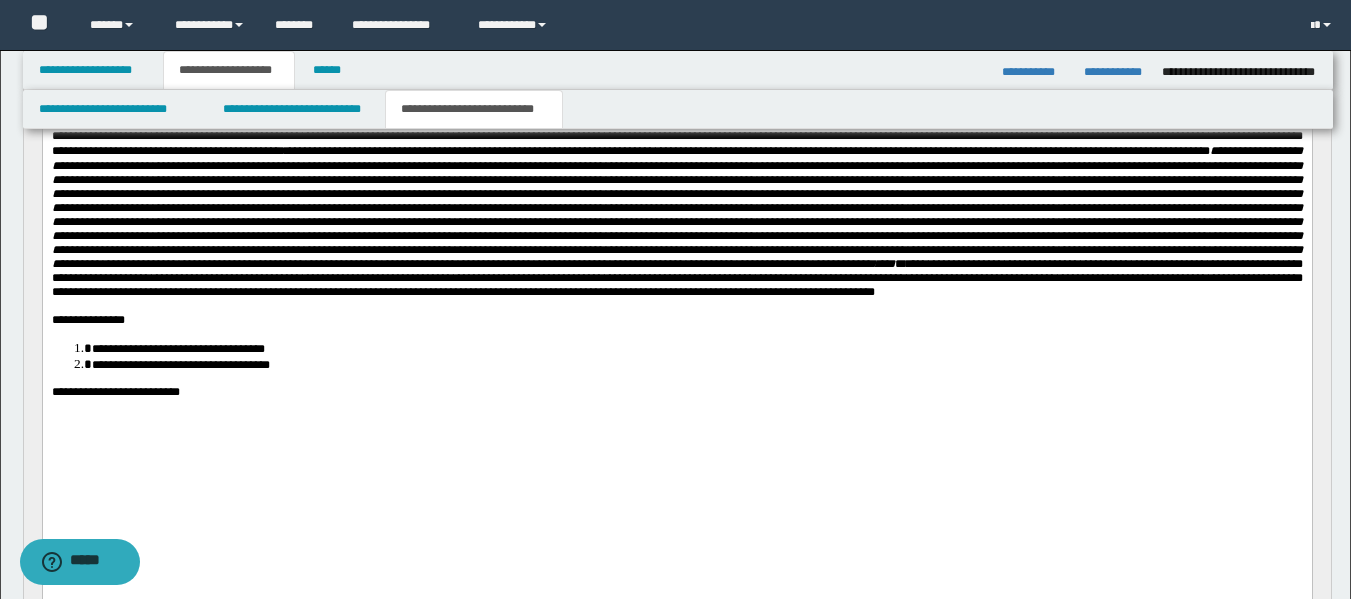 click on "**********" at bounding box center [676, 279] 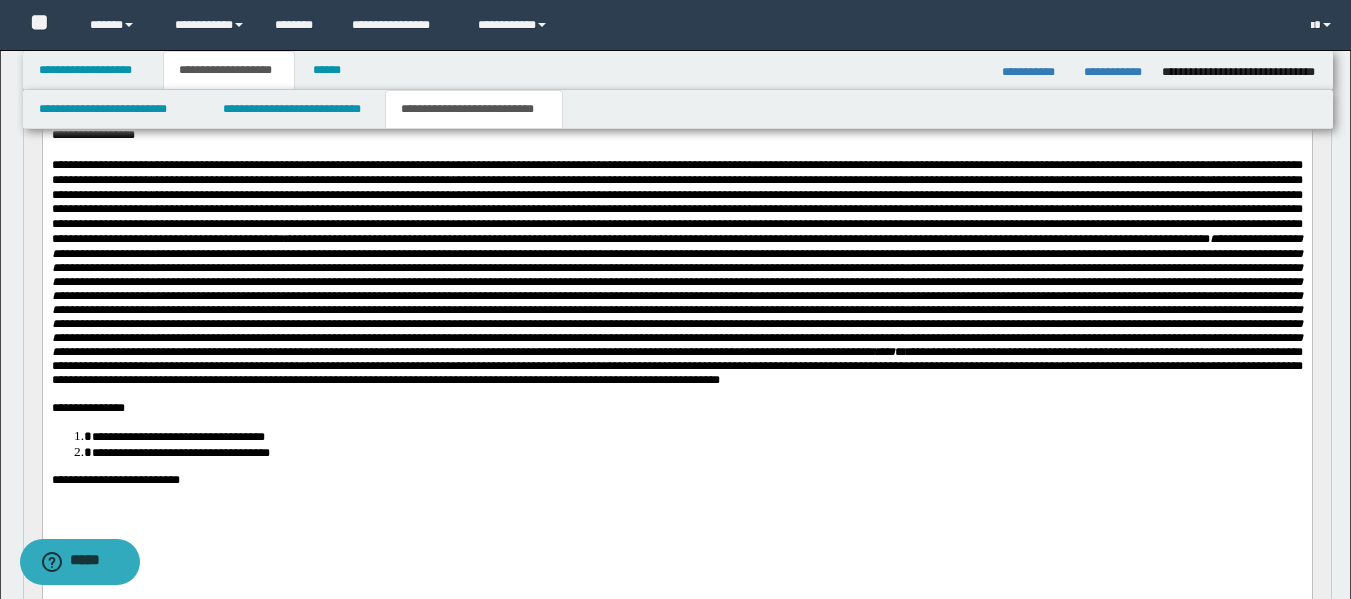 scroll, scrollTop: 268, scrollLeft: 0, axis: vertical 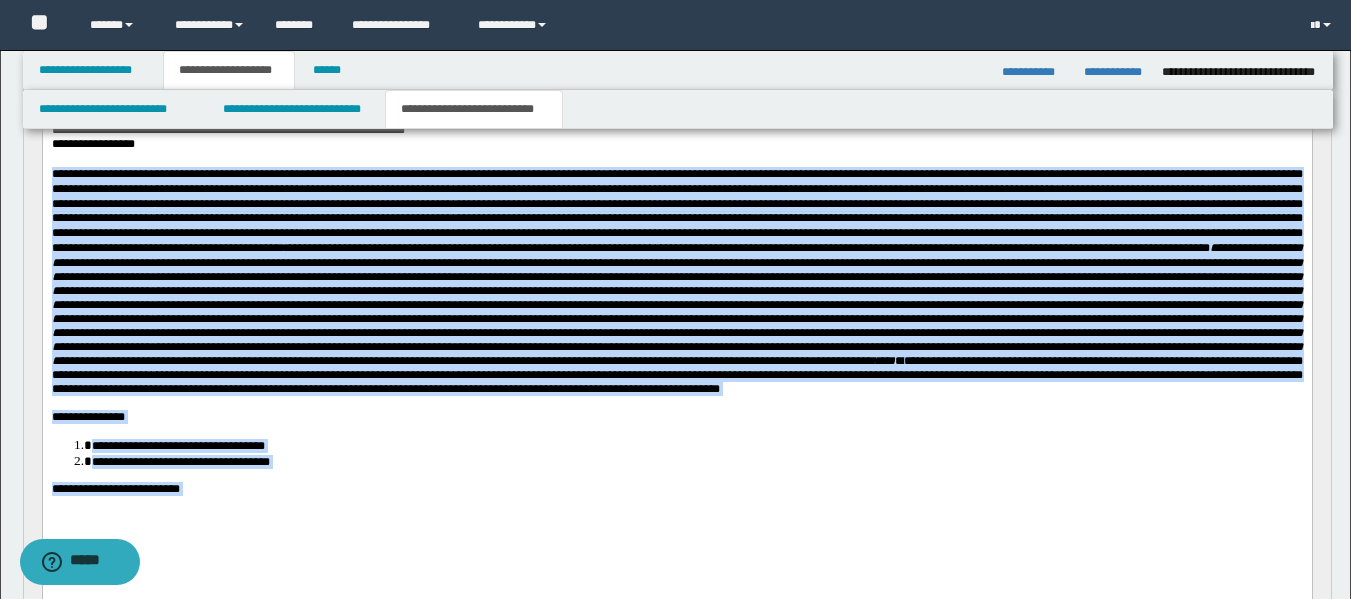 drag, startPoint x: 161, startPoint y: 516, endPoint x: 70, endPoint y: 274, distance: 258.544 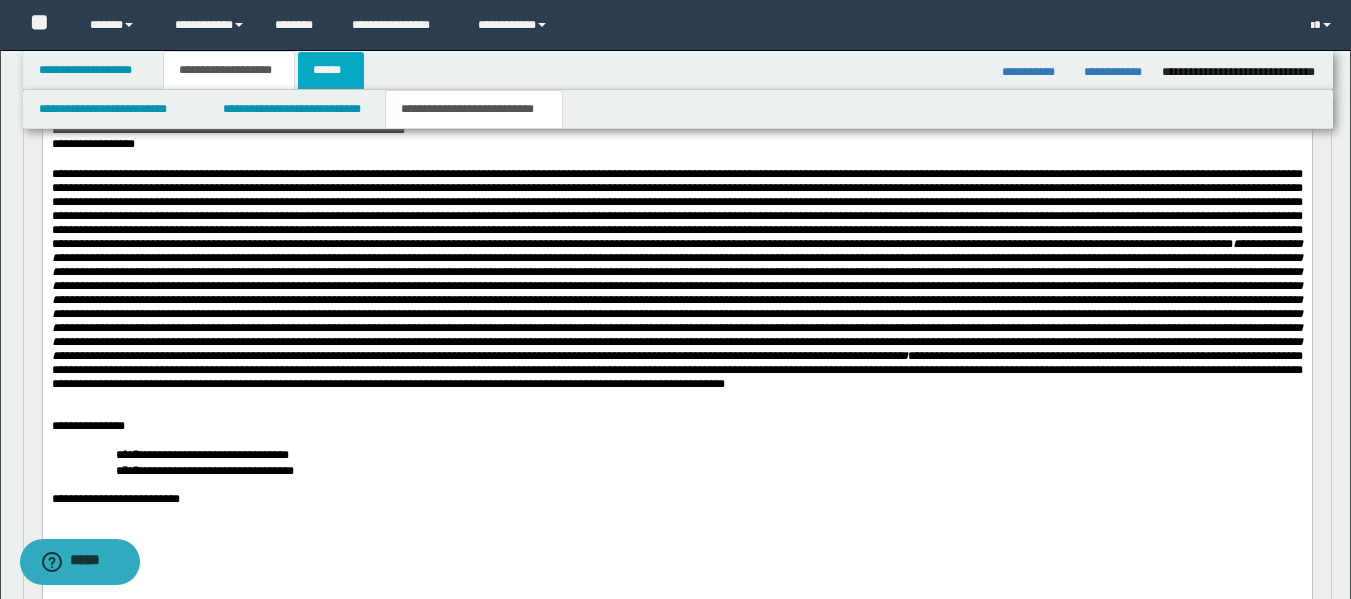 click on "******" at bounding box center (331, 70) 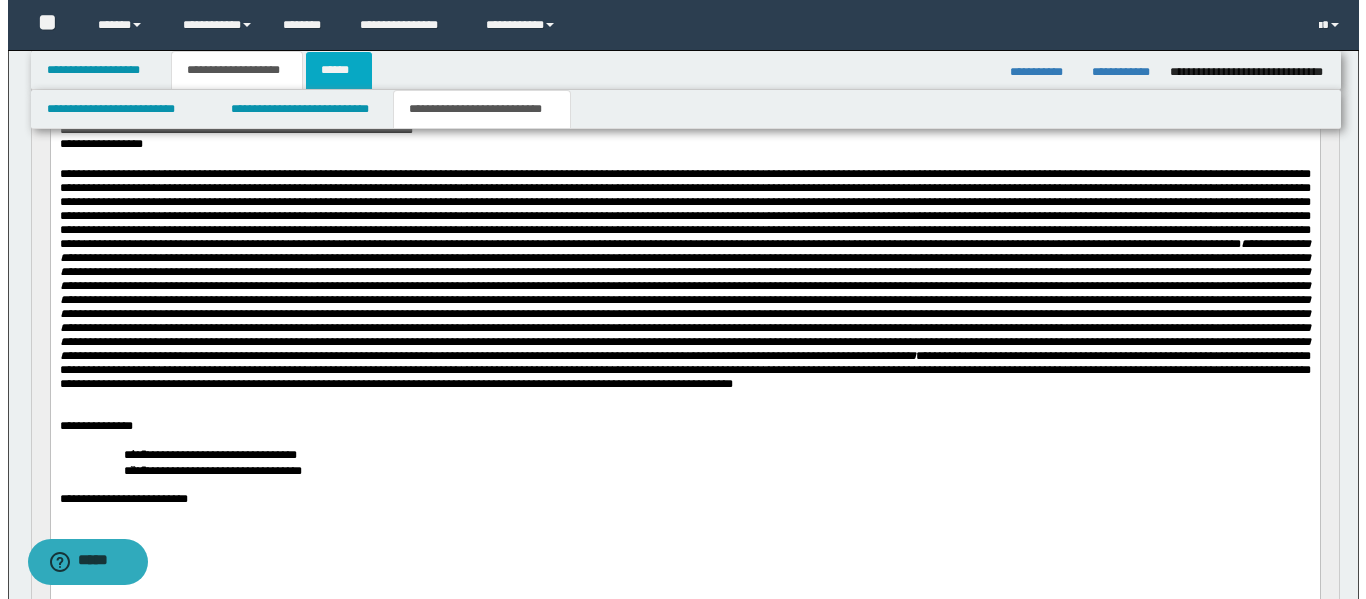 scroll, scrollTop: 0, scrollLeft: 0, axis: both 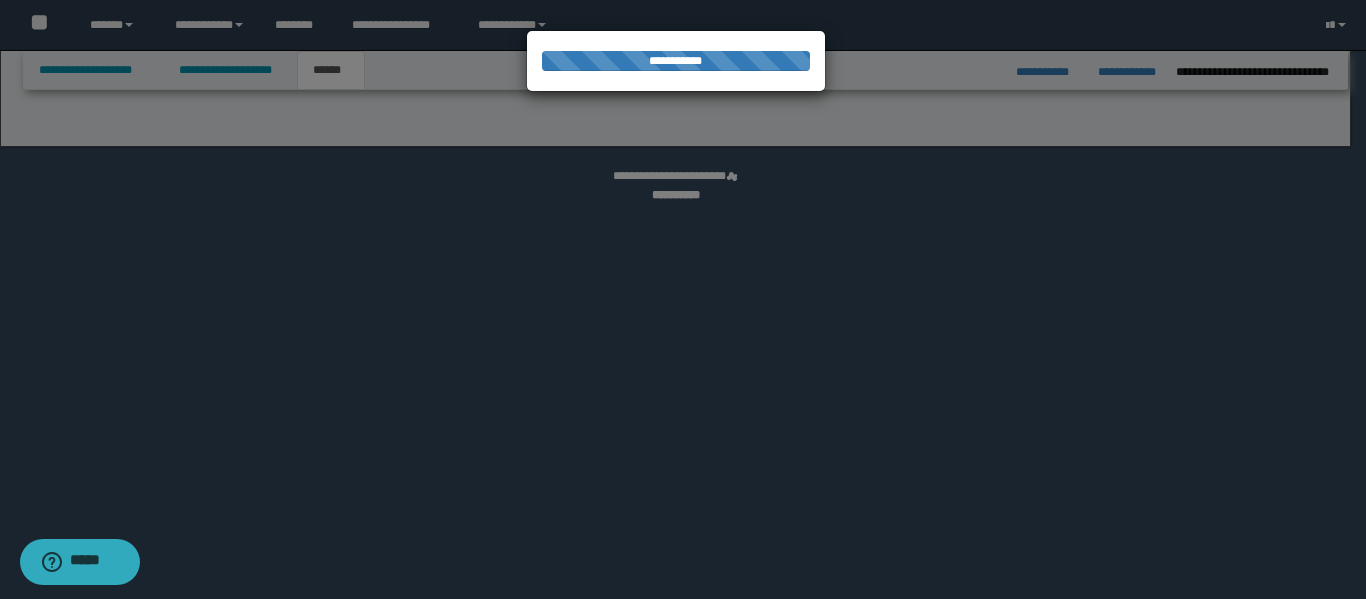 select on "*" 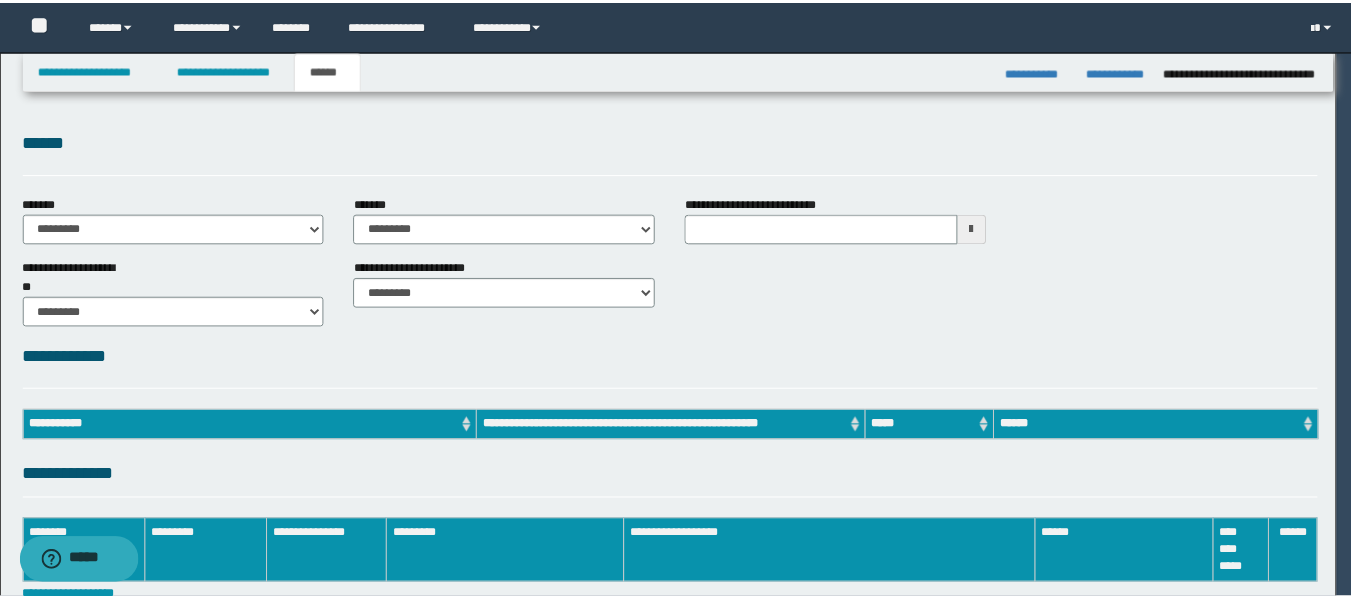 scroll, scrollTop: 0, scrollLeft: 0, axis: both 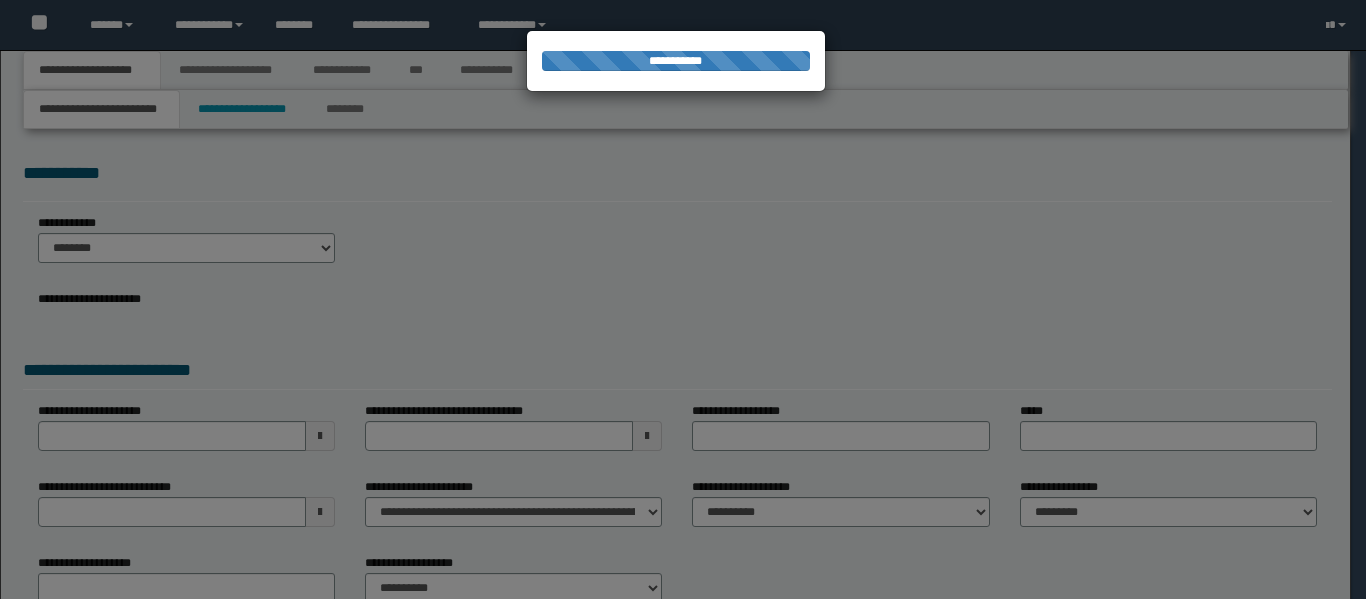 select on "*" 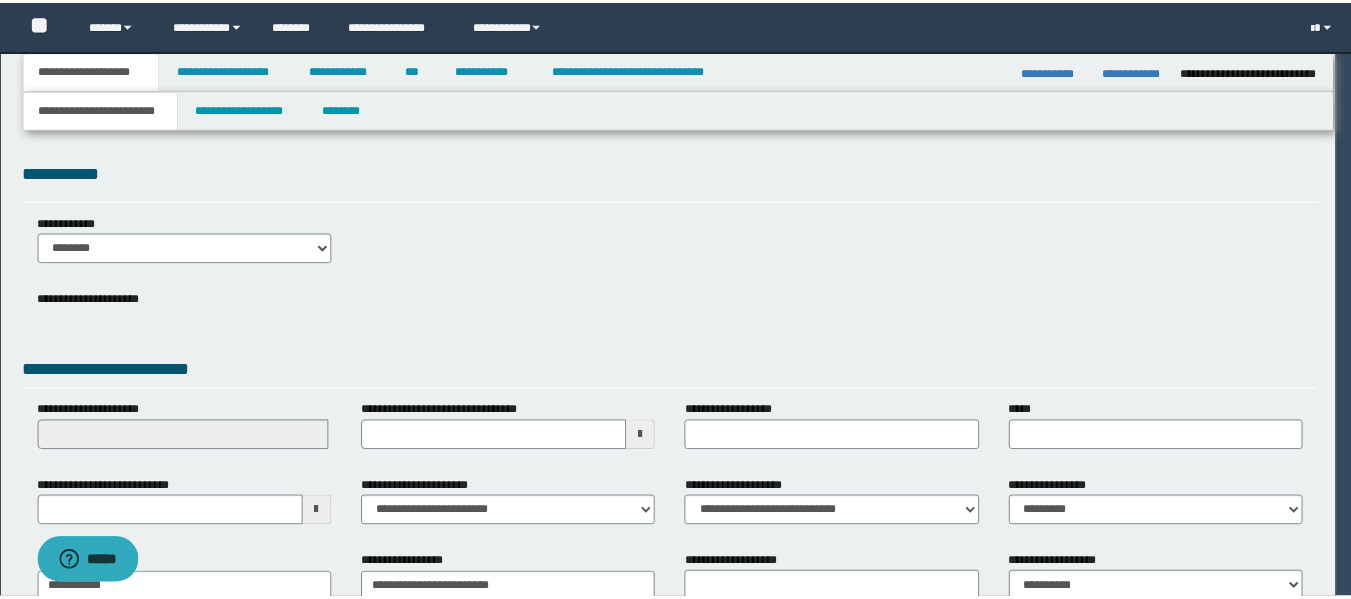 scroll, scrollTop: 0, scrollLeft: 0, axis: both 